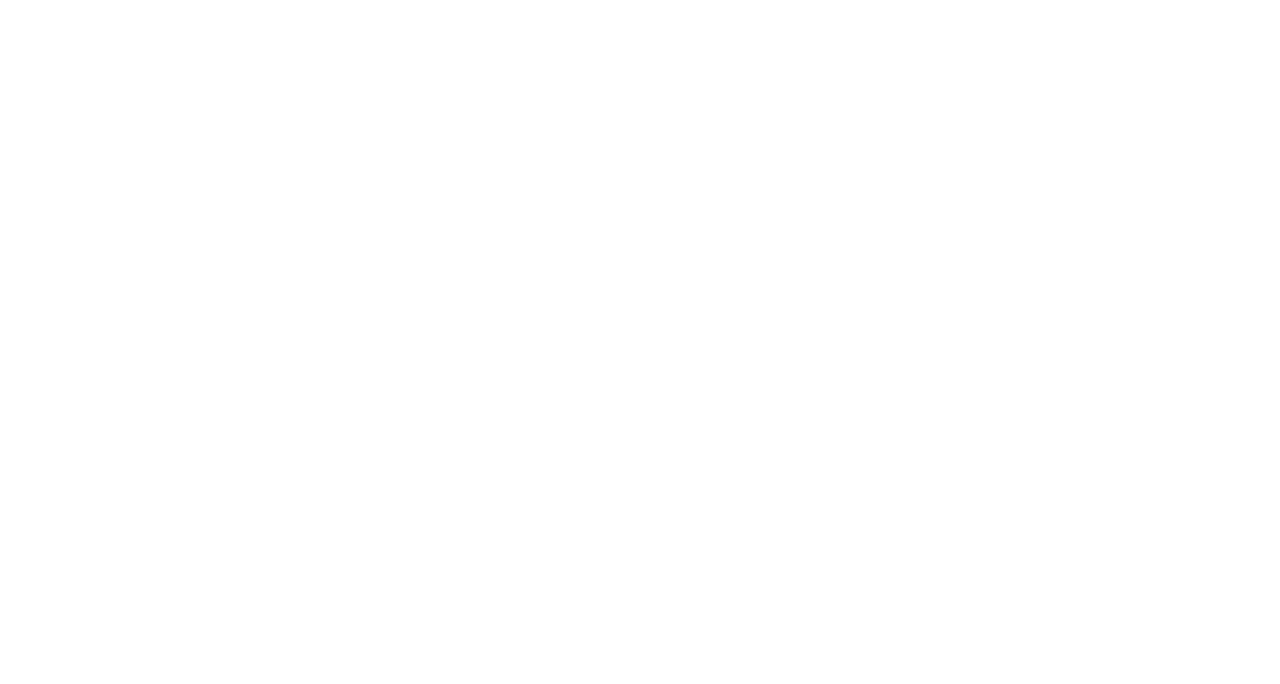 scroll, scrollTop: 0, scrollLeft: 0, axis: both 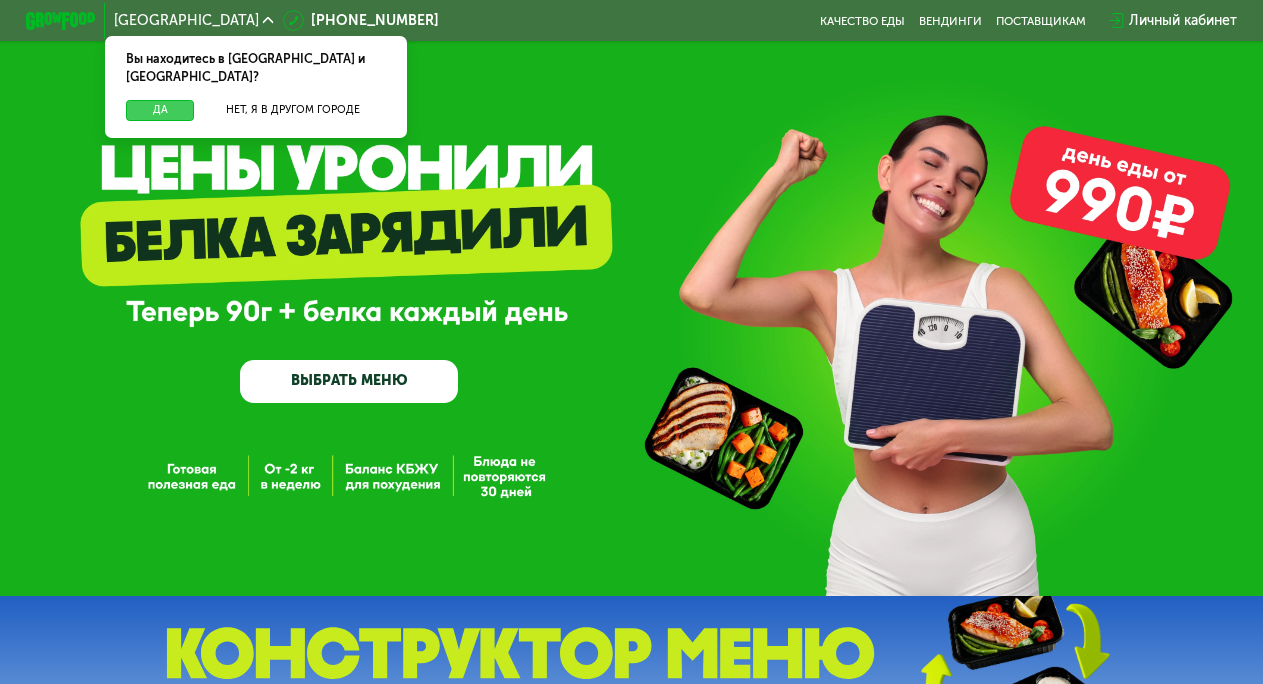 click on "Да" at bounding box center (160, 110) 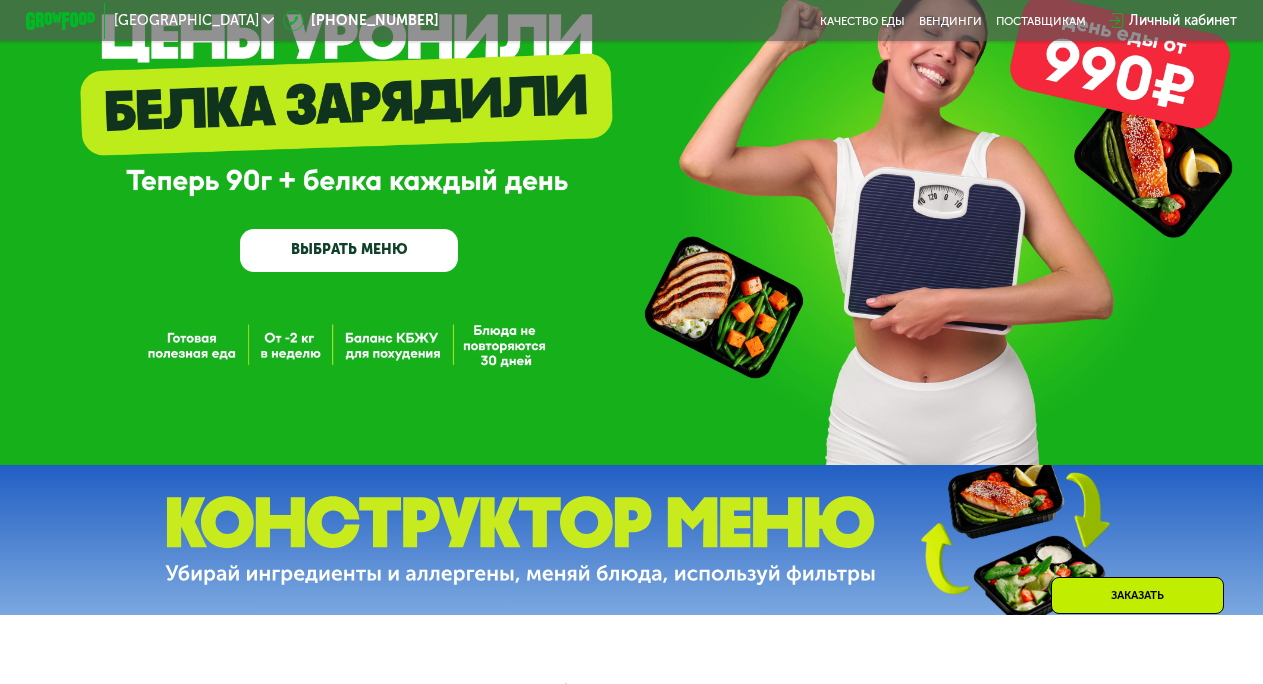 scroll, scrollTop: 130, scrollLeft: 0, axis: vertical 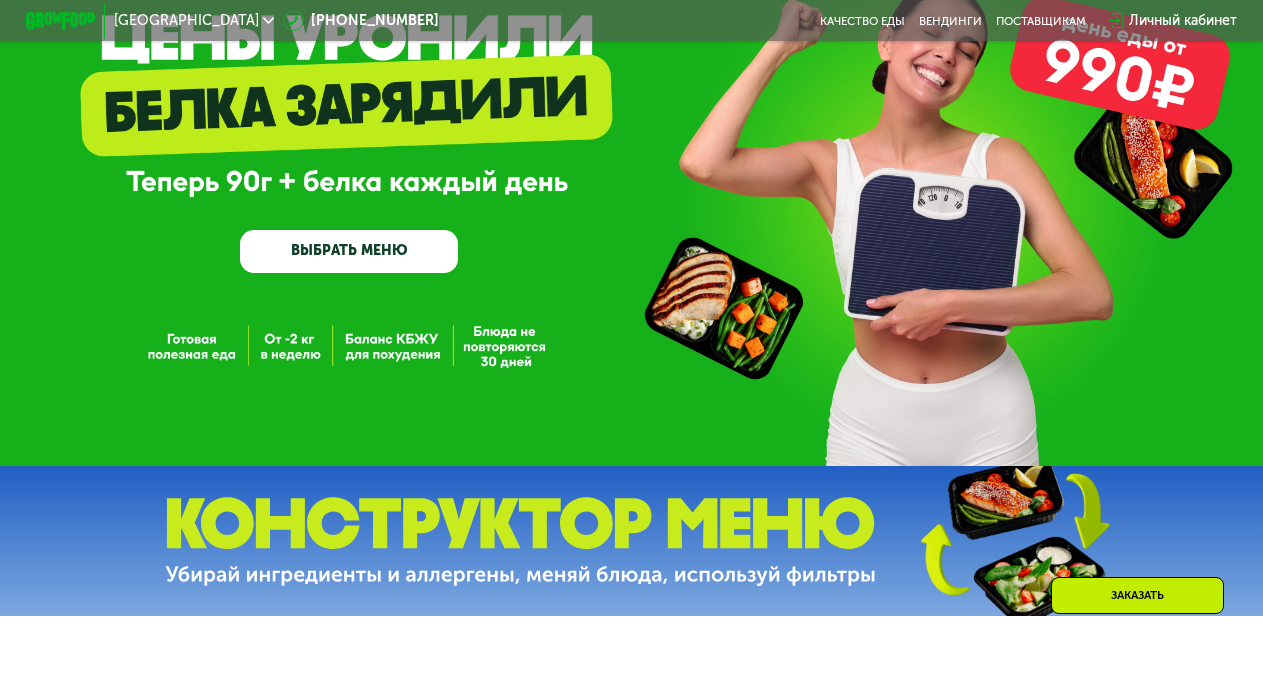 click on "ВЫБРАТЬ МЕНЮ" at bounding box center (349, 252) 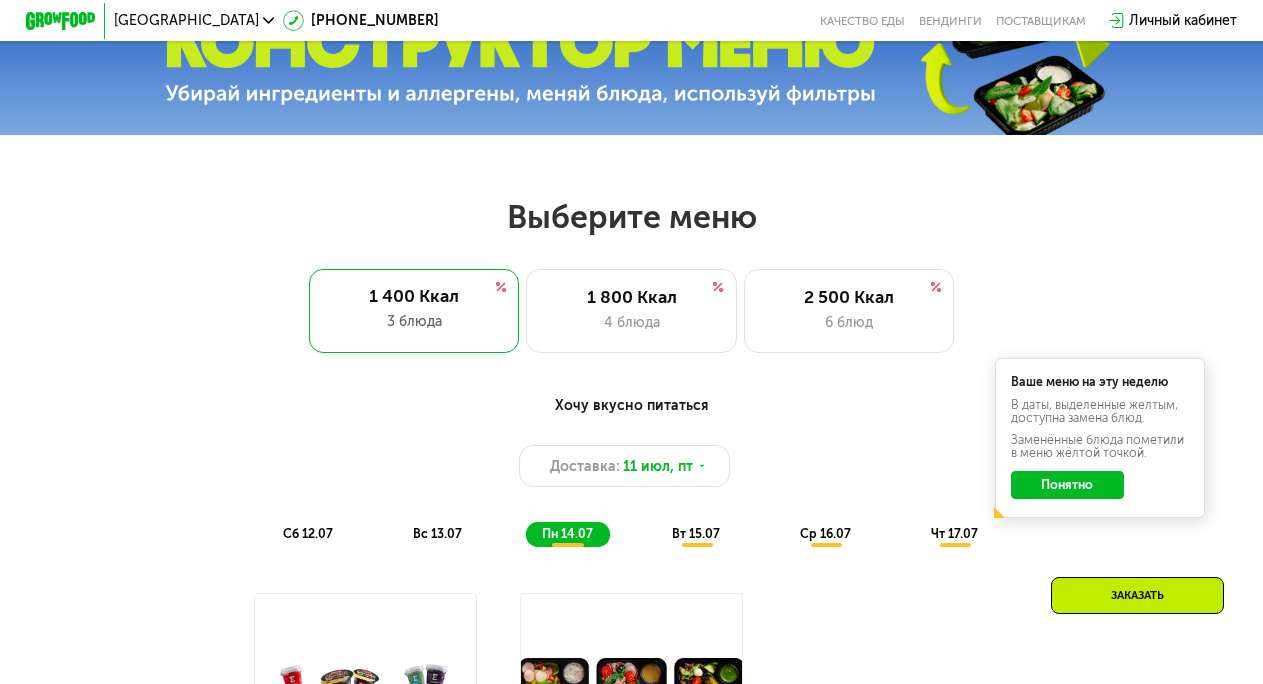 scroll, scrollTop: 728, scrollLeft: 0, axis: vertical 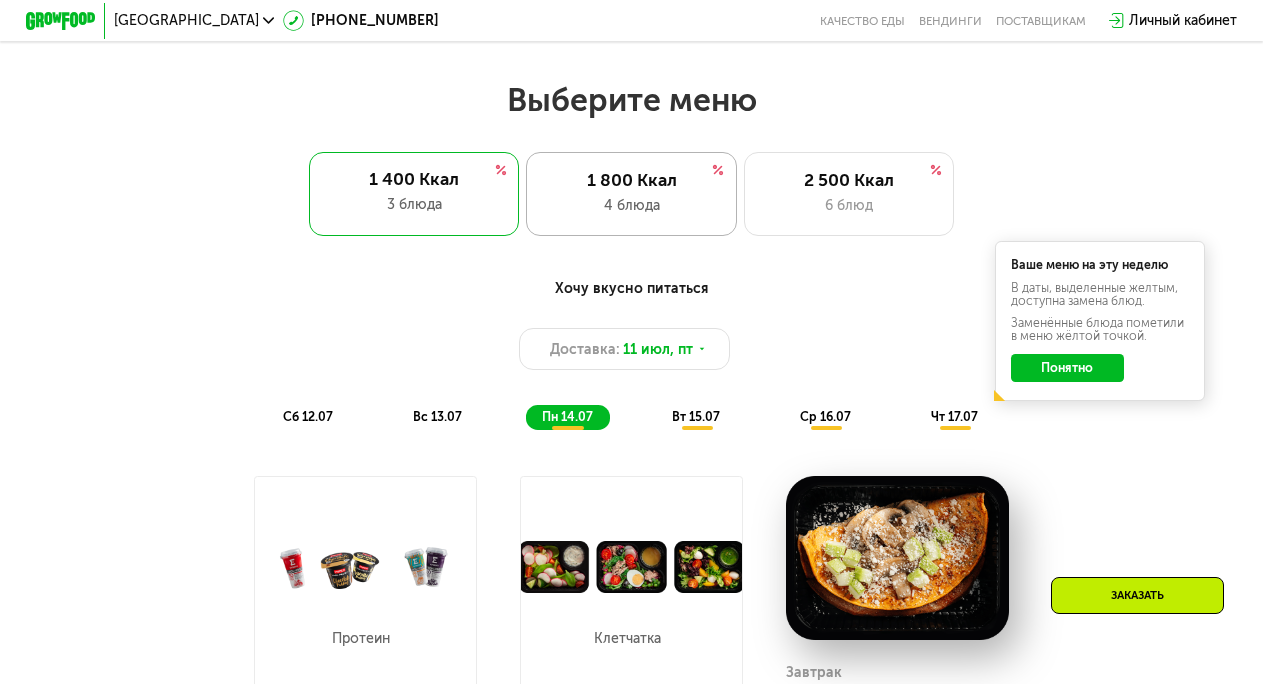 click on "4 блюда" at bounding box center [631, 205] 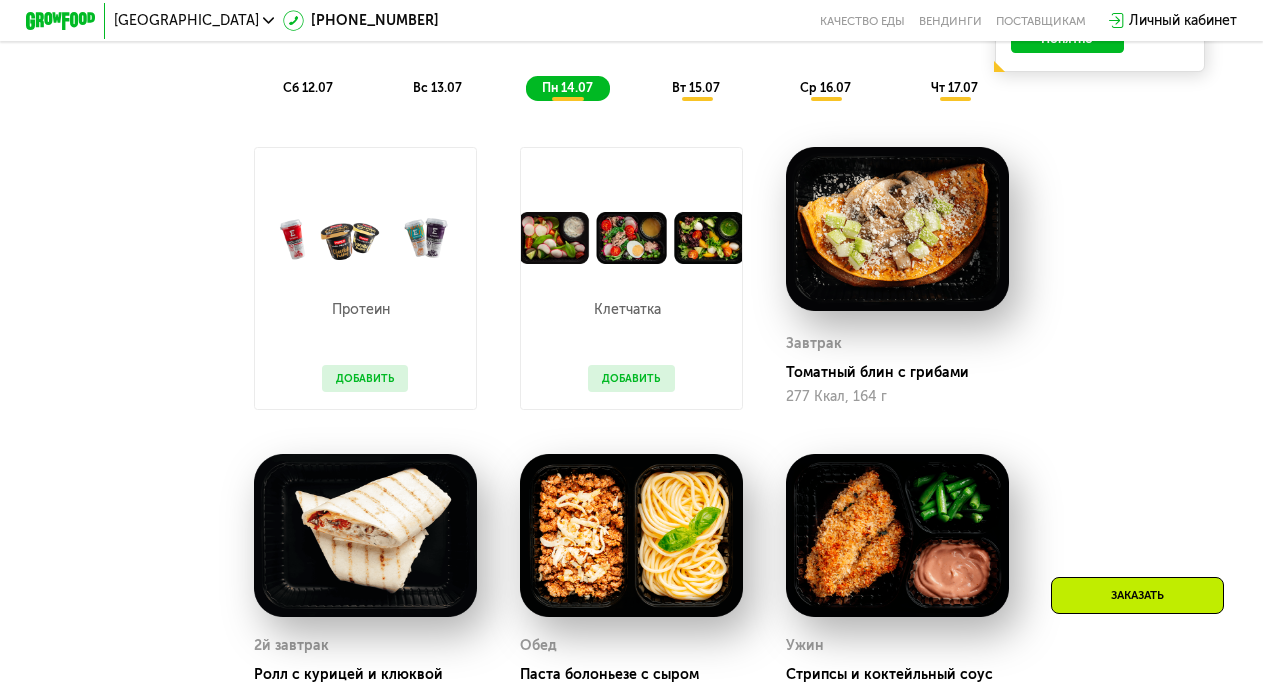 scroll, scrollTop: 1059, scrollLeft: 0, axis: vertical 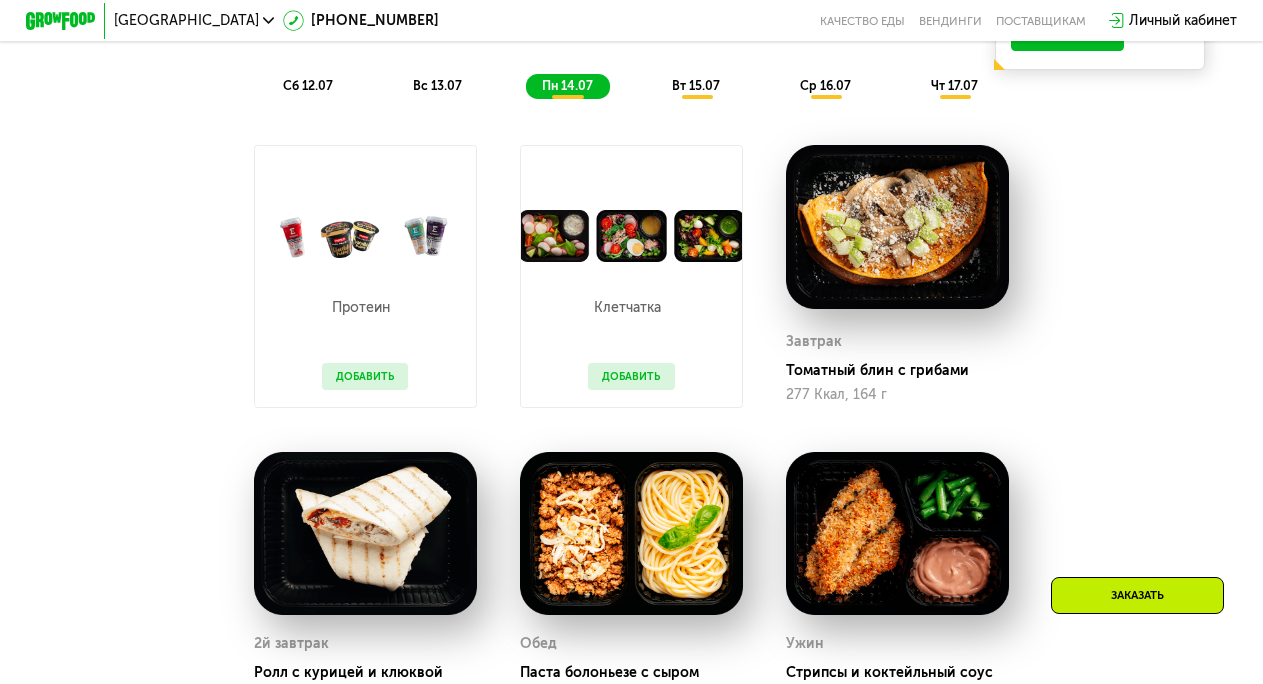 click on "Добавить" at bounding box center (365, 376) 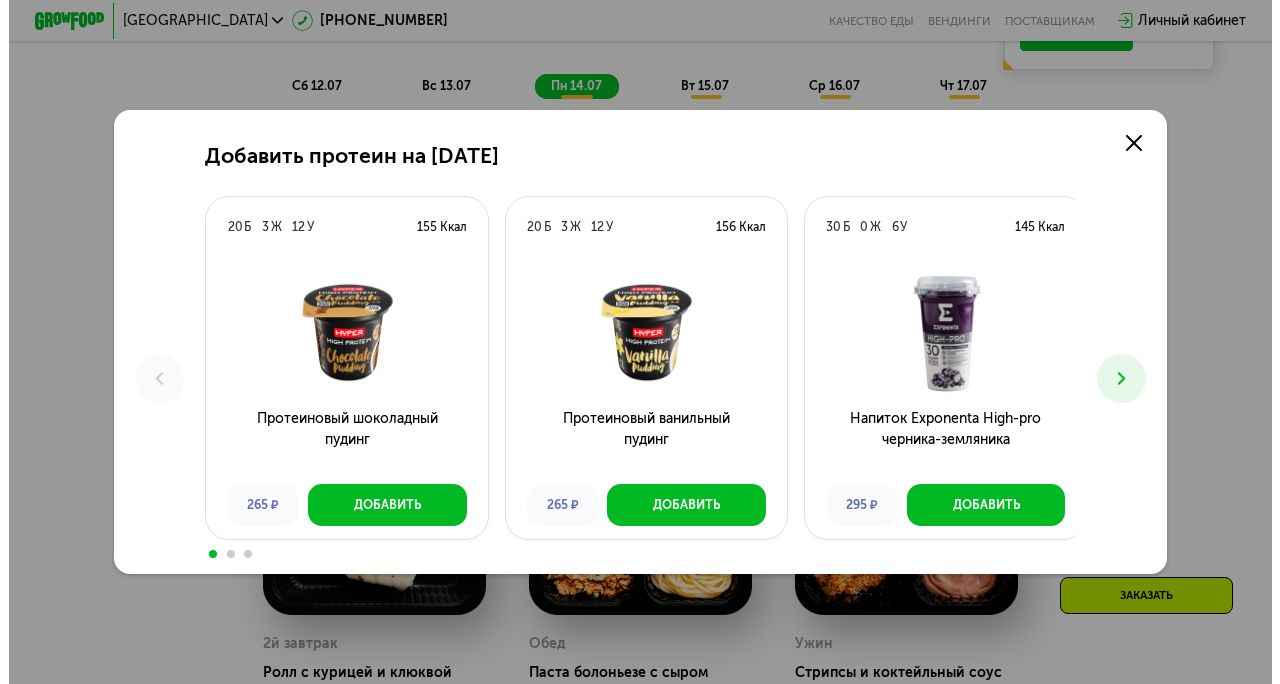 scroll, scrollTop: 0, scrollLeft: 0, axis: both 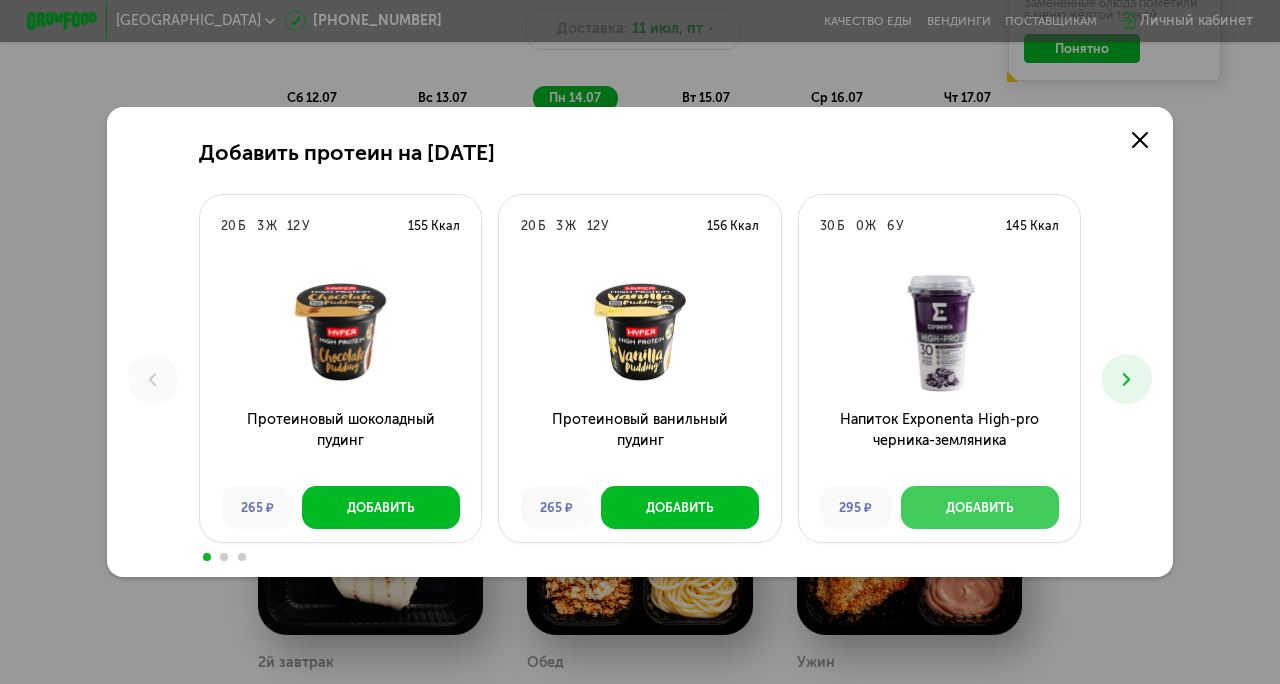 click on "Добавить" at bounding box center (980, 507) 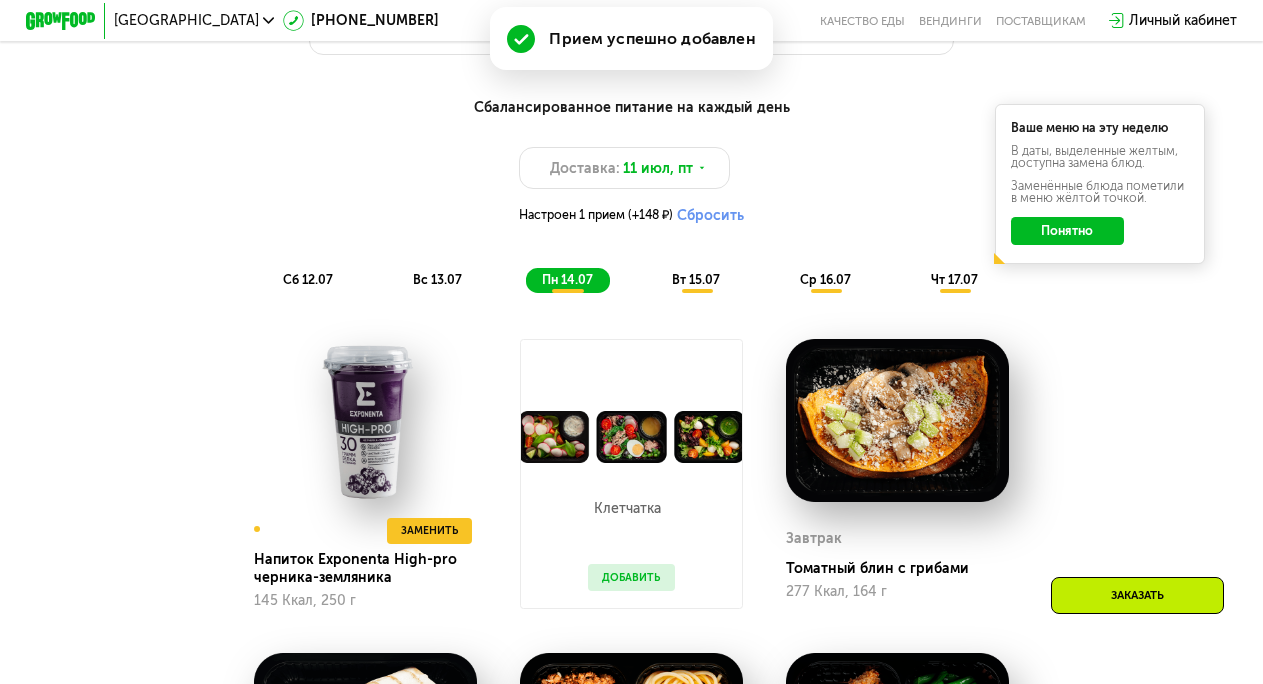 scroll, scrollTop: 1059, scrollLeft: 0, axis: vertical 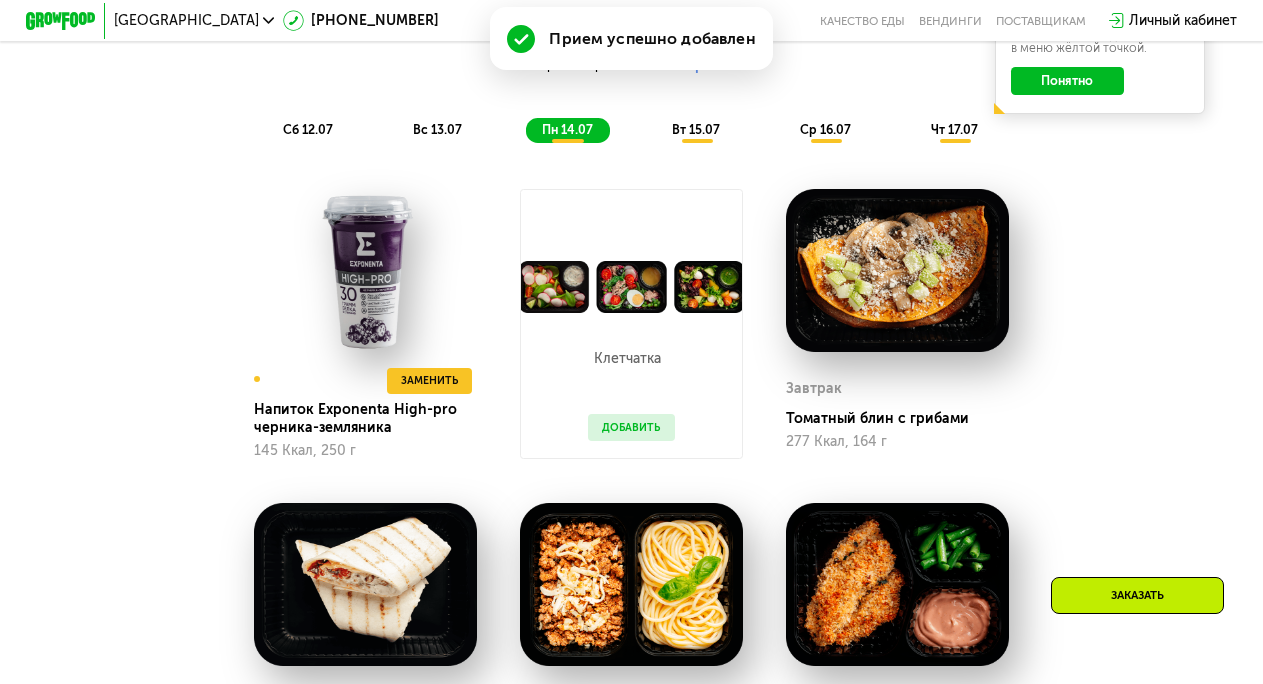click on "Добавить" at bounding box center [631, 427] 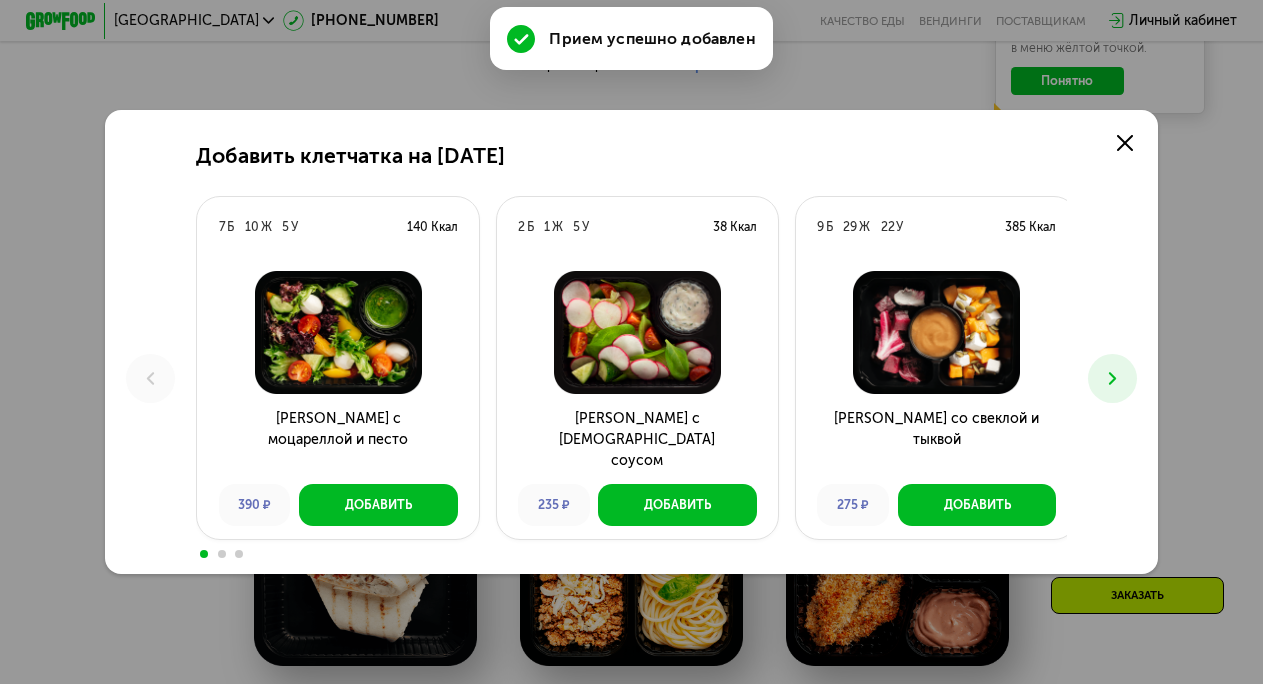 scroll, scrollTop: 0, scrollLeft: 0, axis: both 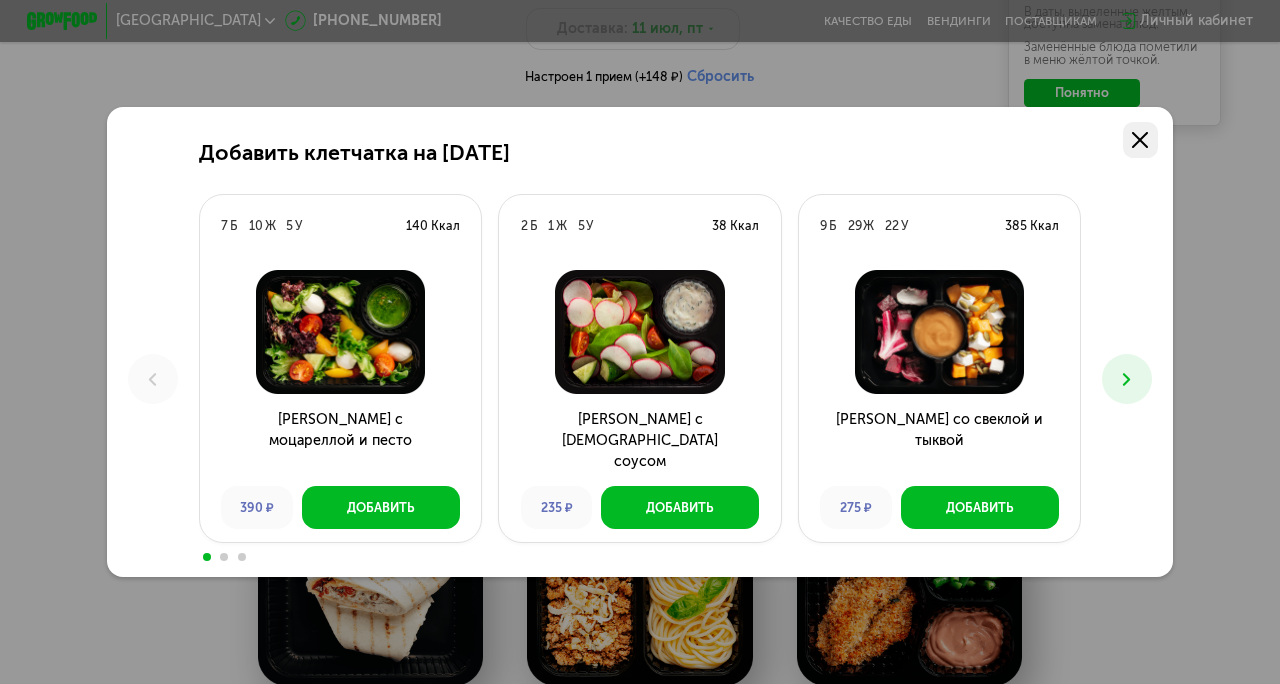 click at bounding box center (1141, 140) 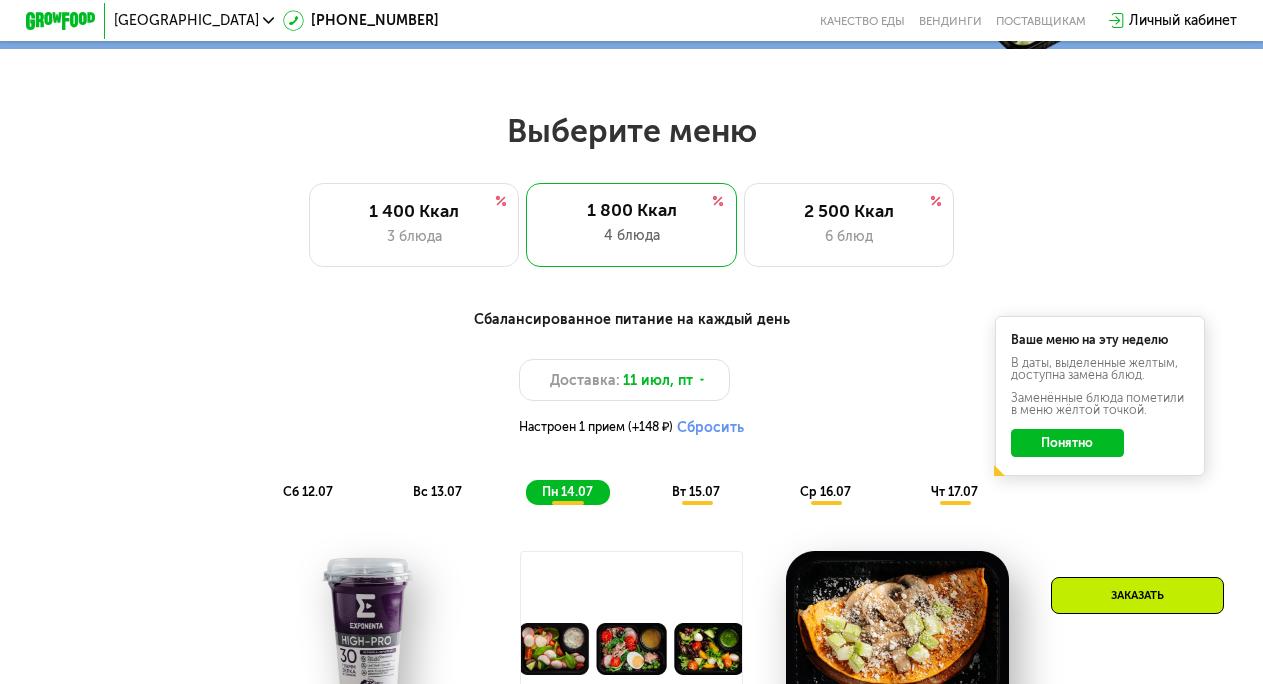 scroll, scrollTop: 750, scrollLeft: 0, axis: vertical 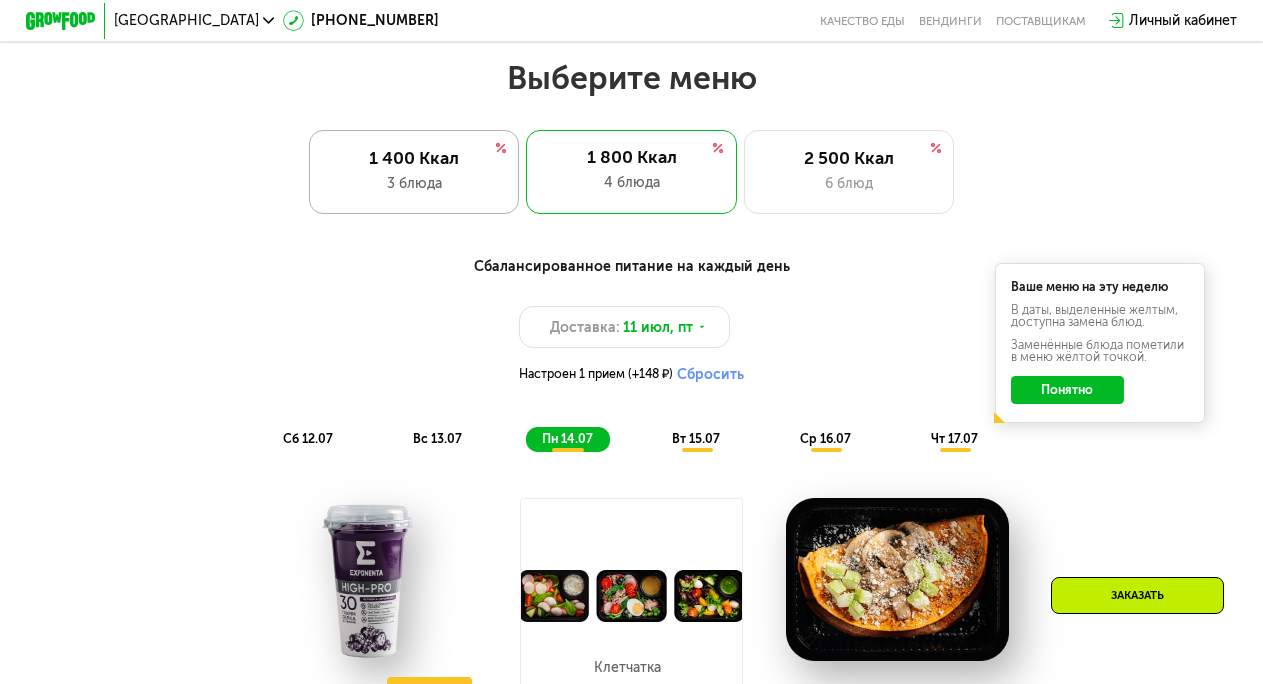 click on "1 400 Ккал 3 блюда" 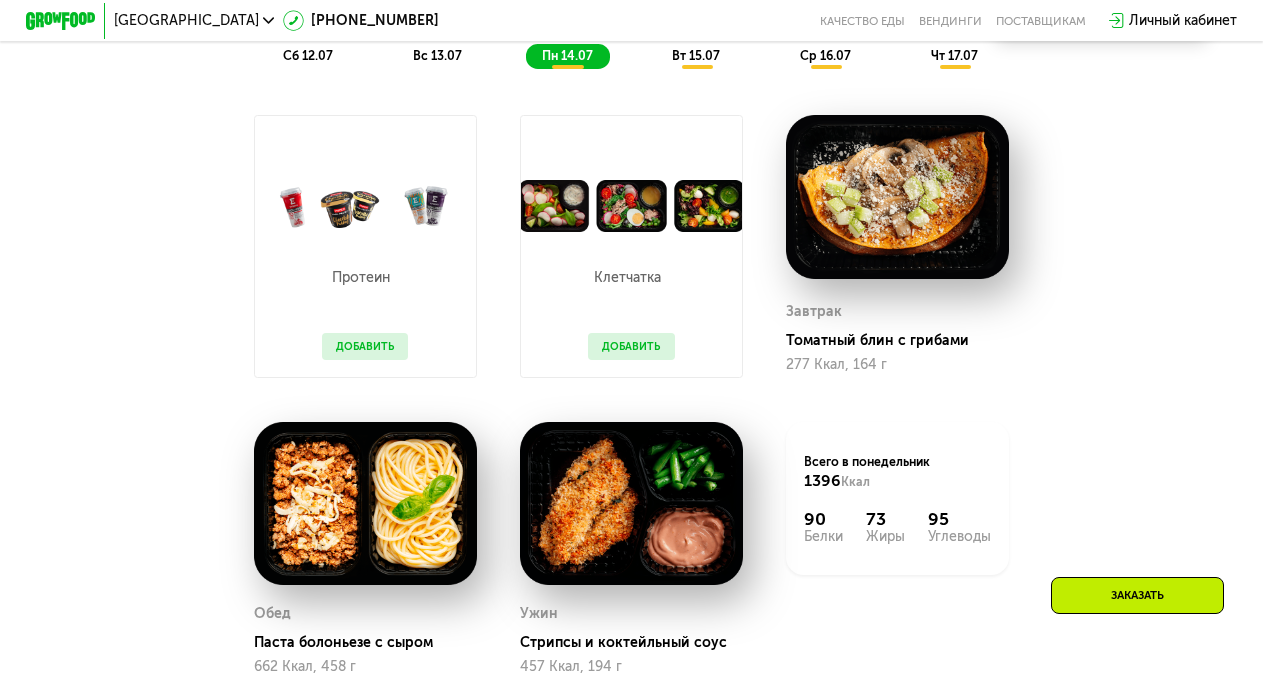 scroll, scrollTop: 1104, scrollLeft: 0, axis: vertical 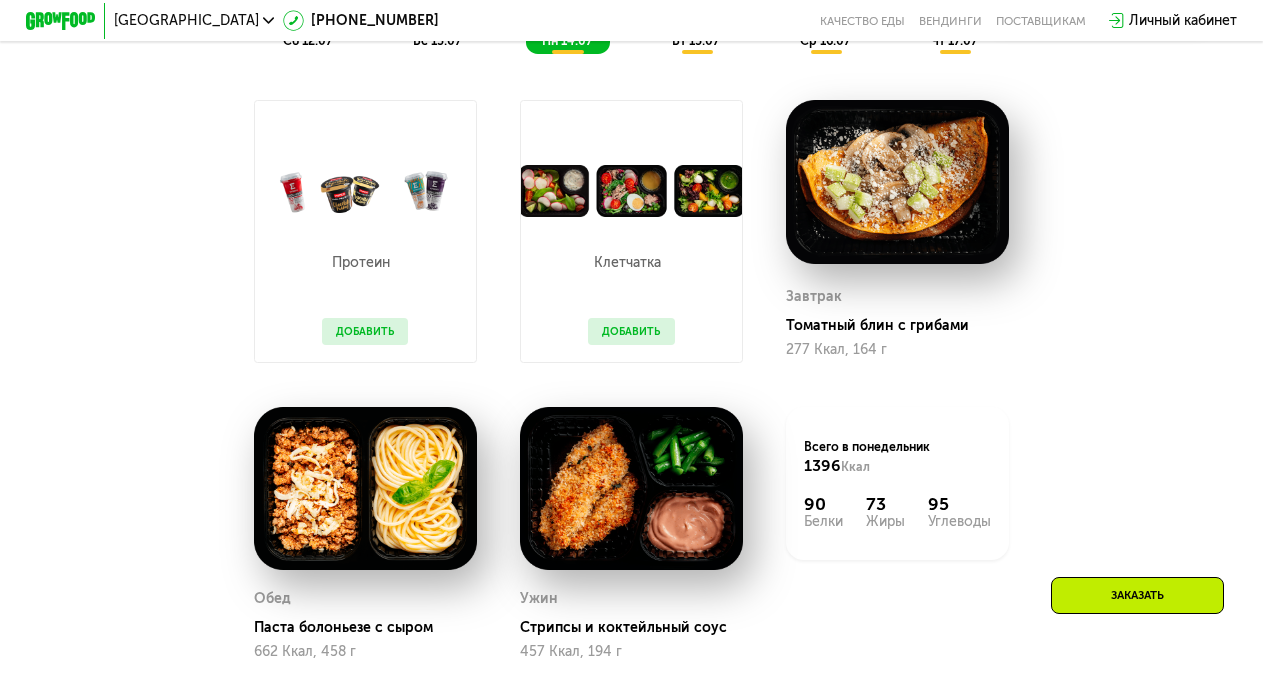 click on "Добавить" at bounding box center (365, 331) 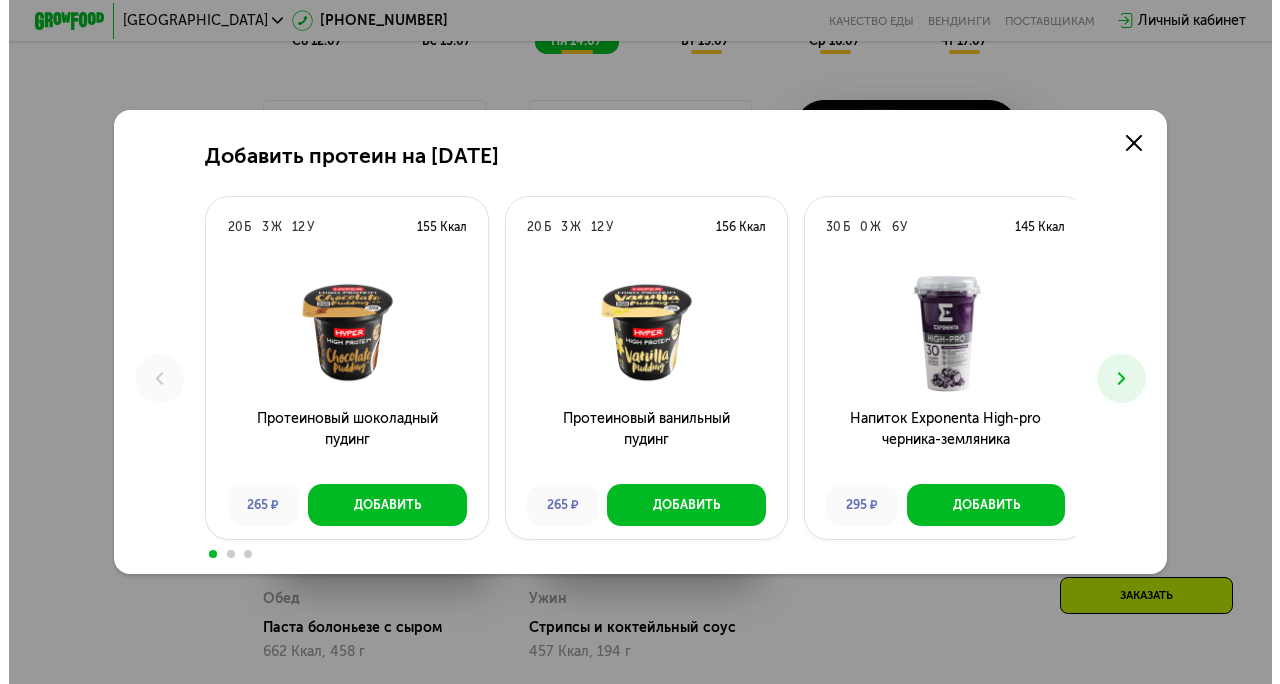 scroll, scrollTop: 0, scrollLeft: 0, axis: both 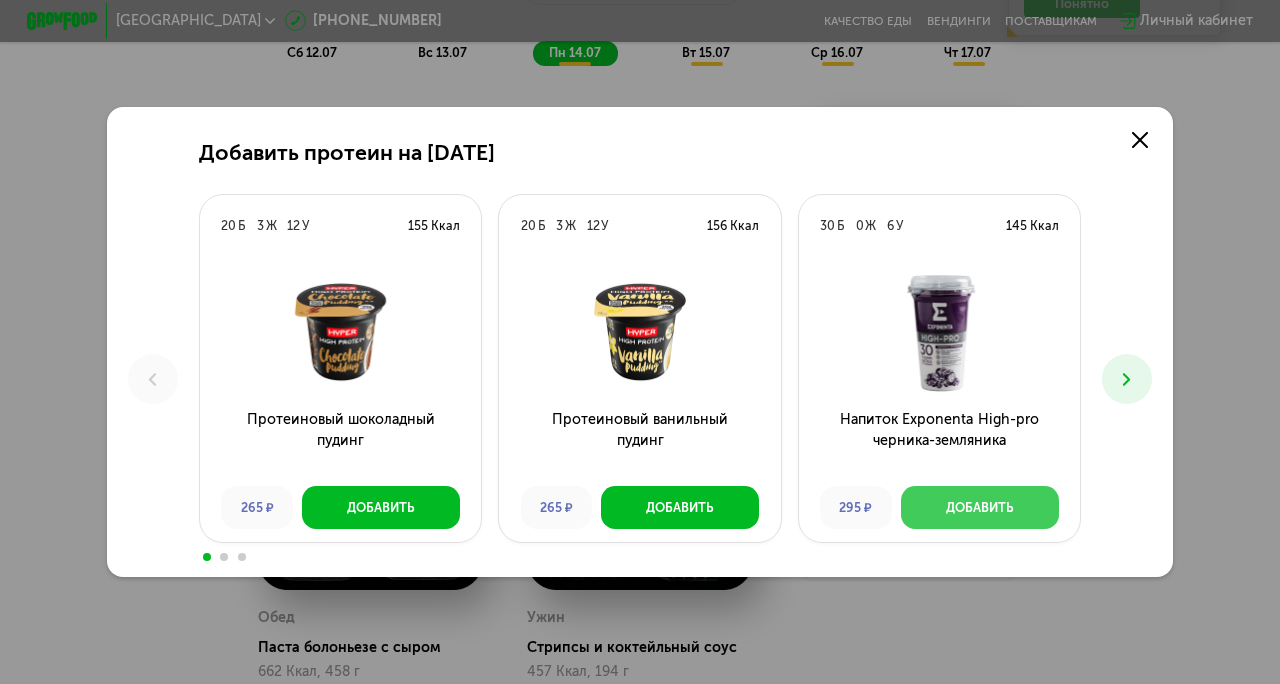 click on "Добавить" at bounding box center (980, 507) 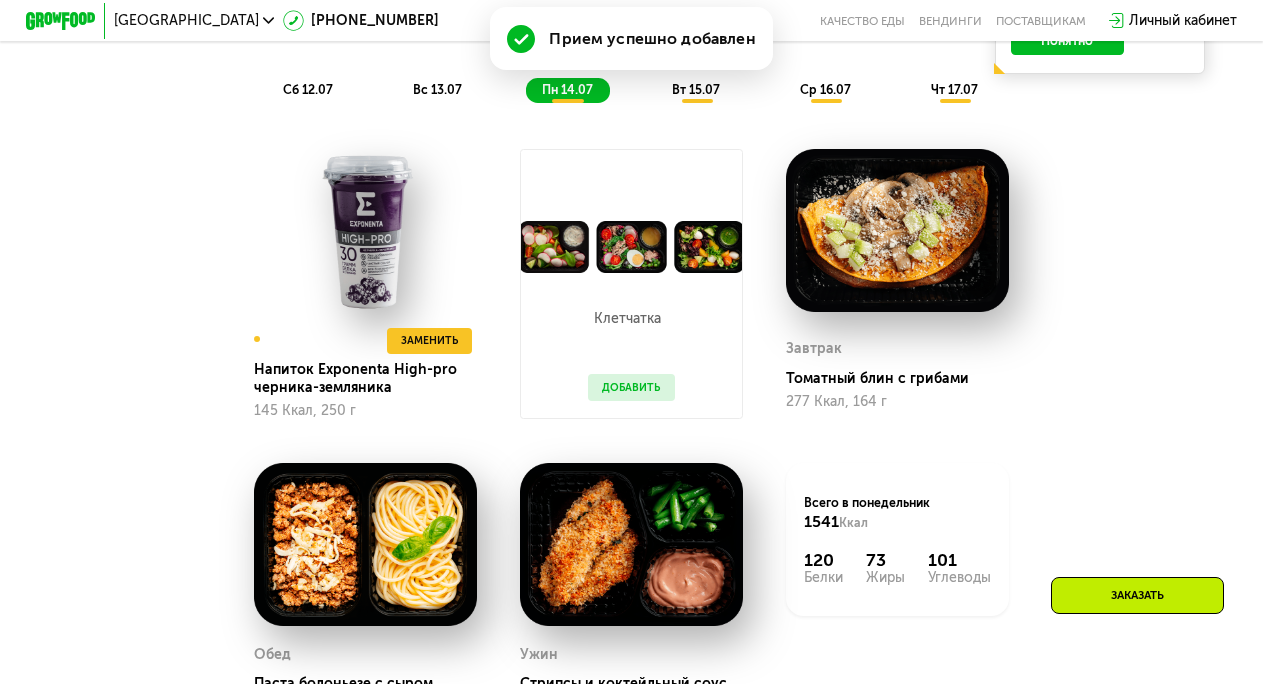 scroll, scrollTop: 1104, scrollLeft: 0, axis: vertical 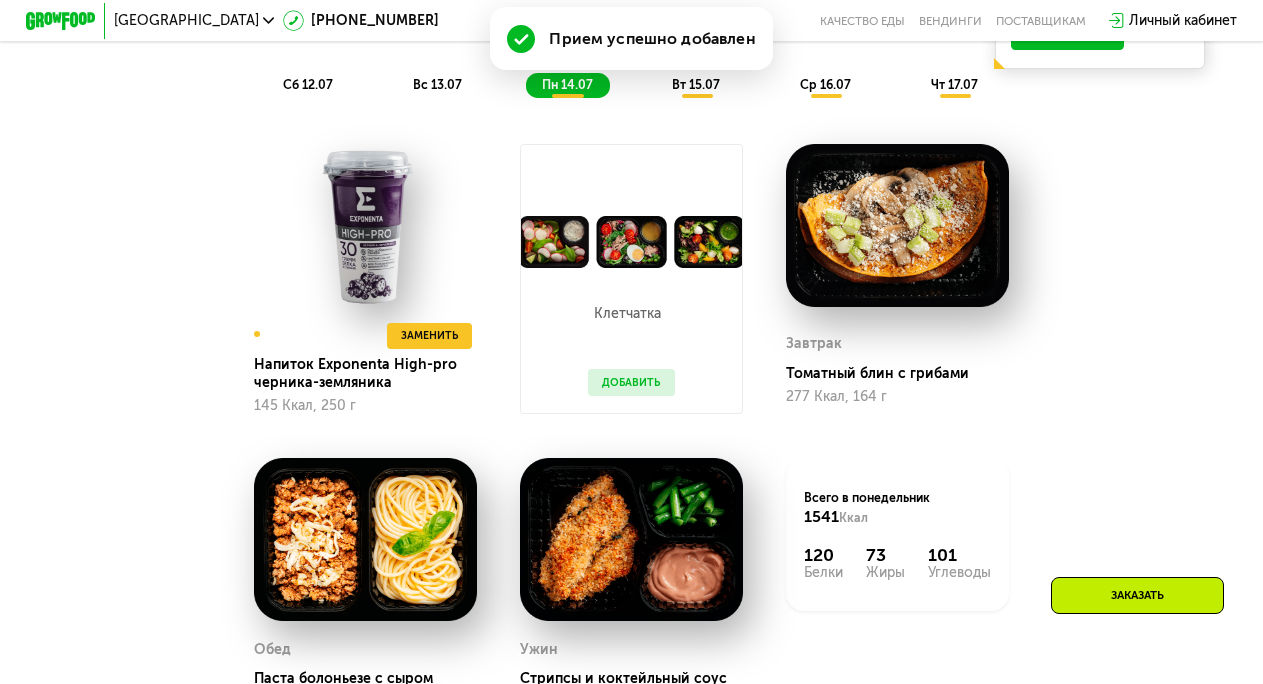 click on "Добавить" at bounding box center (631, 382) 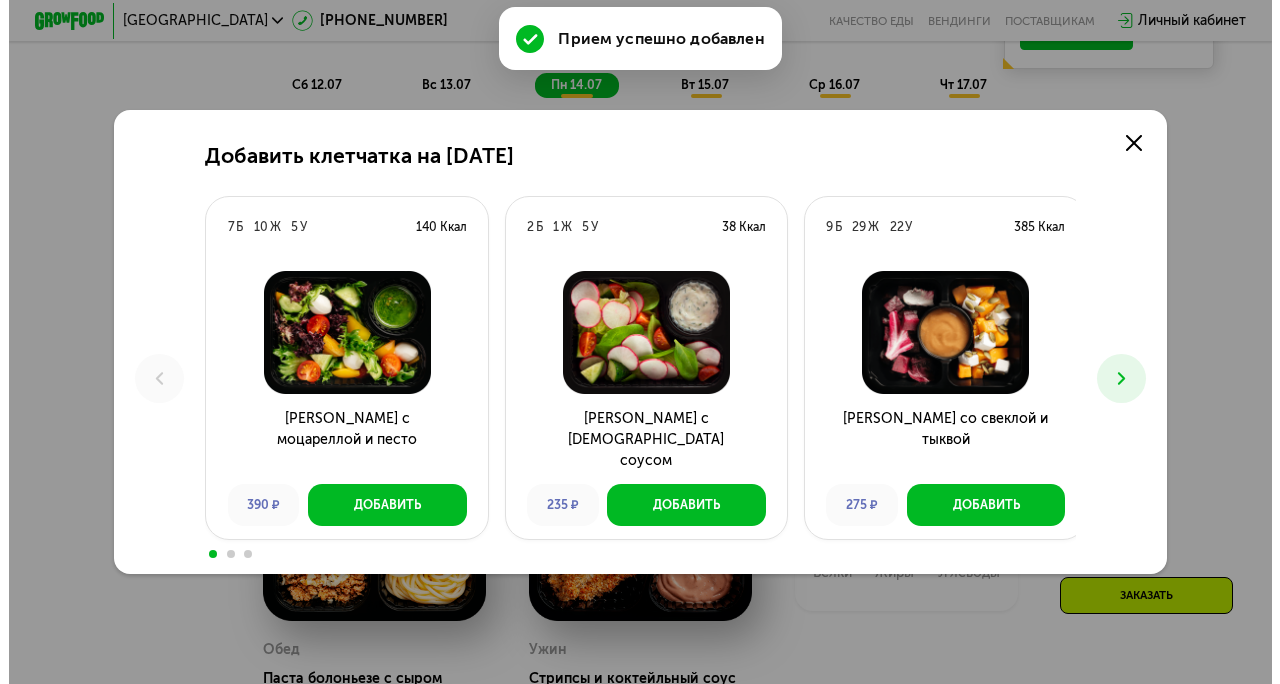 scroll, scrollTop: 0, scrollLeft: 0, axis: both 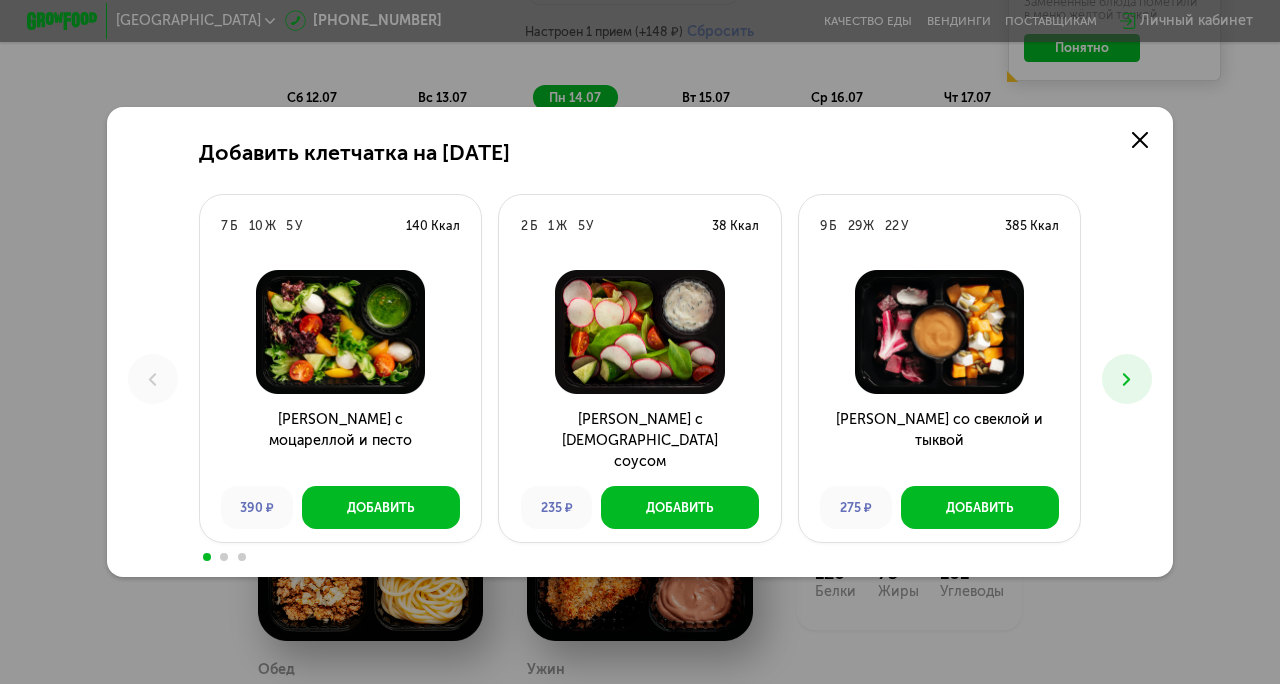 click at bounding box center [1127, 379] 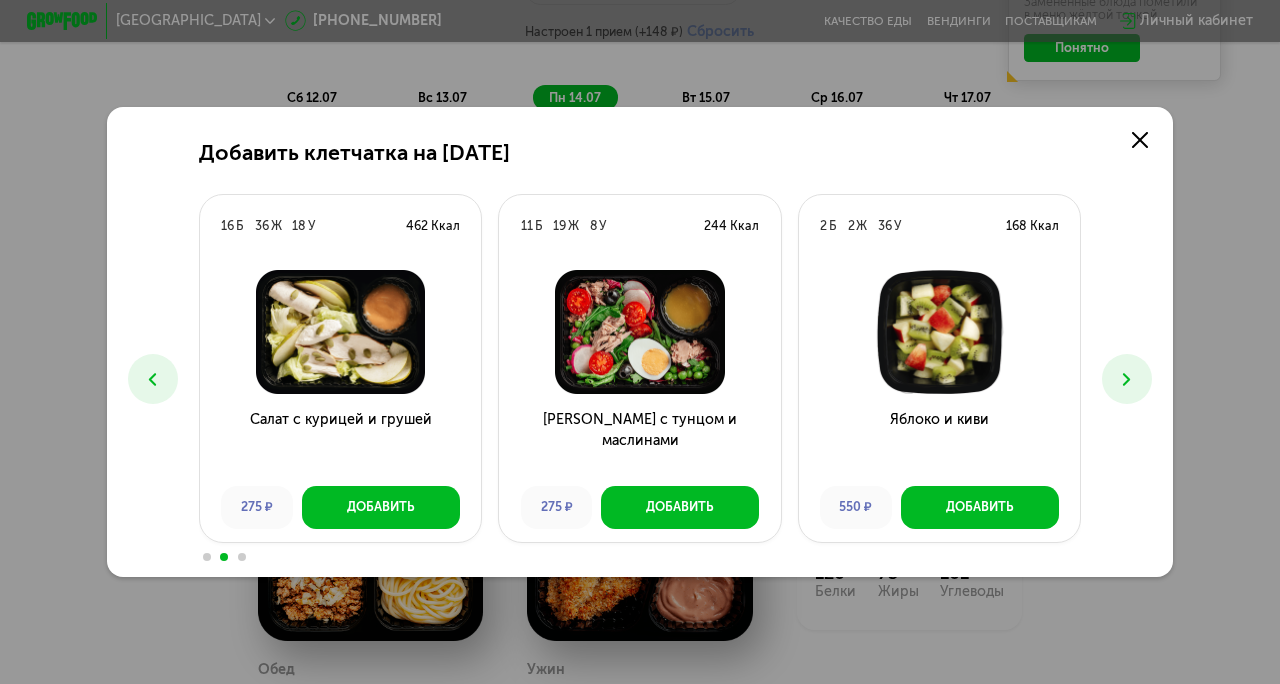click at bounding box center [1127, 379] 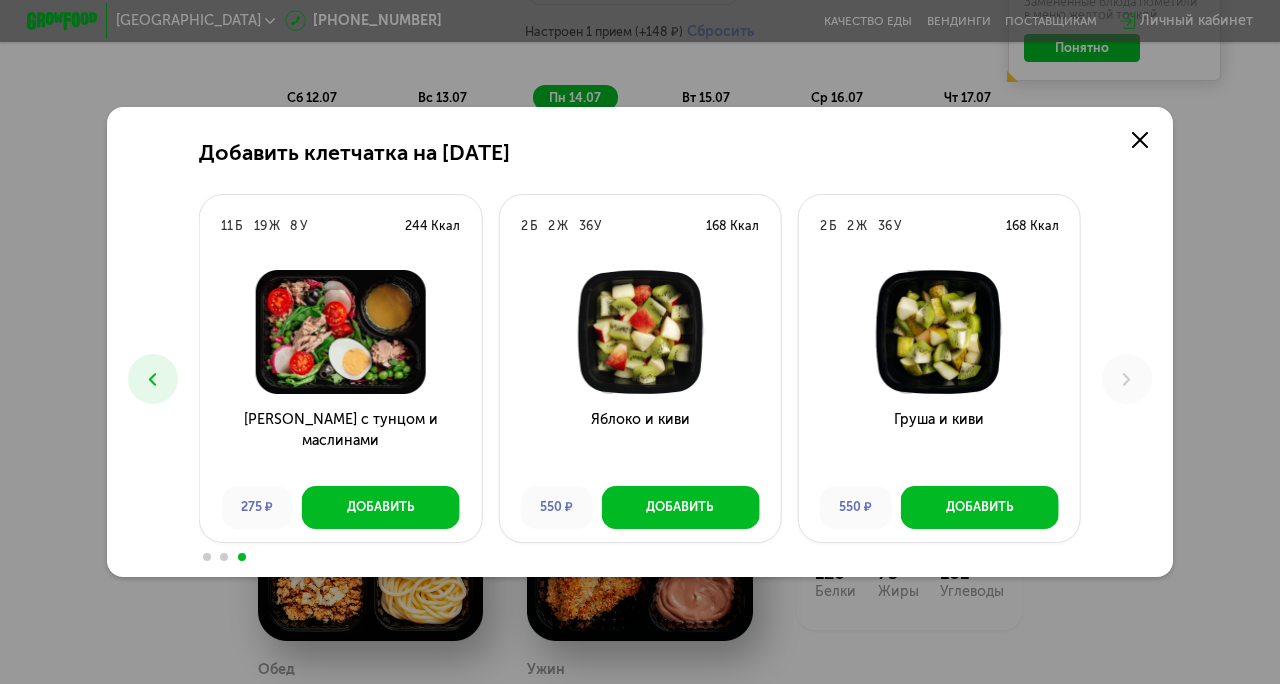 click at bounding box center (153, 379) 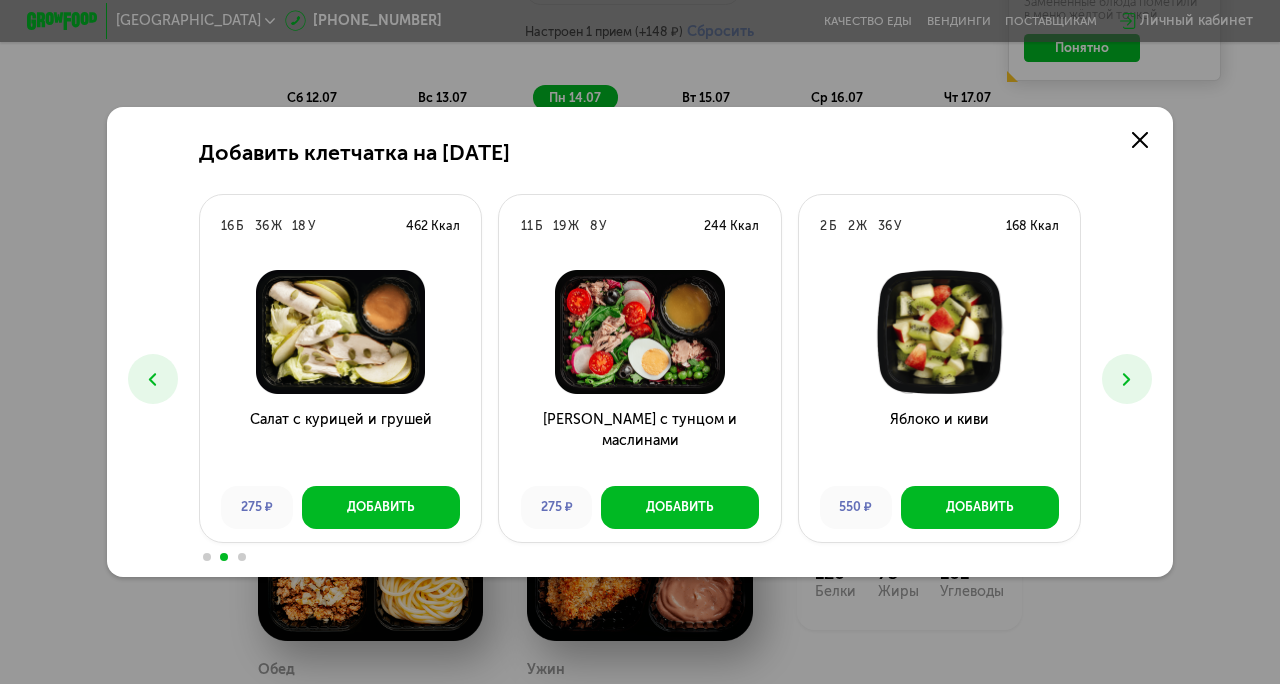 click at bounding box center [153, 379] 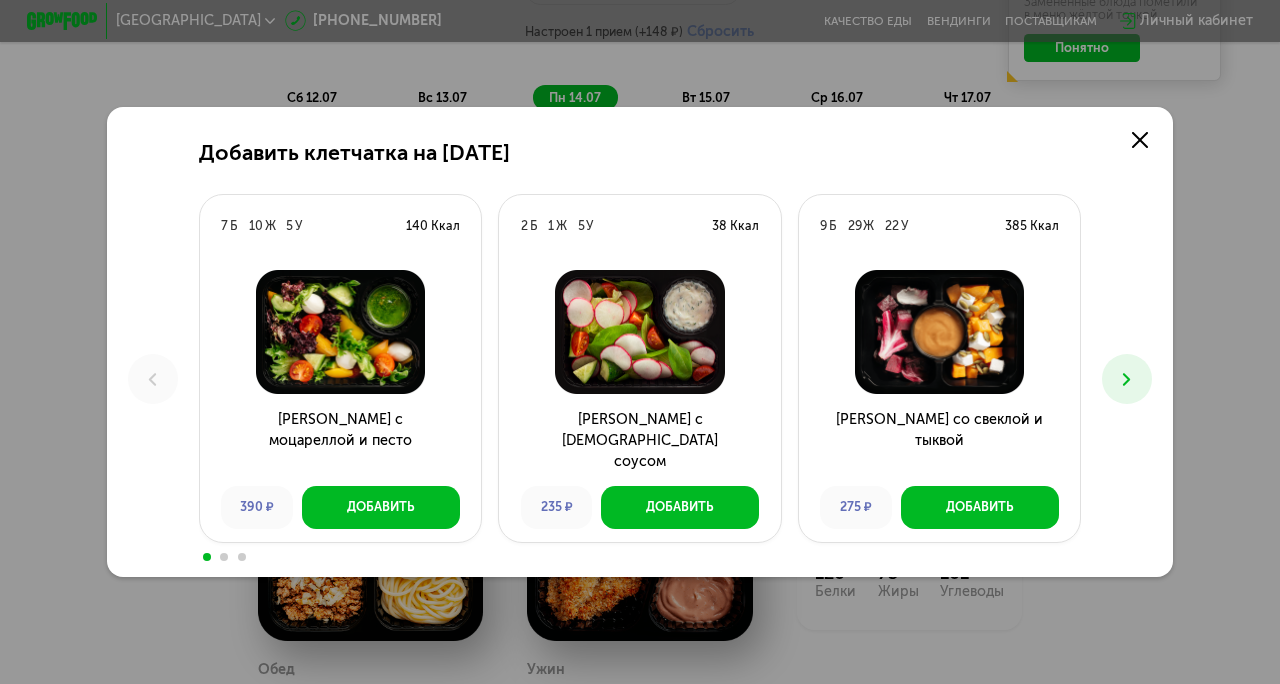 click at bounding box center (1127, 379) 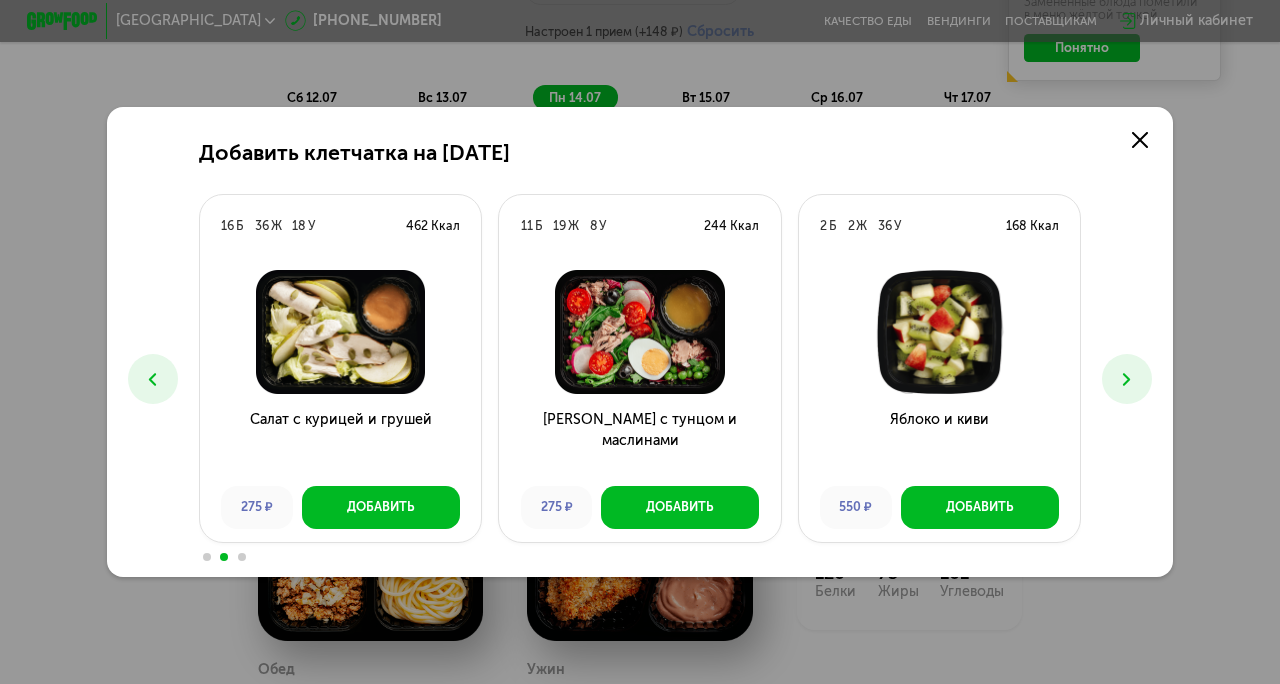 click at bounding box center (1127, 379) 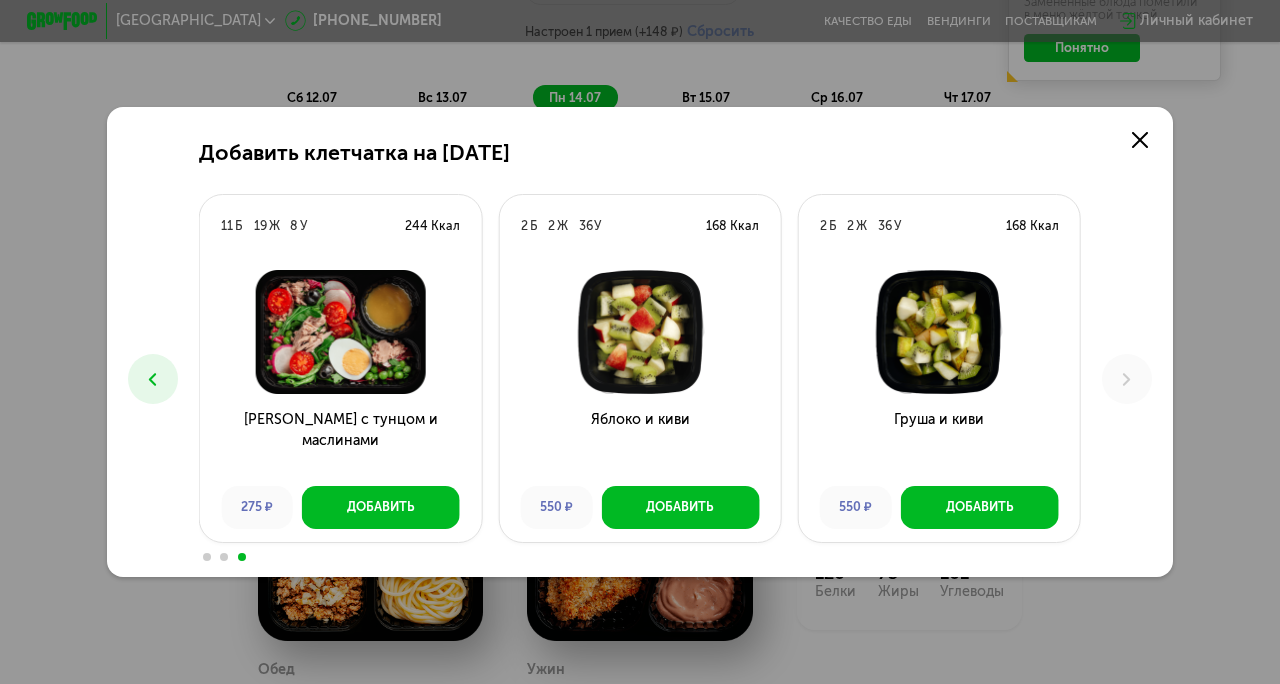 click 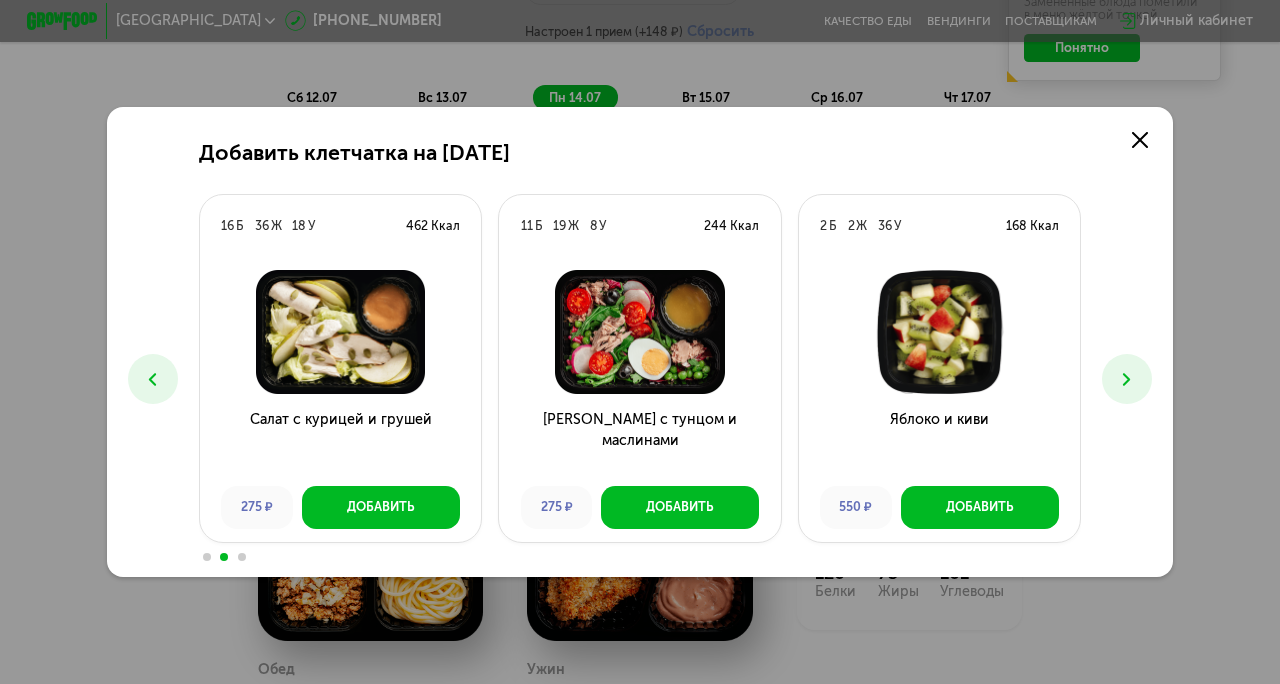 click 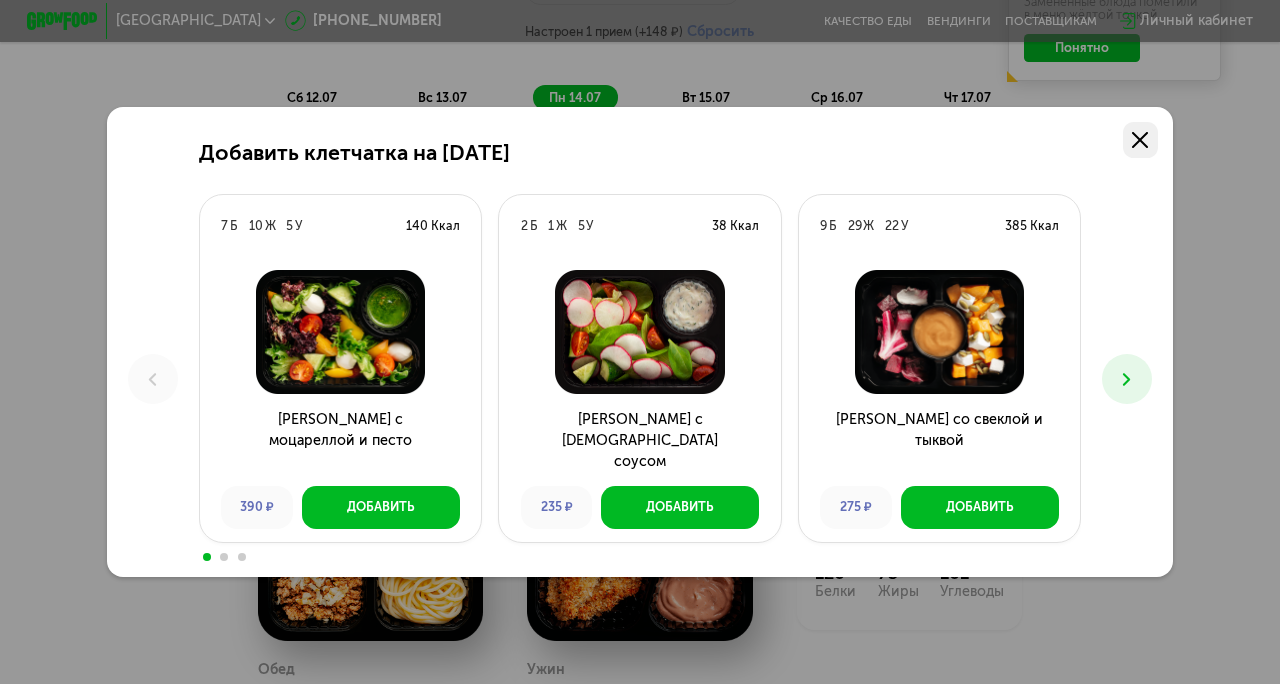 click at bounding box center [1141, 140] 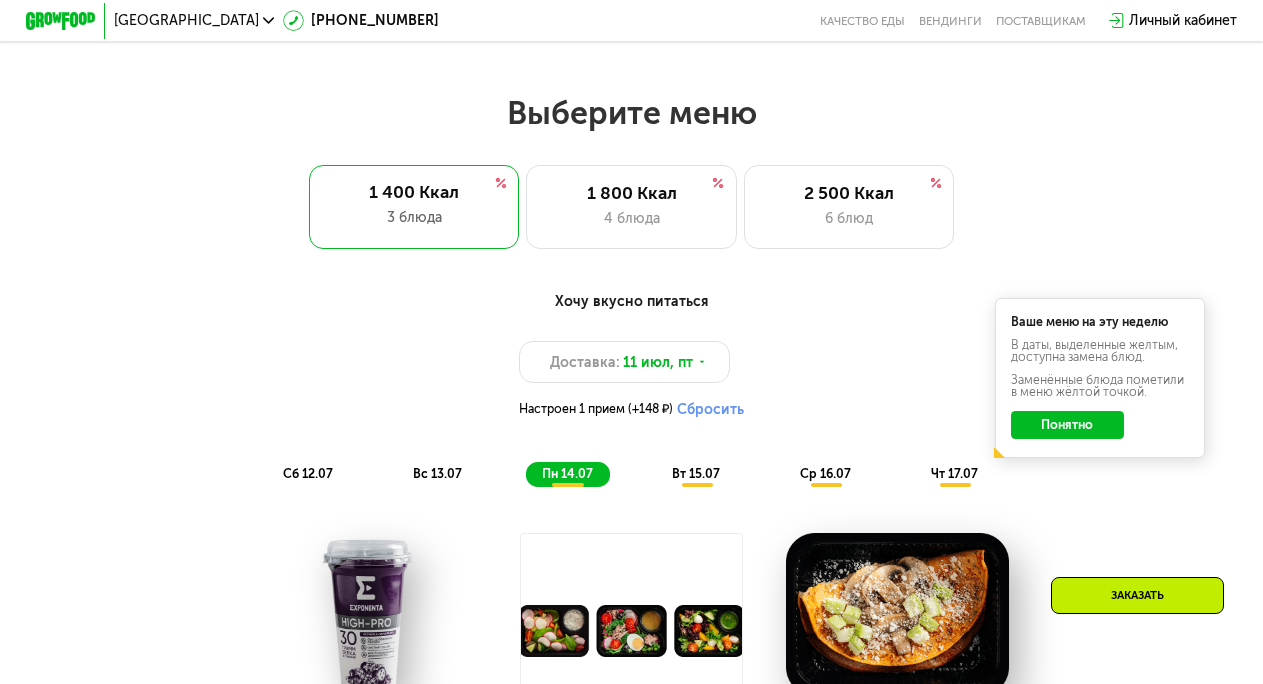 scroll, scrollTop: 716, scrollLeft: 0, axis: vertical 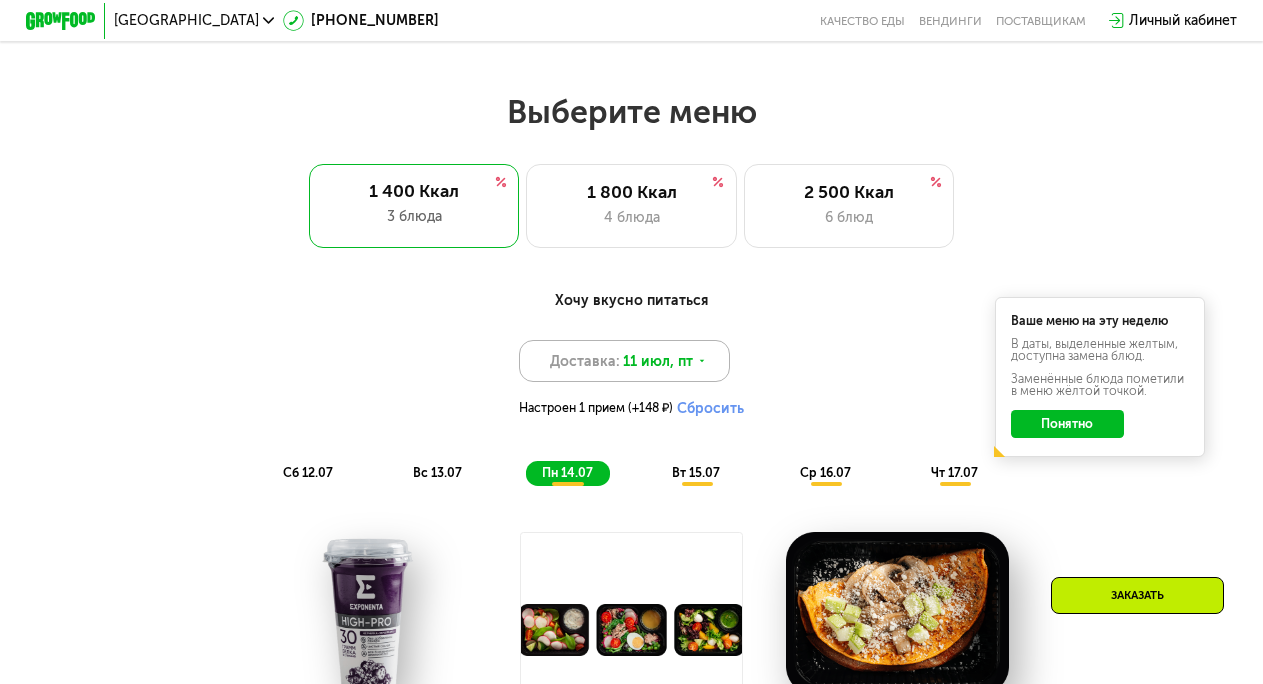 click on "11 июл, пт" at bounding box center (658, 361) 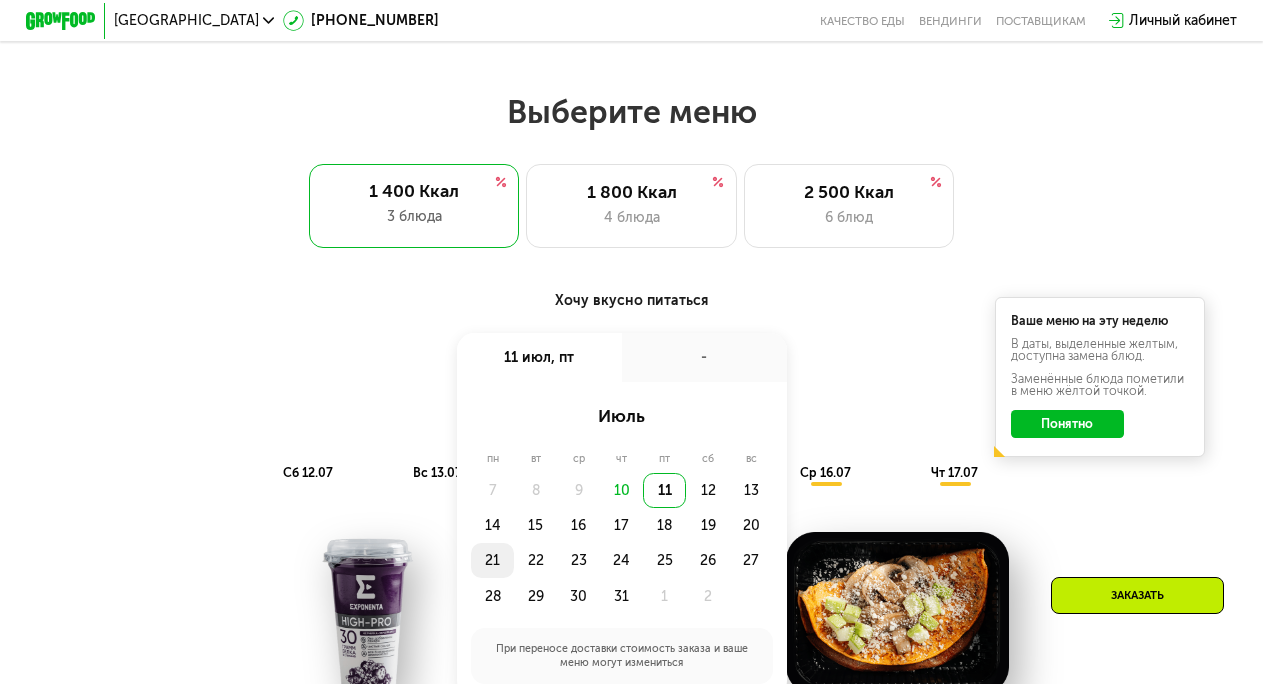 click on "21" 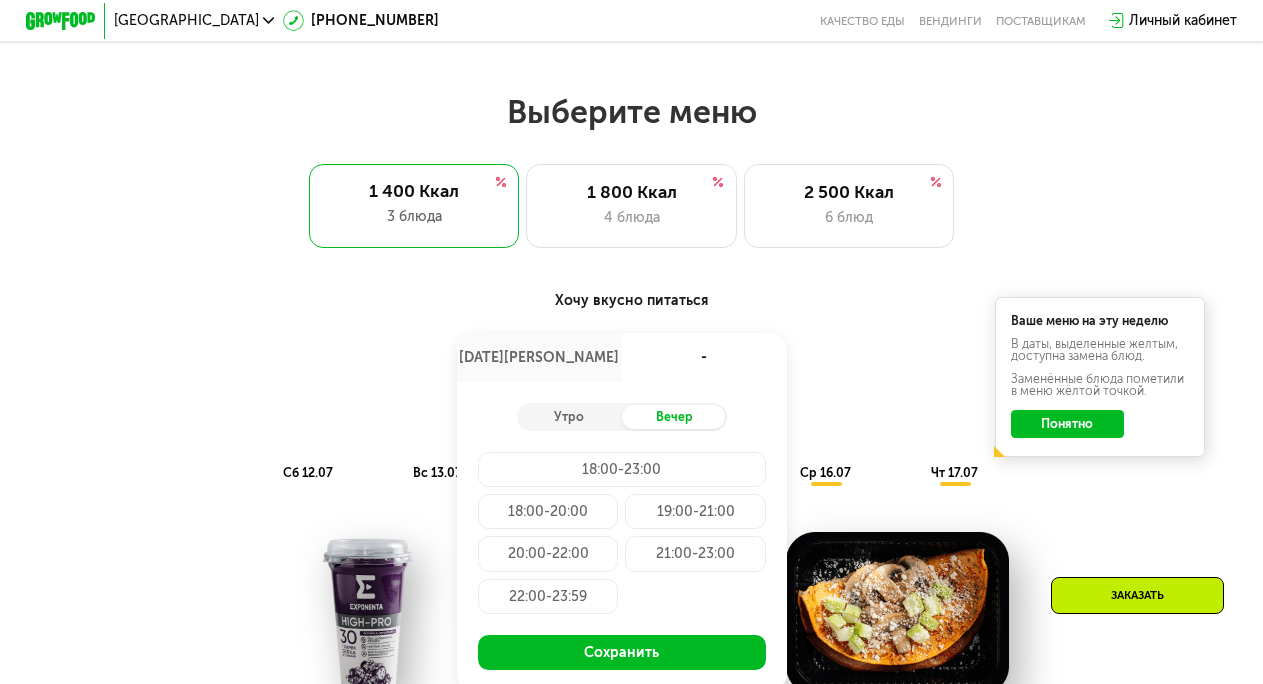 click on "Утро  Вечер 18:00-23:00 18:00-20:00 19:00-21:00 20:00-22:00 21:00-23:00 22:00-23:59 Сохранить" at bounding box center (622, 536) 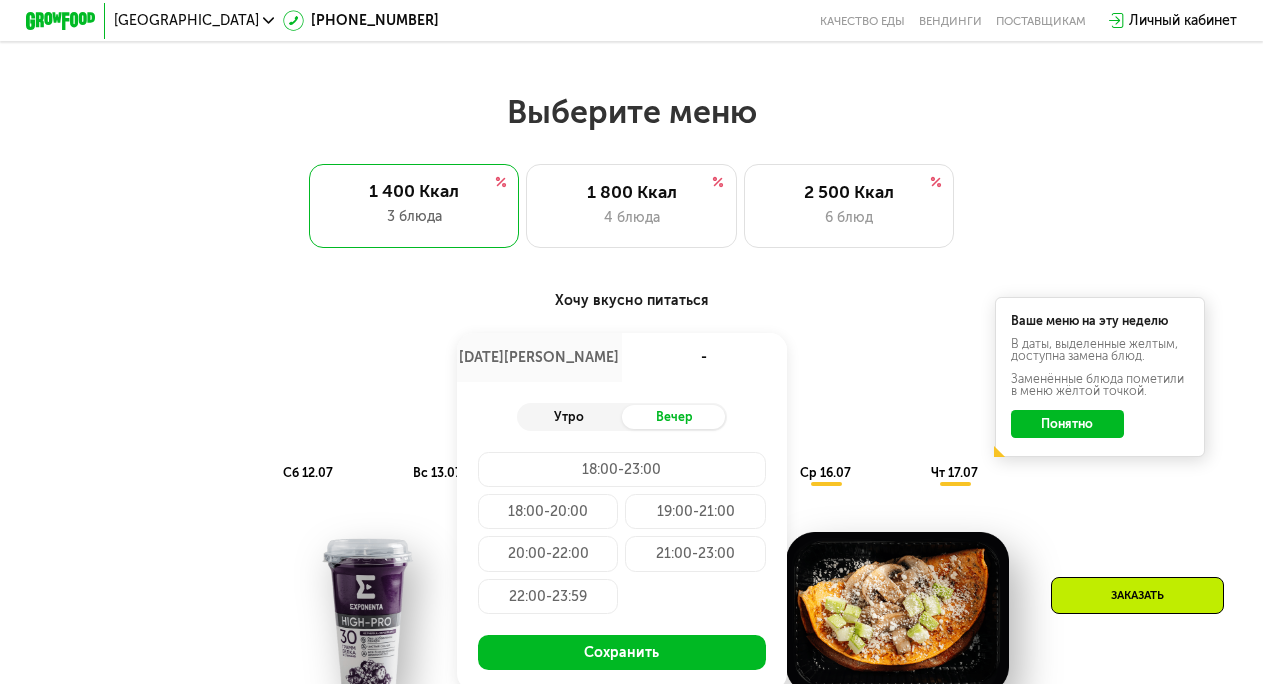 click on "Утро" at bounding box center [569, 417] 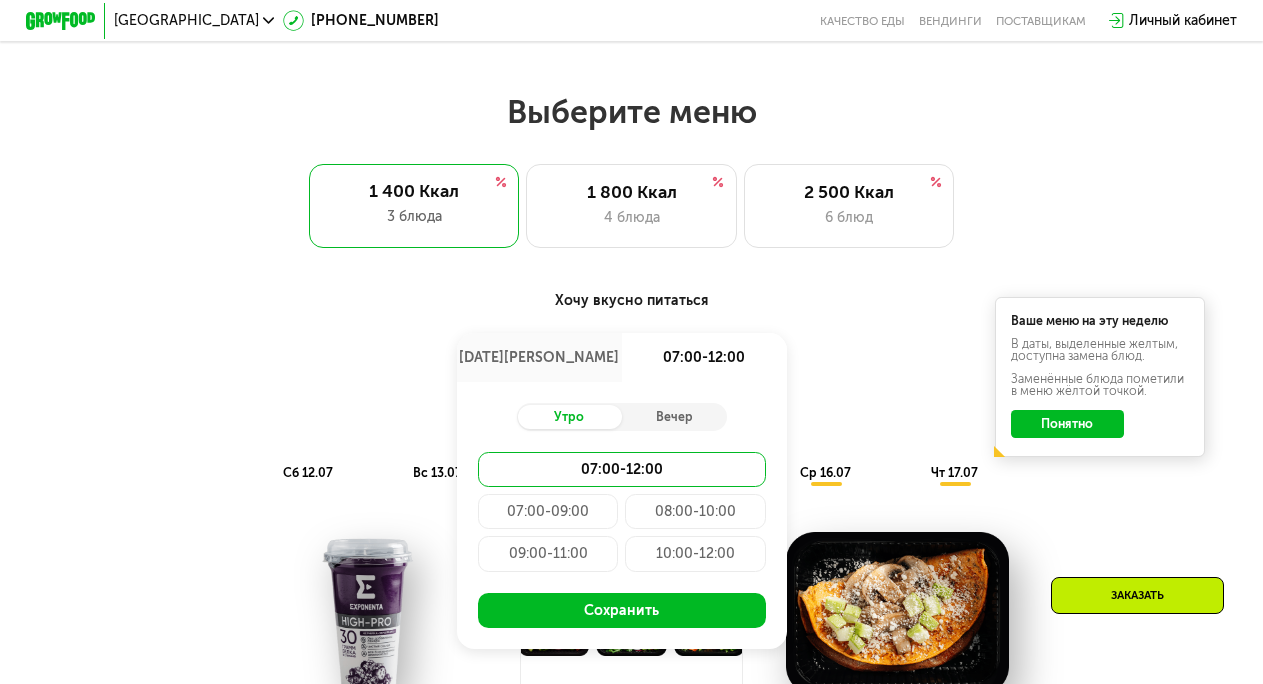 click on "07:00-09:00" 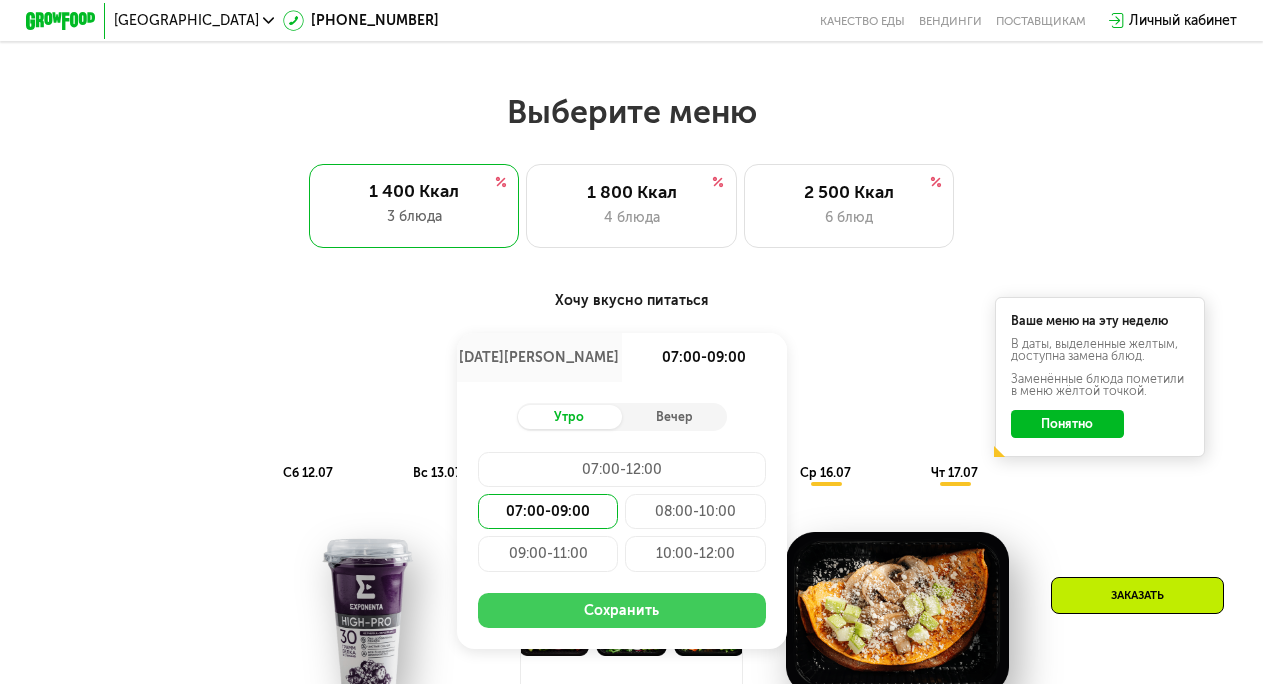 click on "Сохранить" at bounding box center (622, 610) 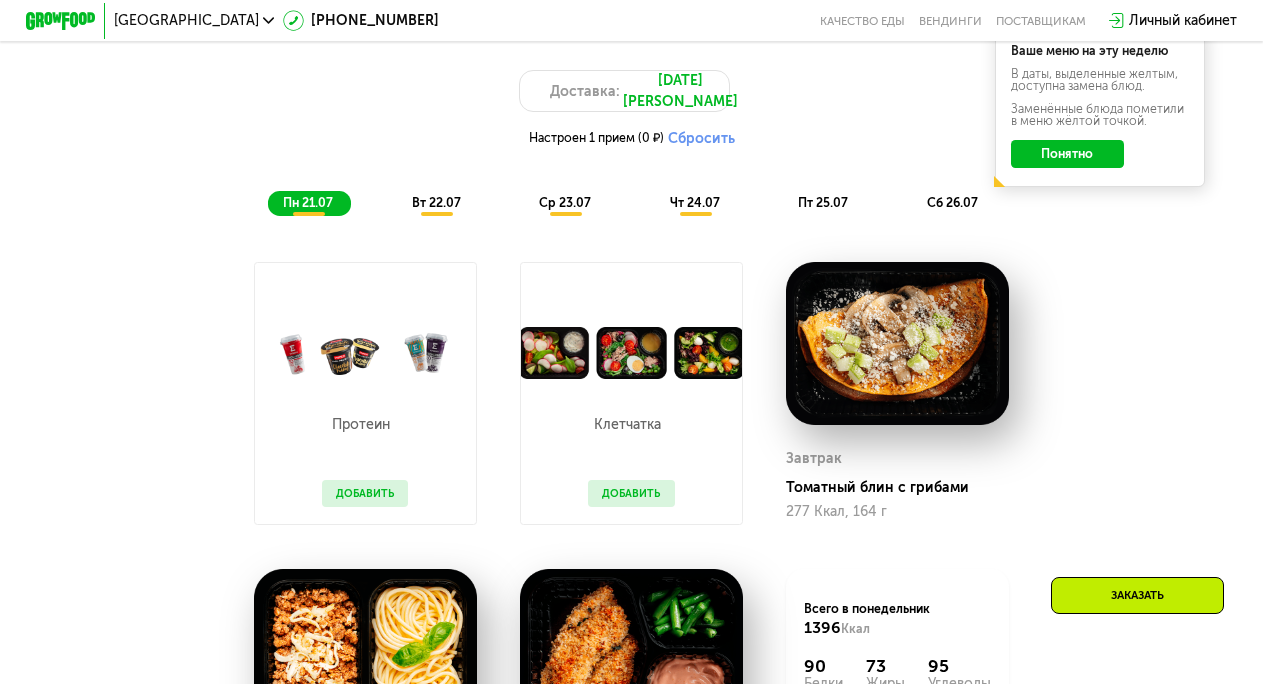 scroll, scrollTop: 959, scrollLeft: 0, axis: vertical 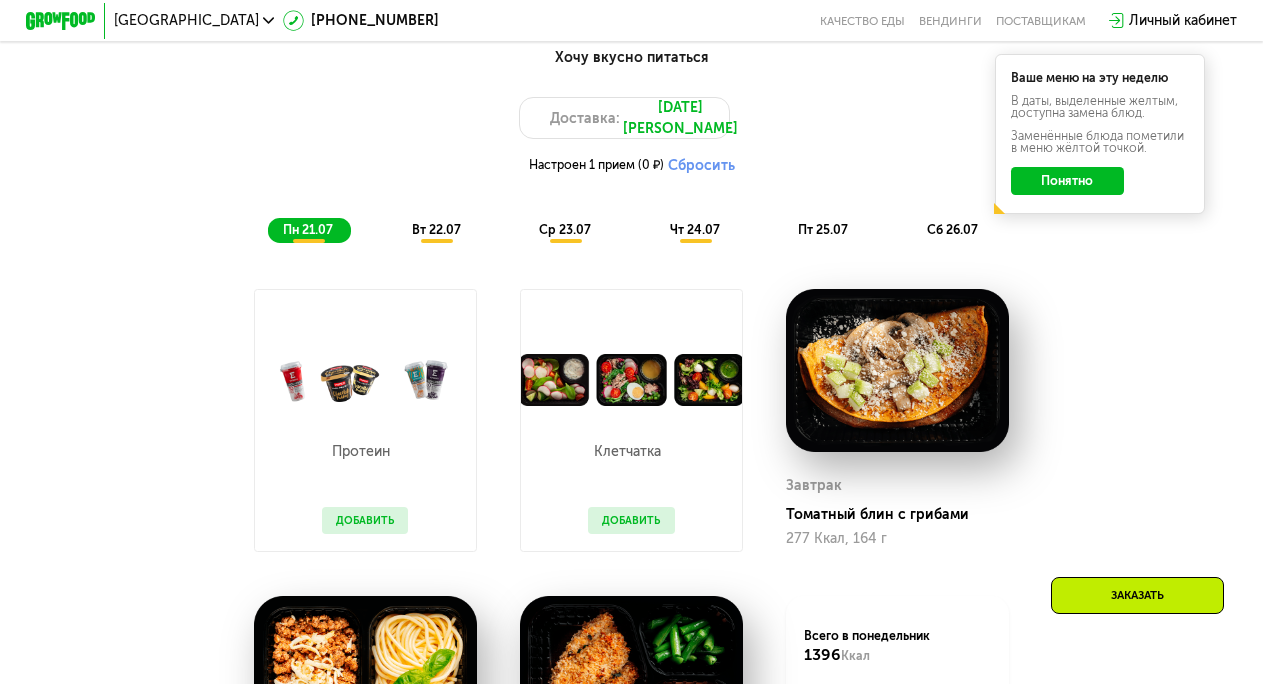 click on "Понятно" 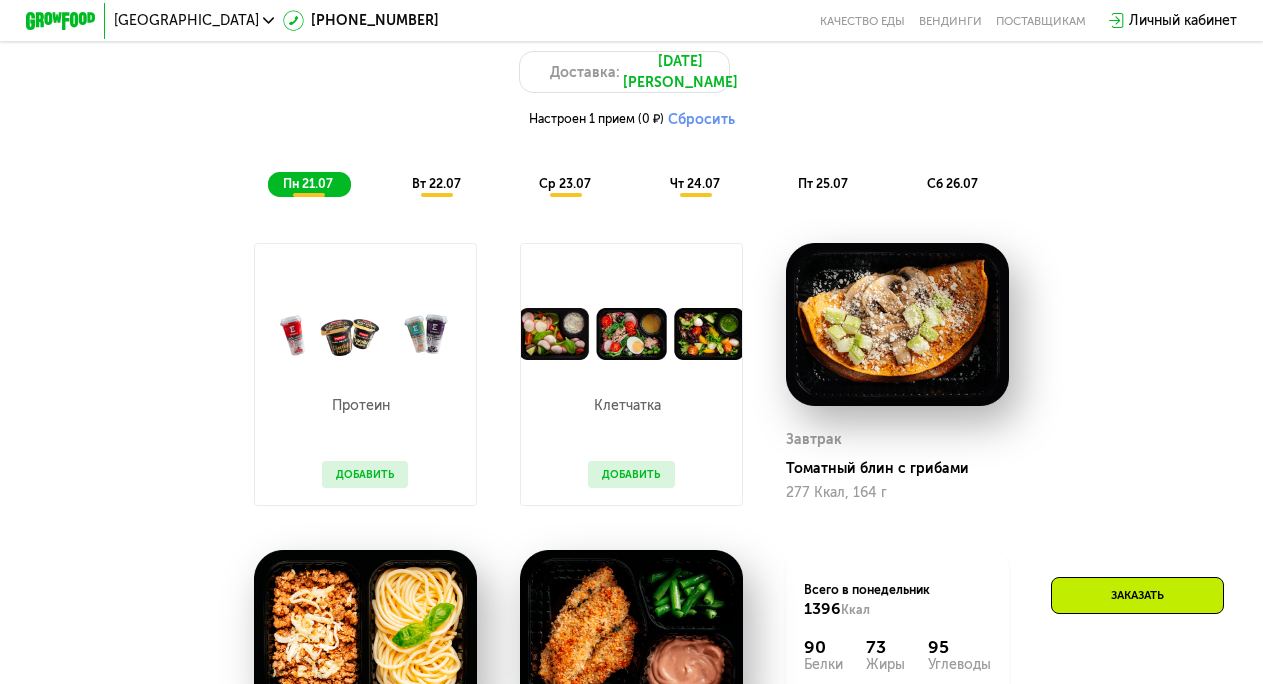 scroll, scrollTop: 1003, scrollLeft: 0, axis: vertical 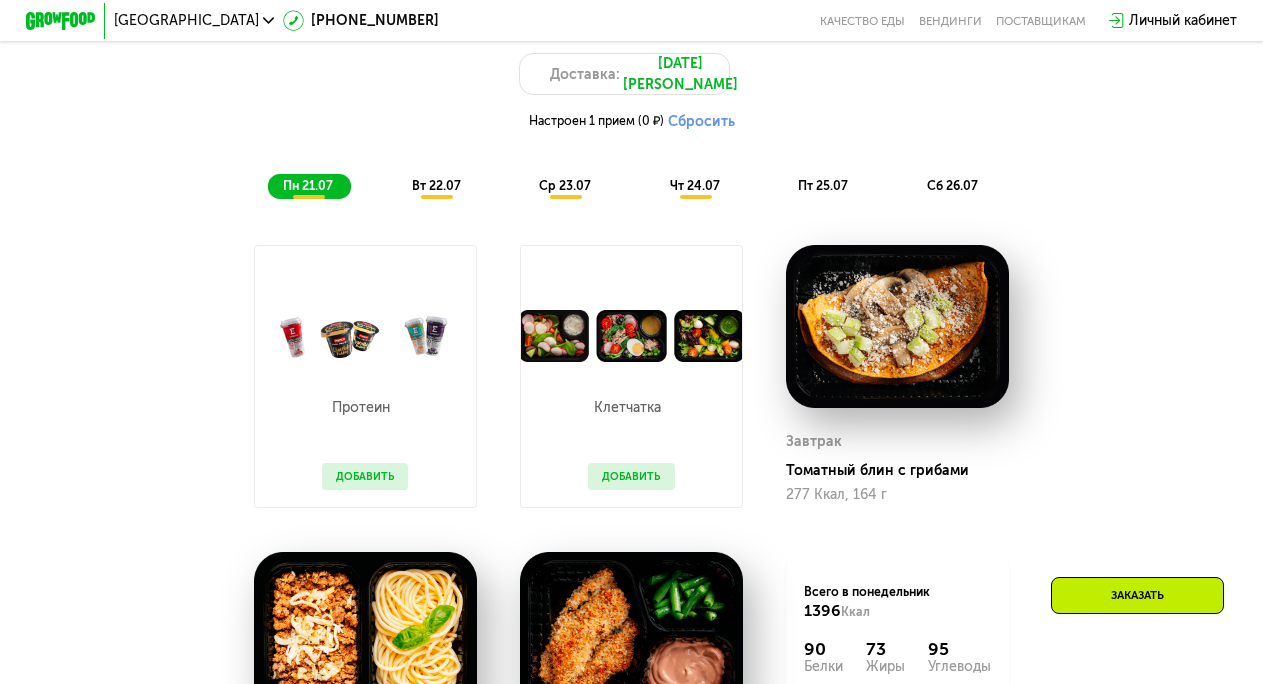 click on "Добавить" at bounding box center [365, 476] 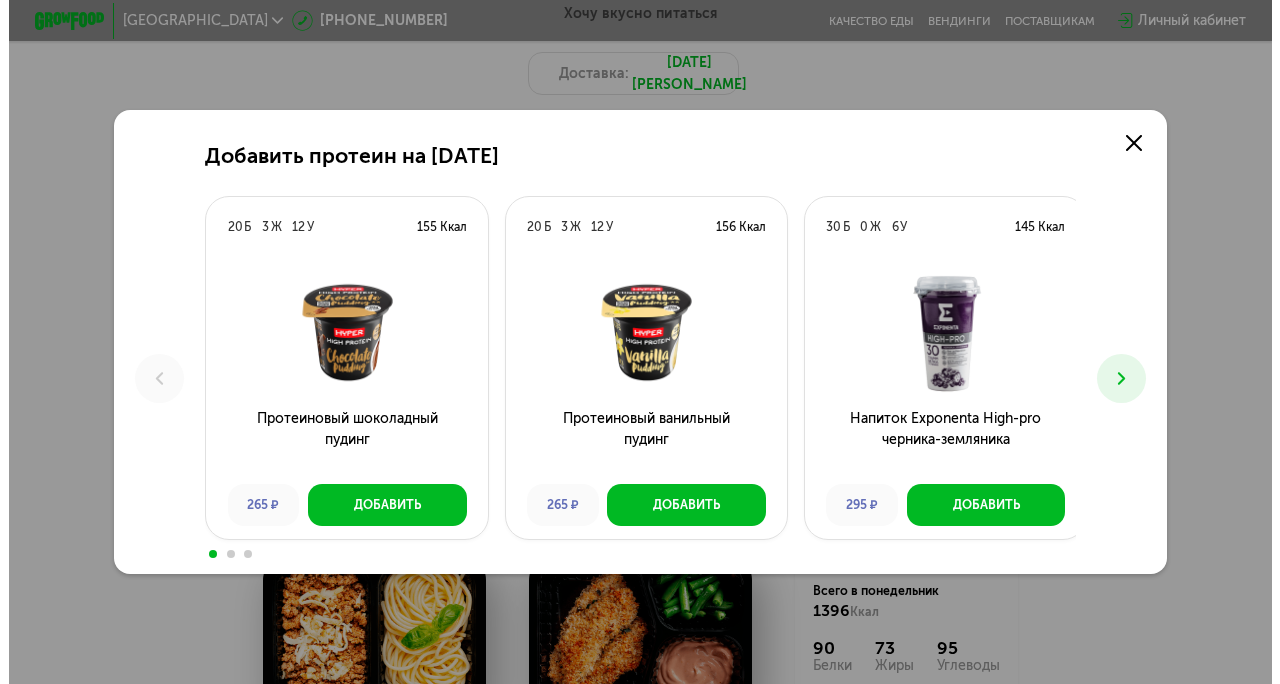scroll, scrollTop: 0, scrollLeft: 0, axis: both 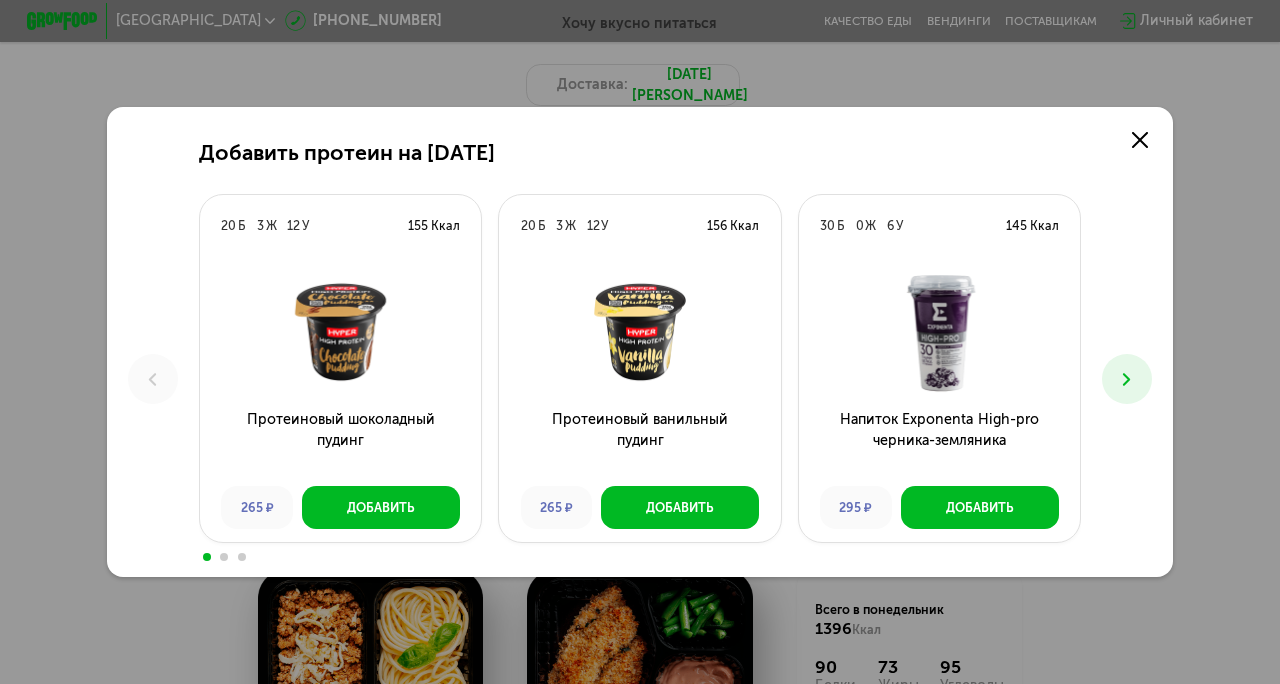 click at bounding box center (1127, 379) 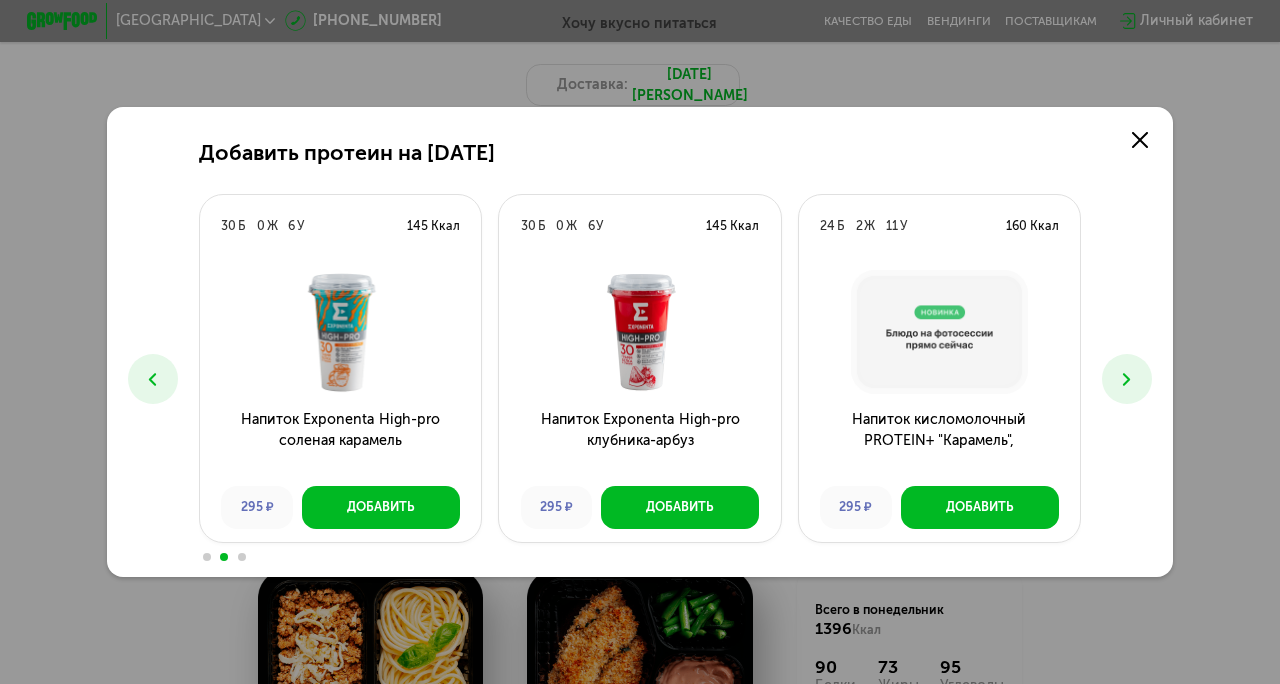 click at bounding box center (153, 379) 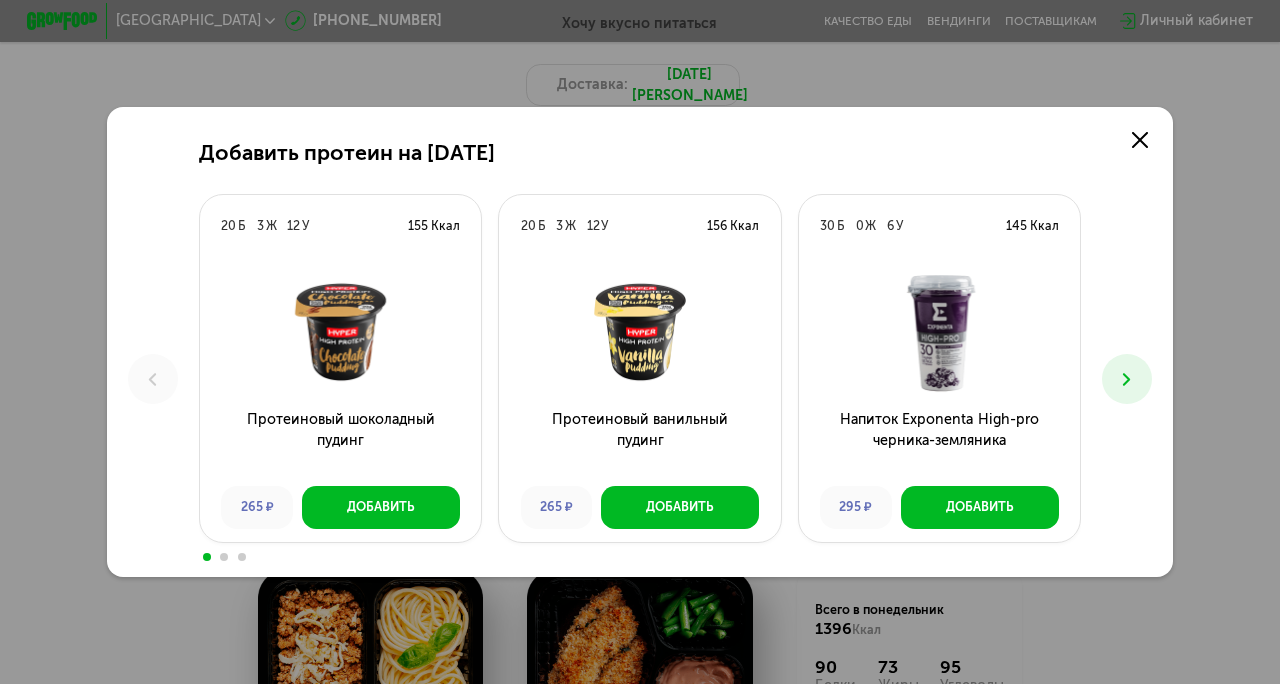 click at bounding box center [1127, 379] 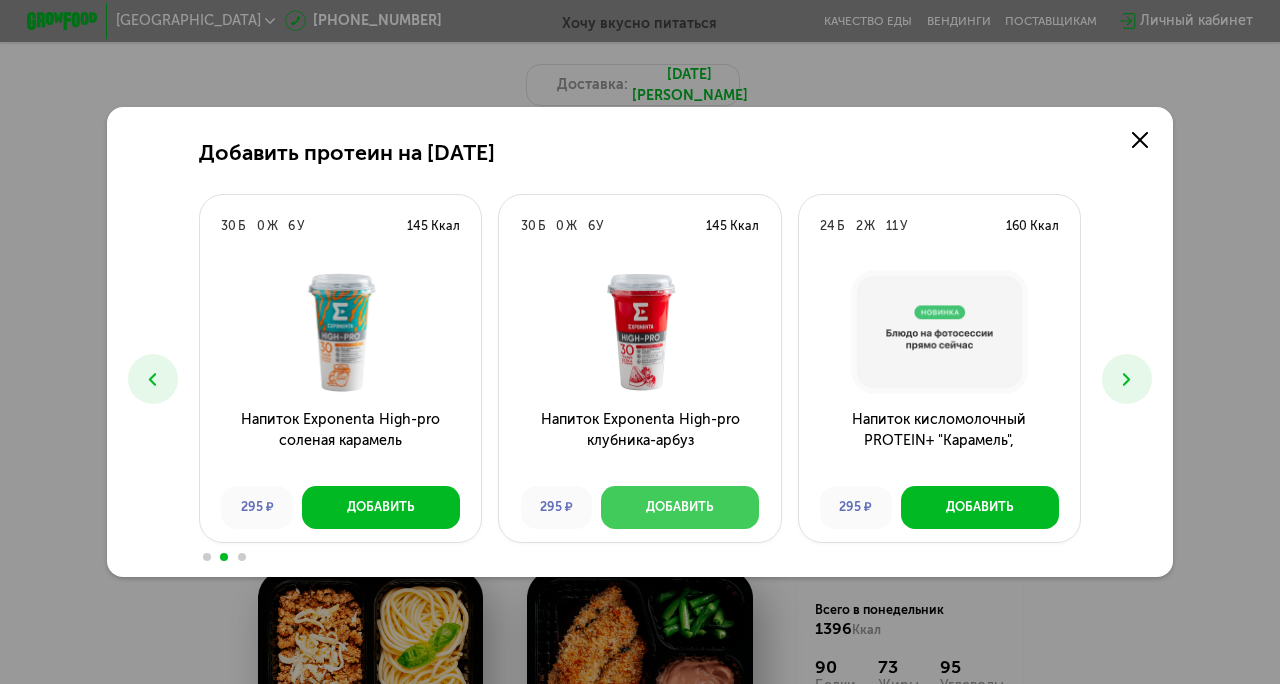 click on "Добавить" at bounding box center (680, 507) 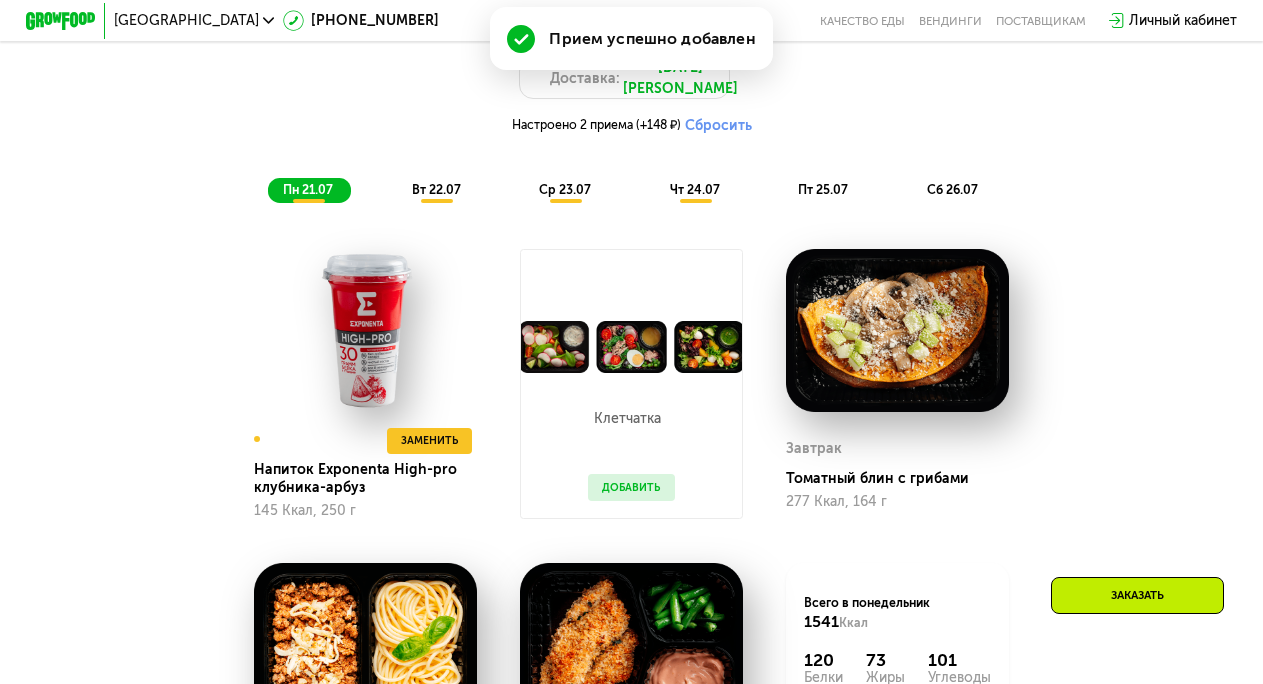 scroll, scrollTop: 1003, scrollLeft: 0, axis: vertical 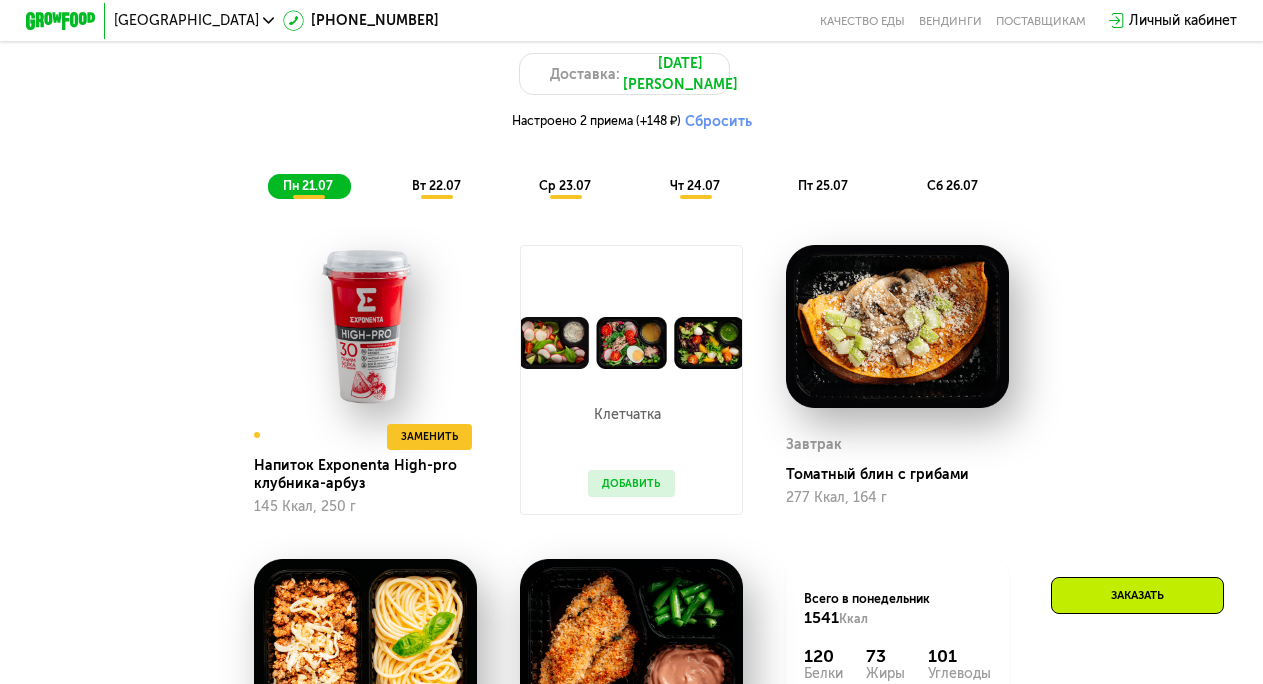 click on "Добавить" at bounding box center [631, 483] 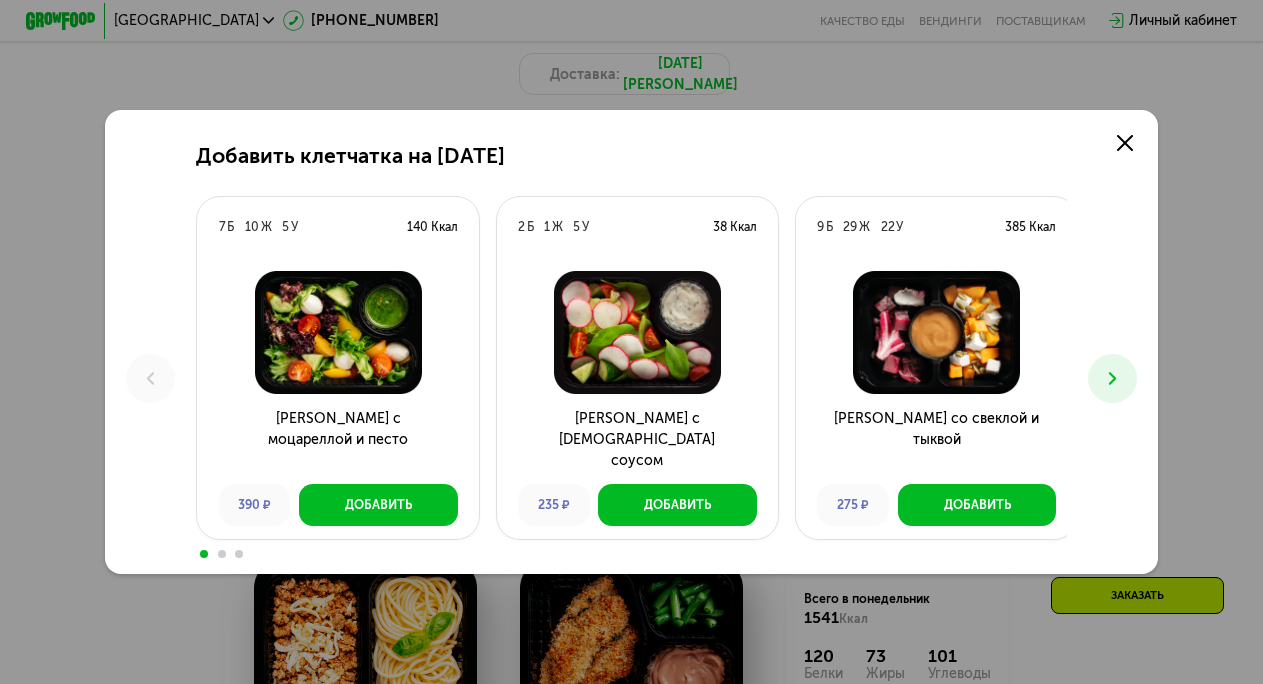 scroll, scrollTop: 0, scrollLeft: 0, axis: both 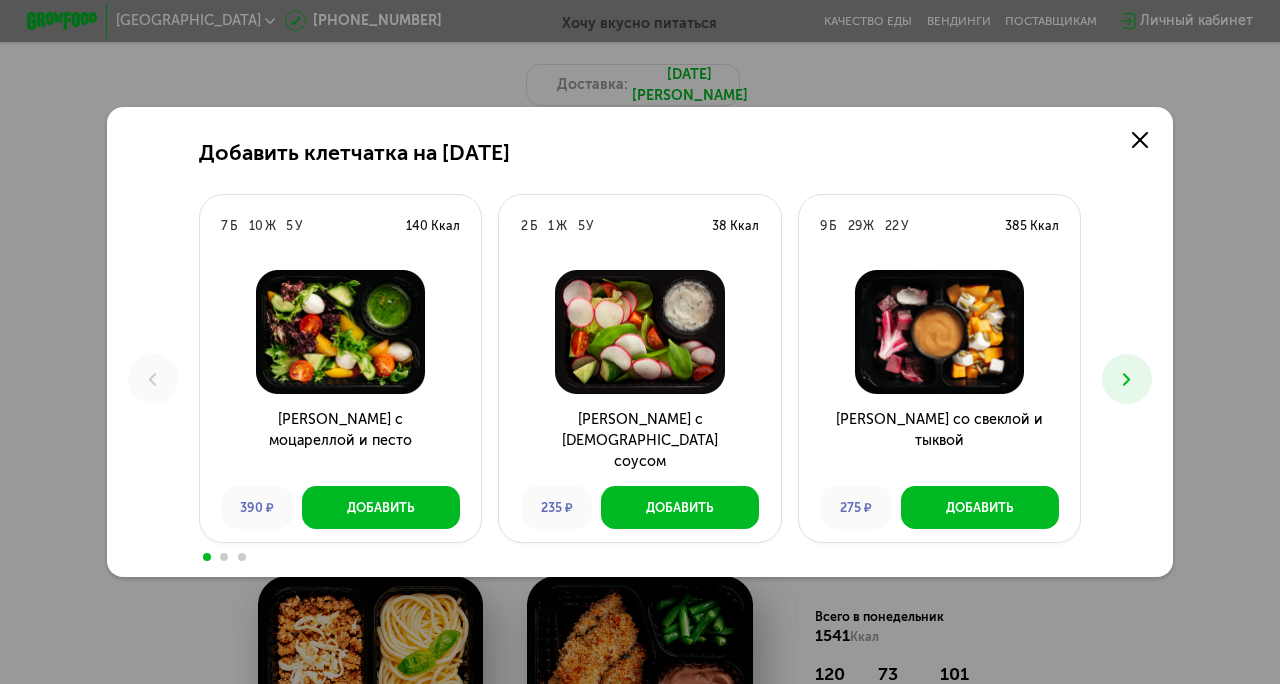 click 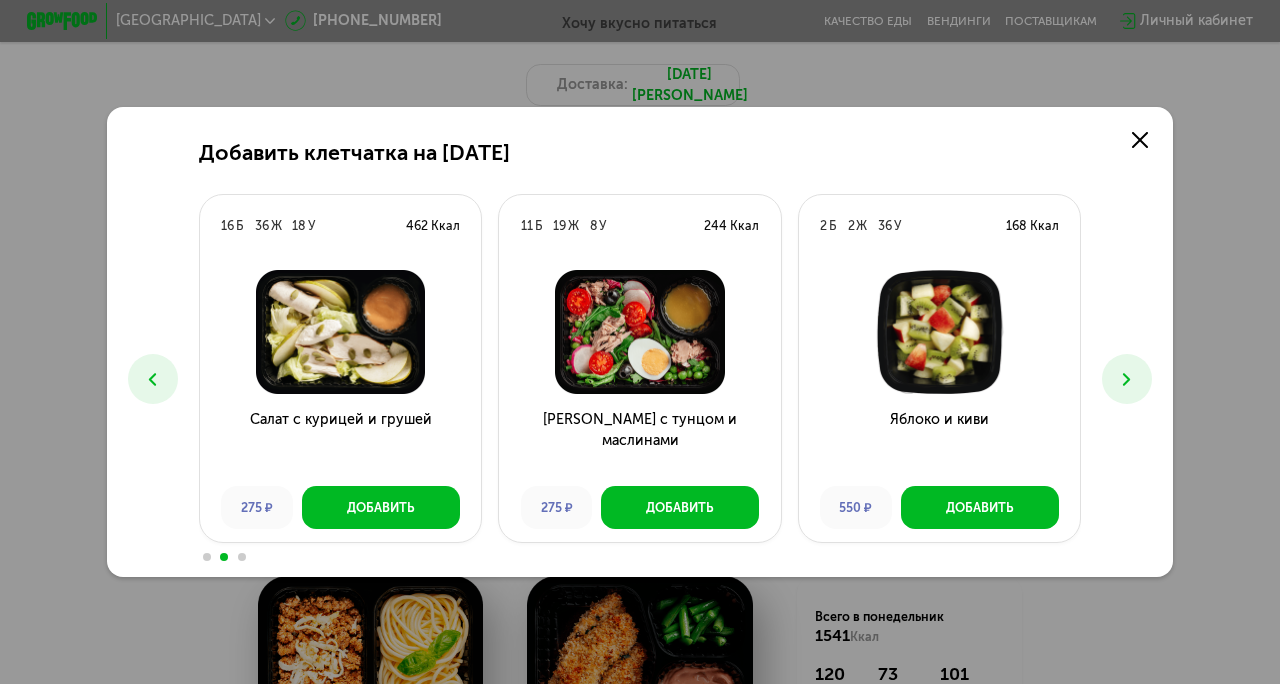 click 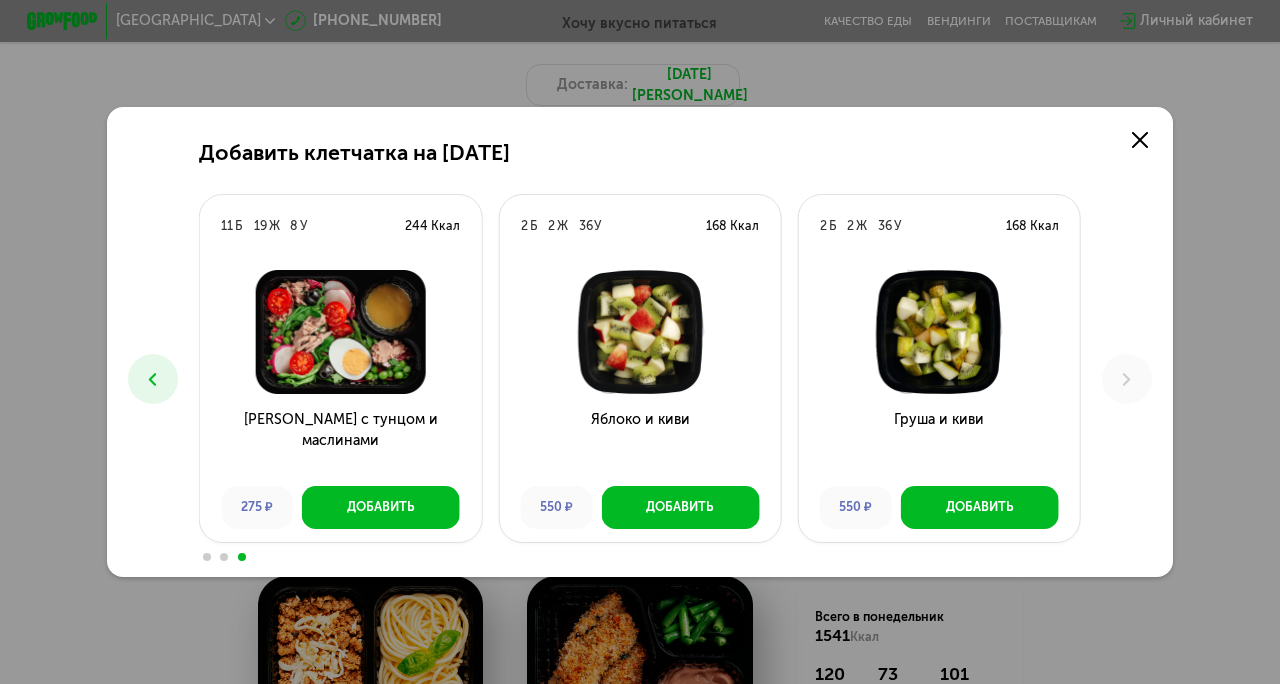 click at bounding box center (153, 379) 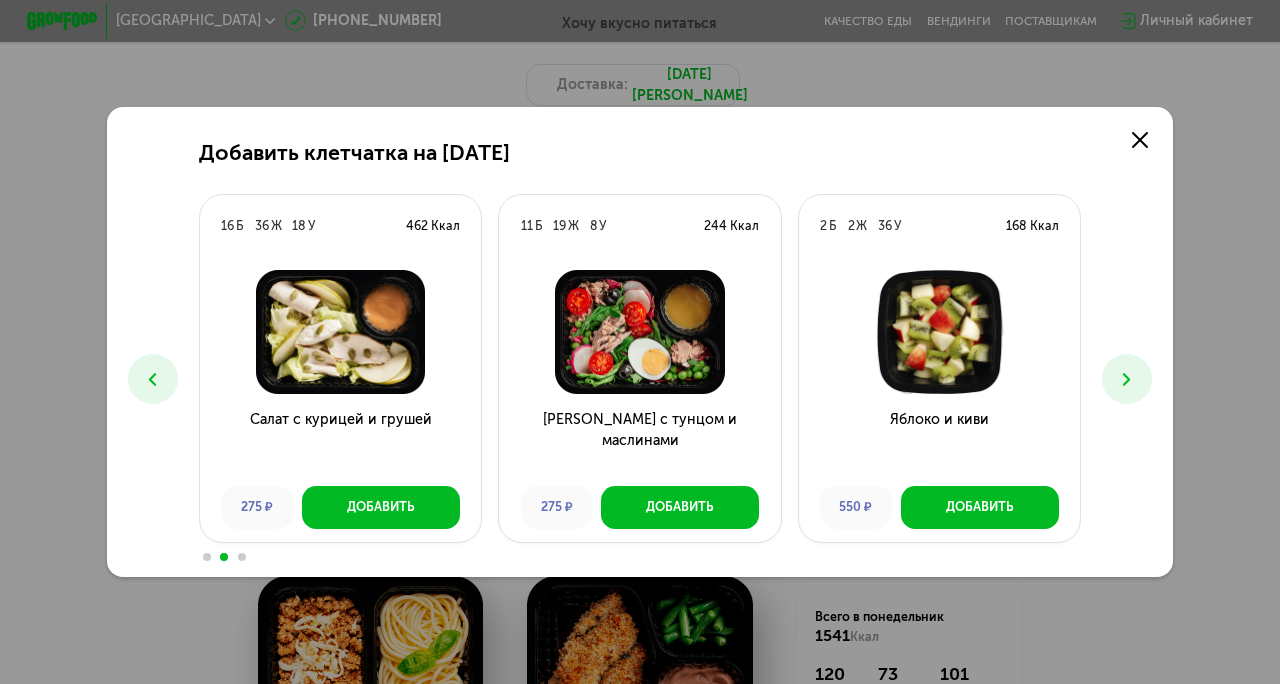 click at bounding box center [153, 379] 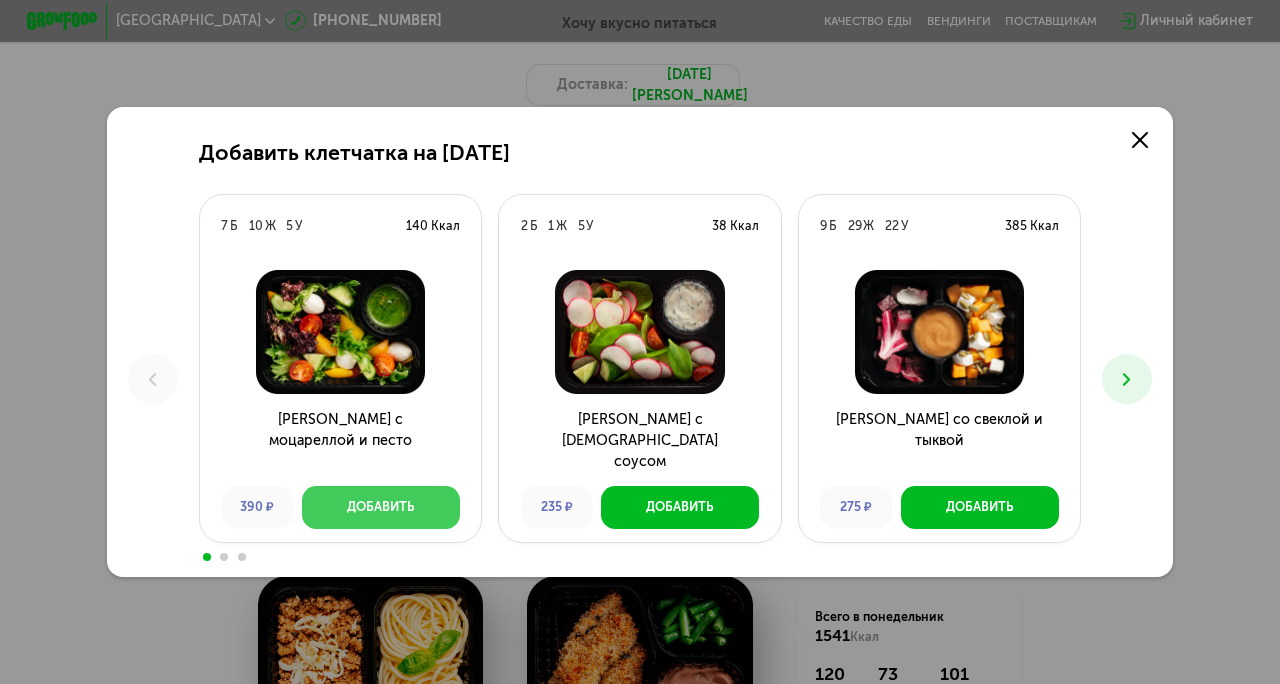 click on "Добавить" at bounding box center (381, 507) 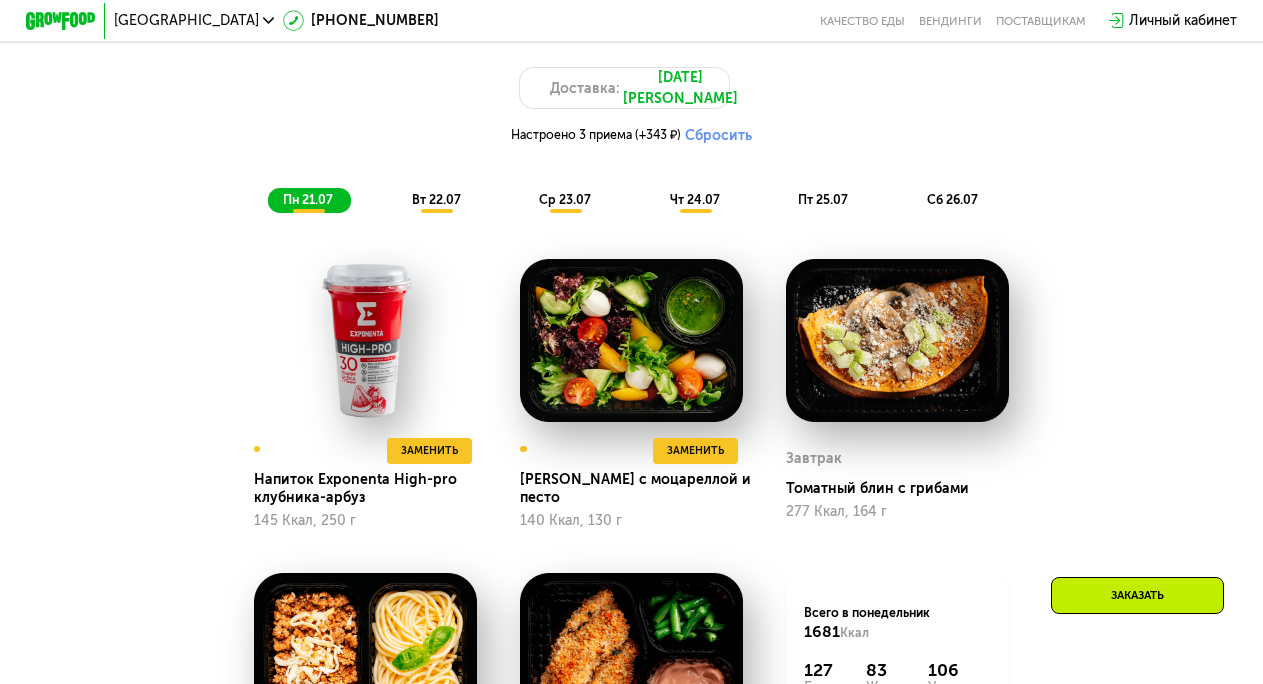 scroll, scrollTop: 988, scrollLeft: 0, axis: vertical 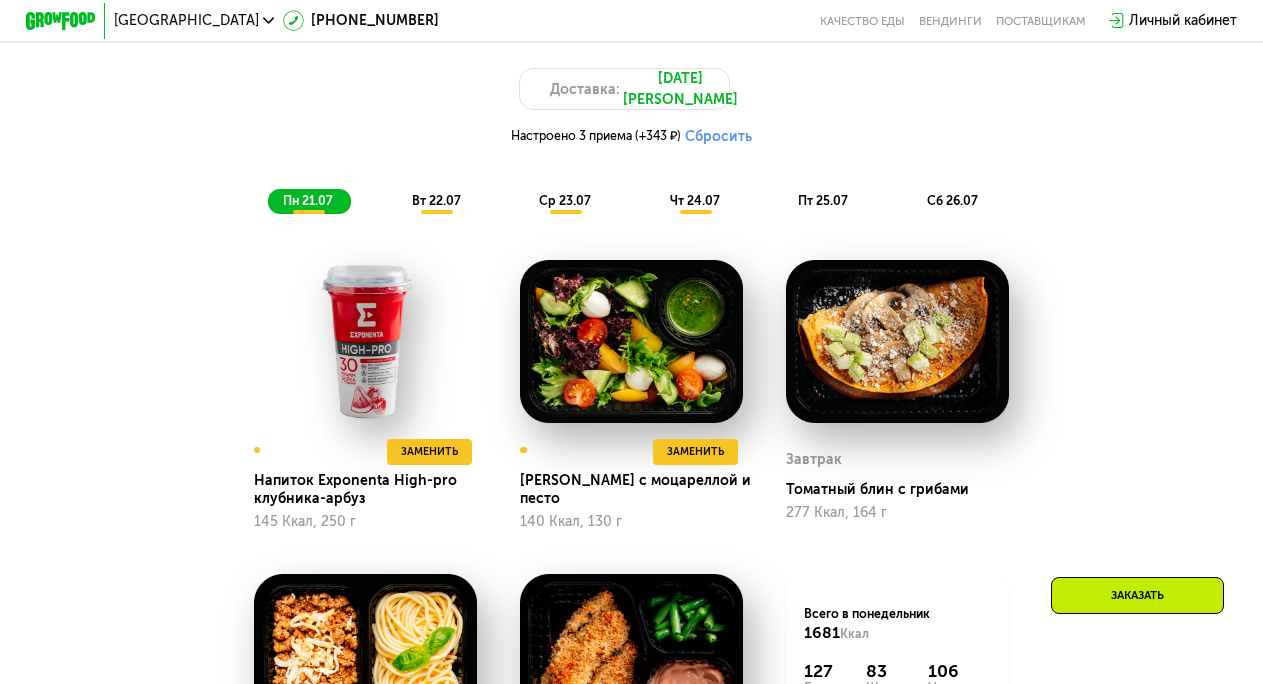 click on "Хочу вкусно питаться Доставка: [DATE]  Настроено 3 приема (+343 ₽)     Сбросить  пн 21.07 вт 22.07 ср 23.07 чт 24.07 пт 25.07 сб 26.07" at bounding box center [632, 116] 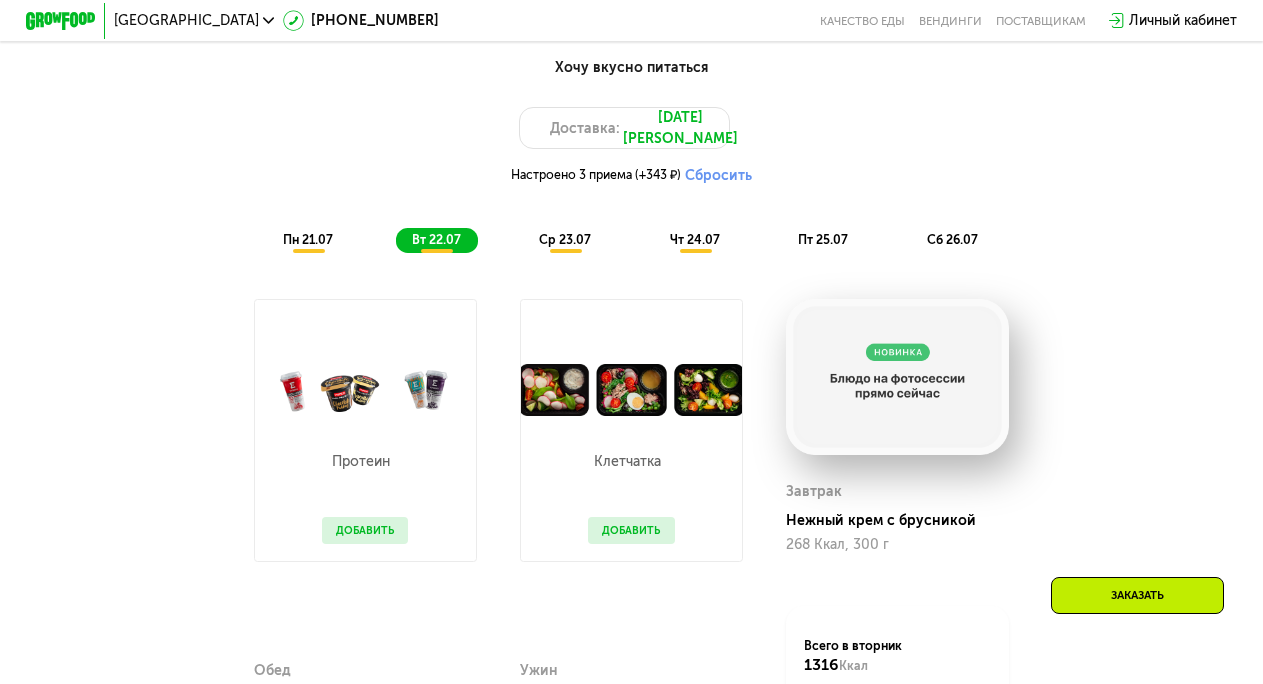 scroll, scrollTop: 955, scrollLeft: 0, axis: vertical 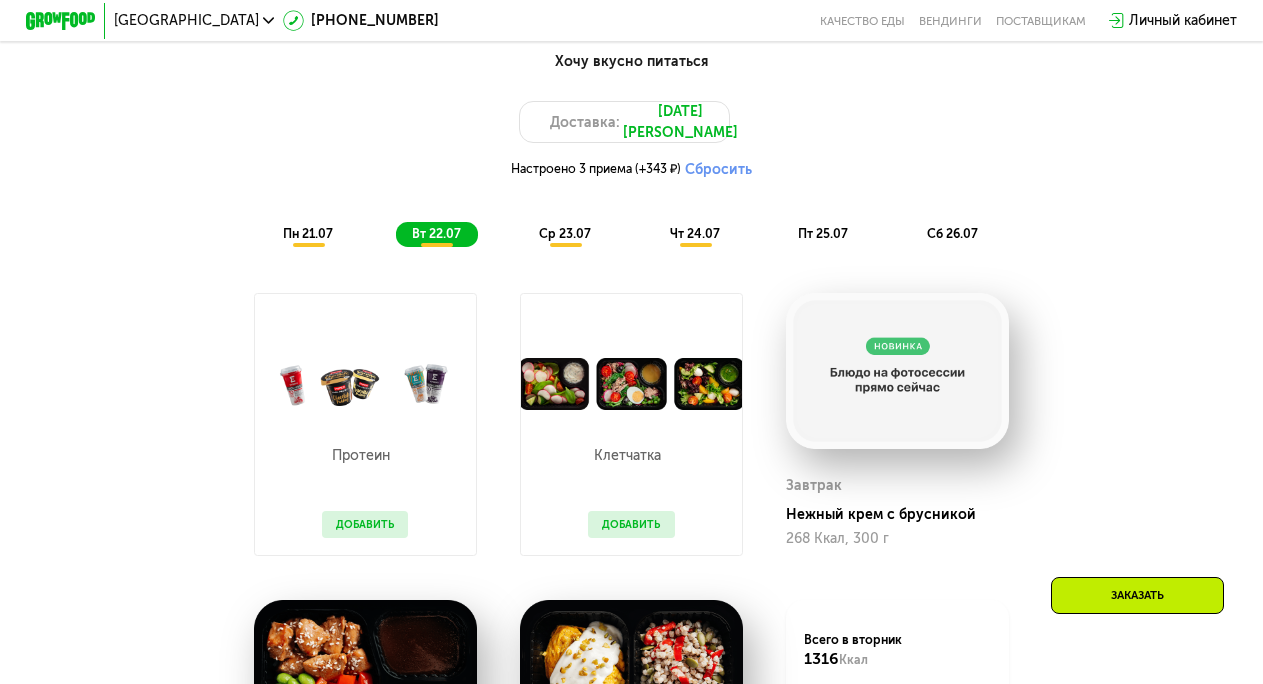 click on "Добавить" at bounding box center [365, 524] 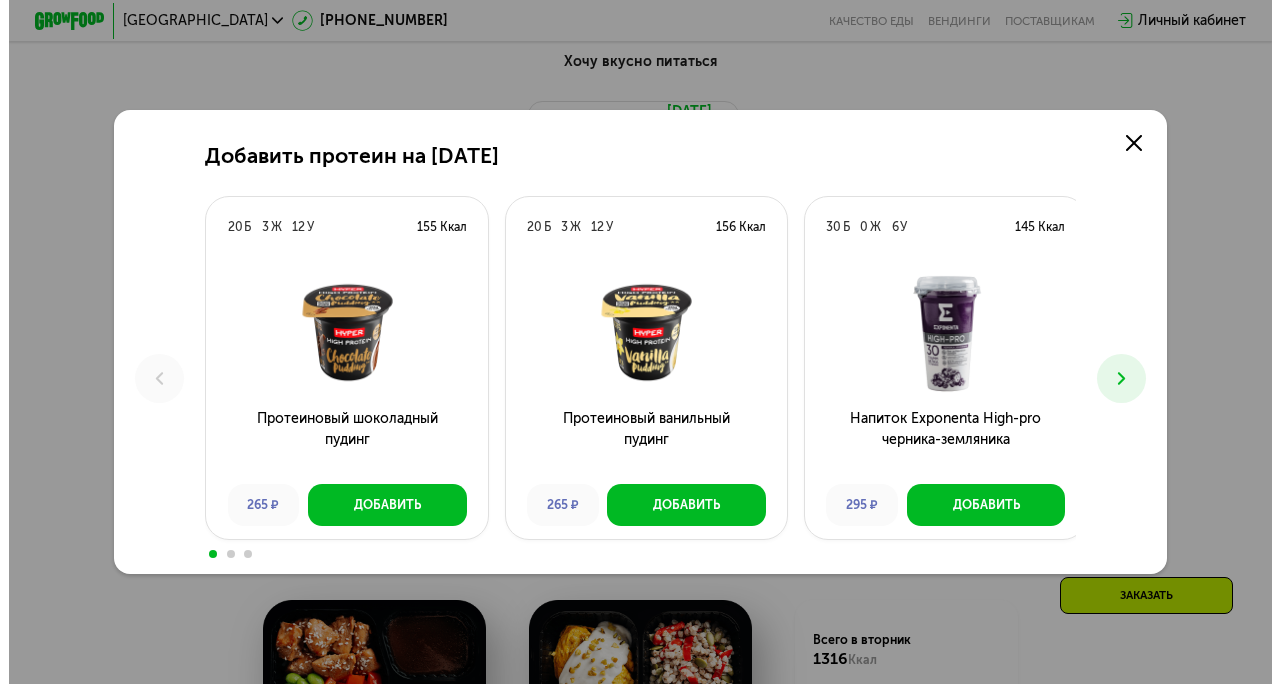 scroll, scrollTop: 0, scrollLeft: 0, axis: both 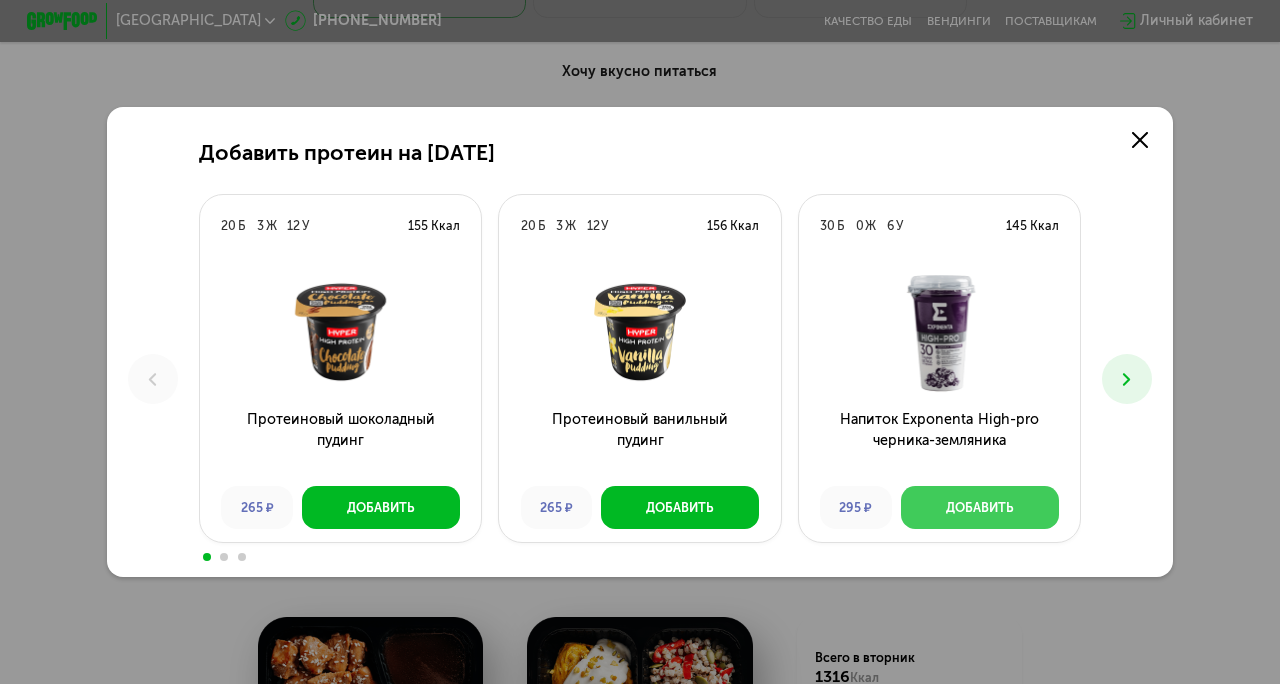 click on "Добавить" at bounding box center (980, 507) 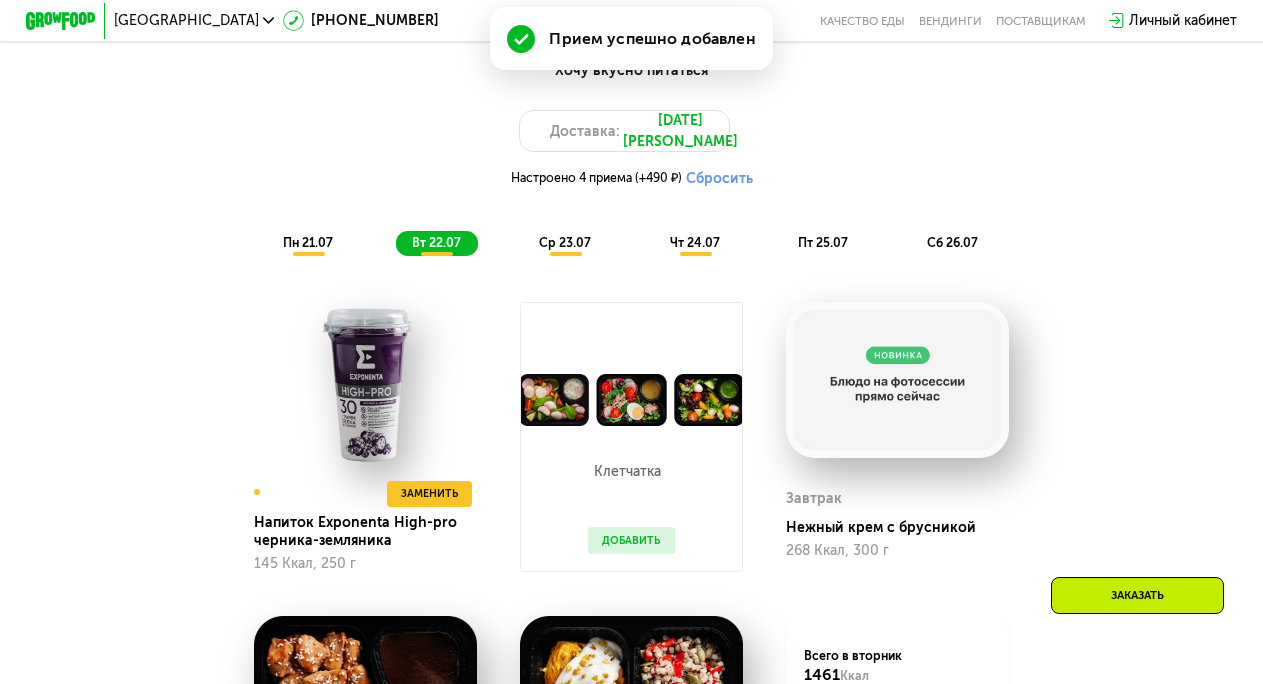 scroll, scrollTop: 955, scrollLeft: 0, axis: vertical 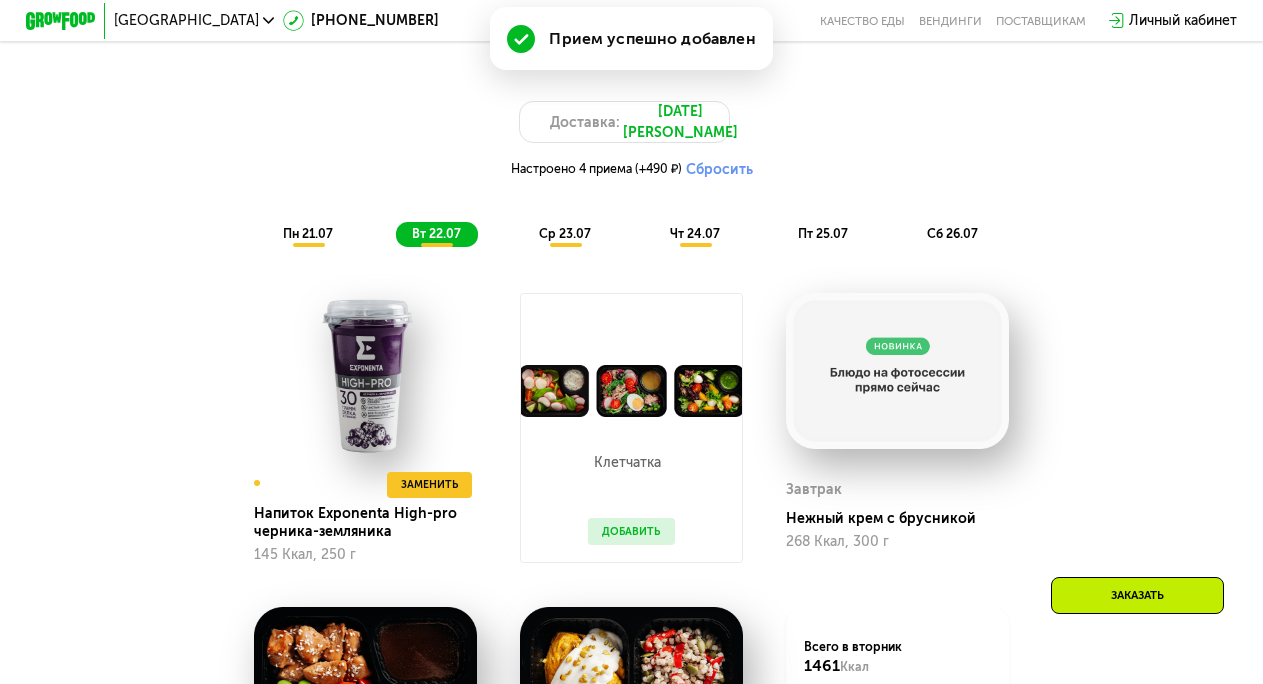click on "Добавить" at bounding box center (631, 531) 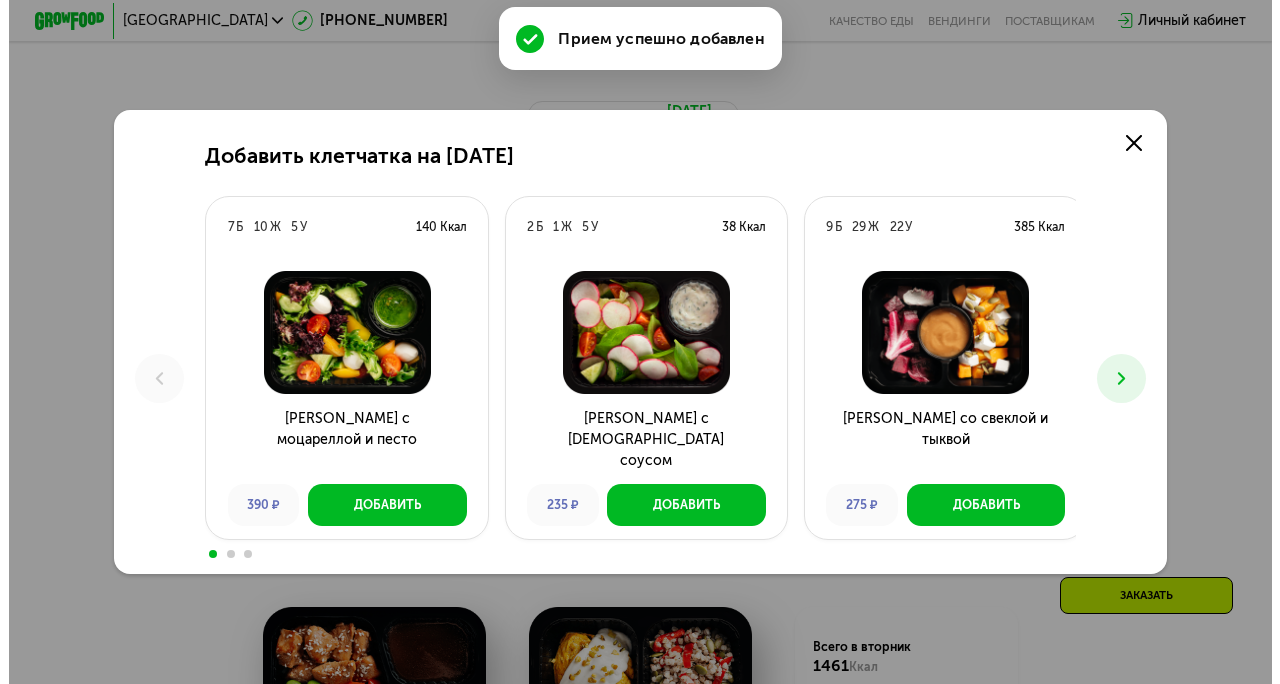 scroll, scrollTop: 0, scrollLeft: 0, axis: both 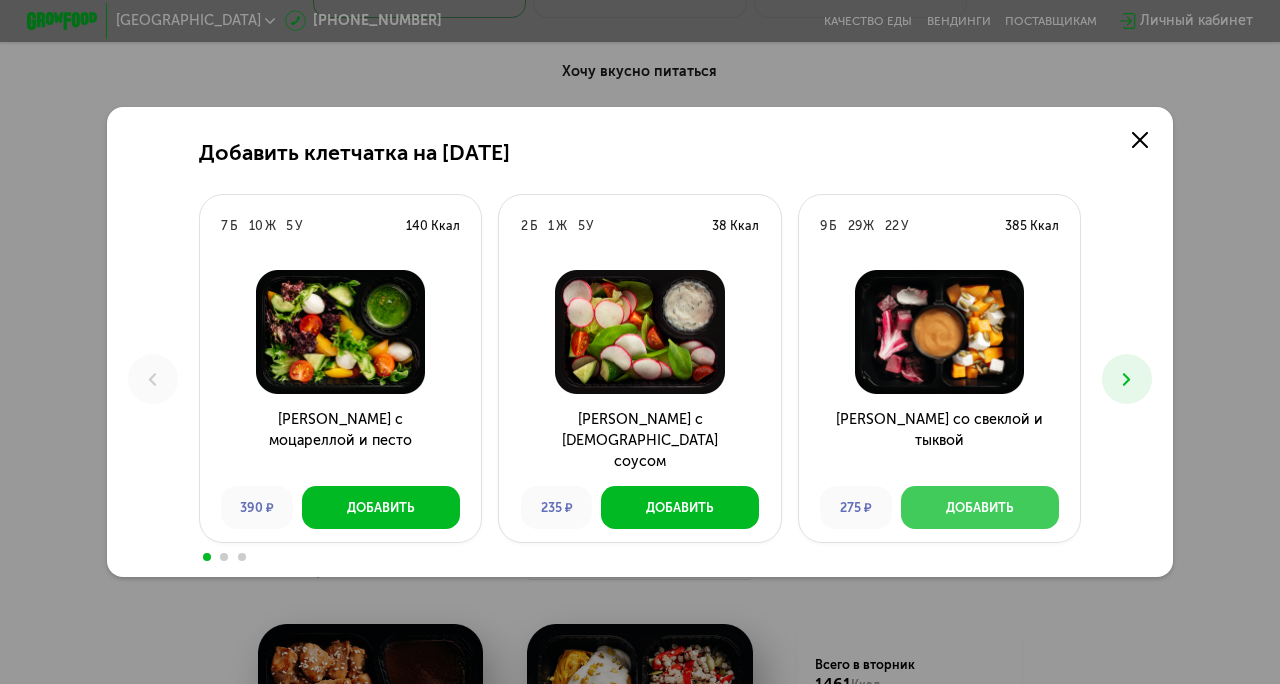 click on "Добавить" at bounding box center (980, 507) 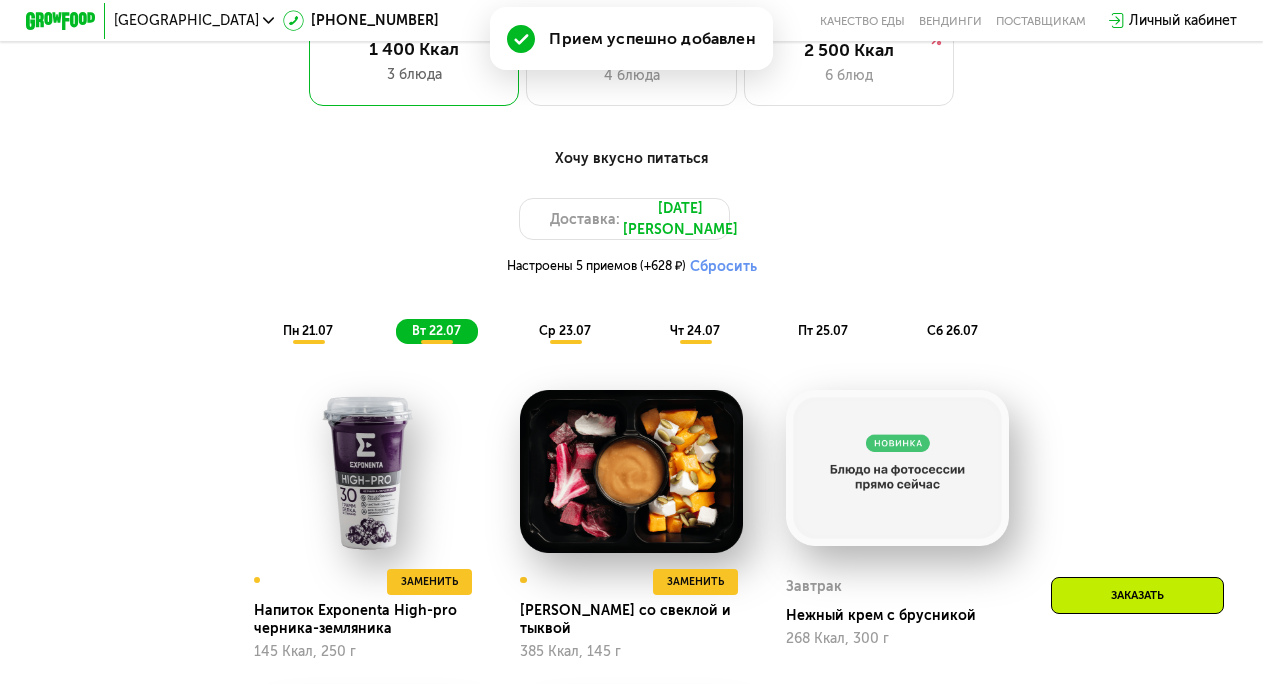 scroll, scrollTop: 848, scrollLeft: 0, axis: vertical 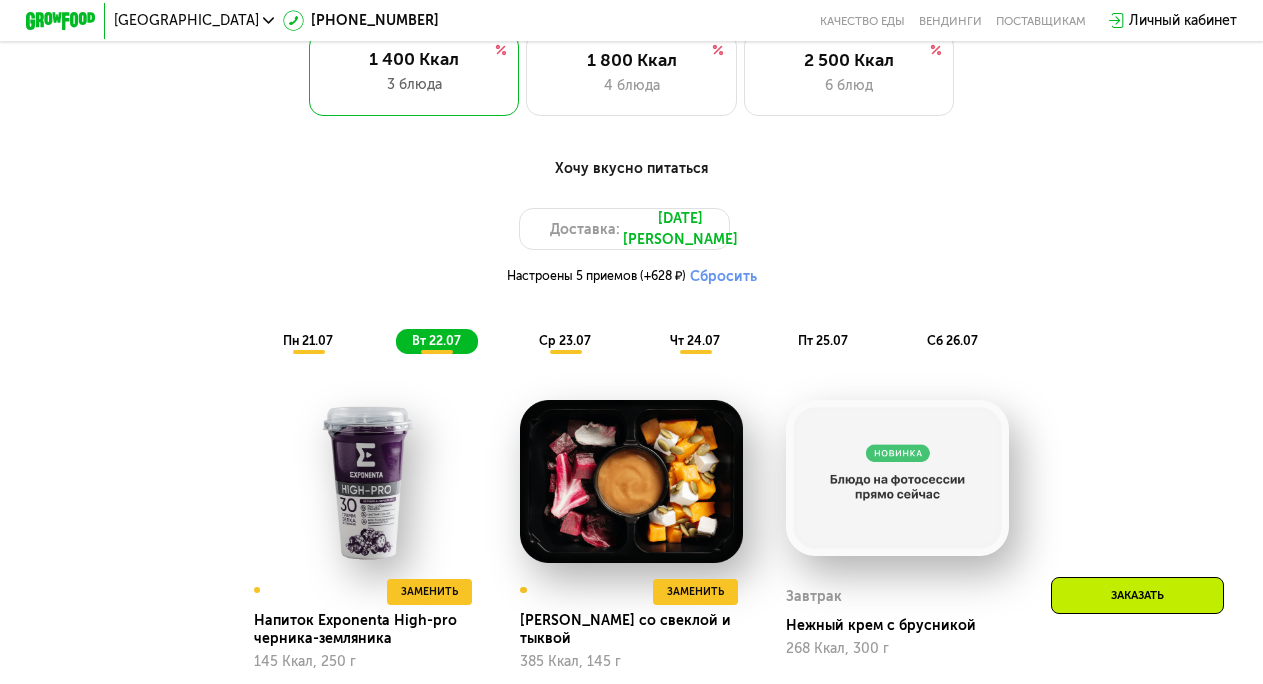 click on "ср 23.07" at bounding box center [565, 340] 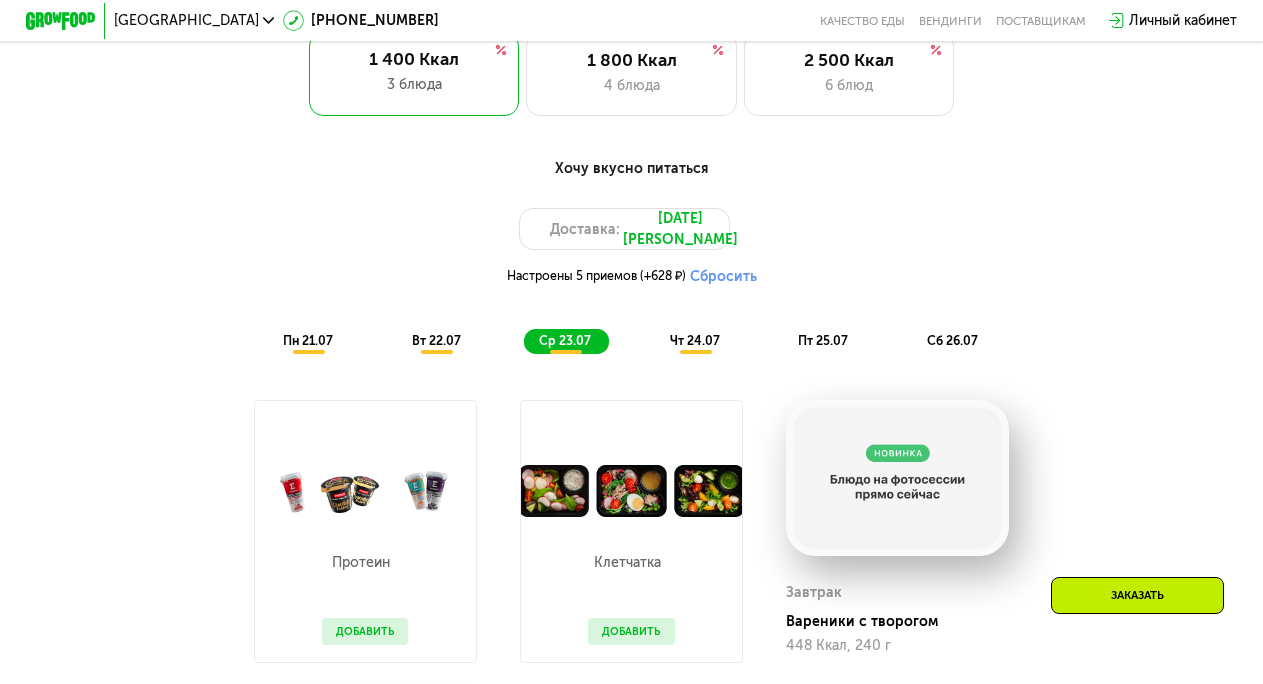 scroll, scrollTop: 1158, scrollLeft: 0, axis: vertical 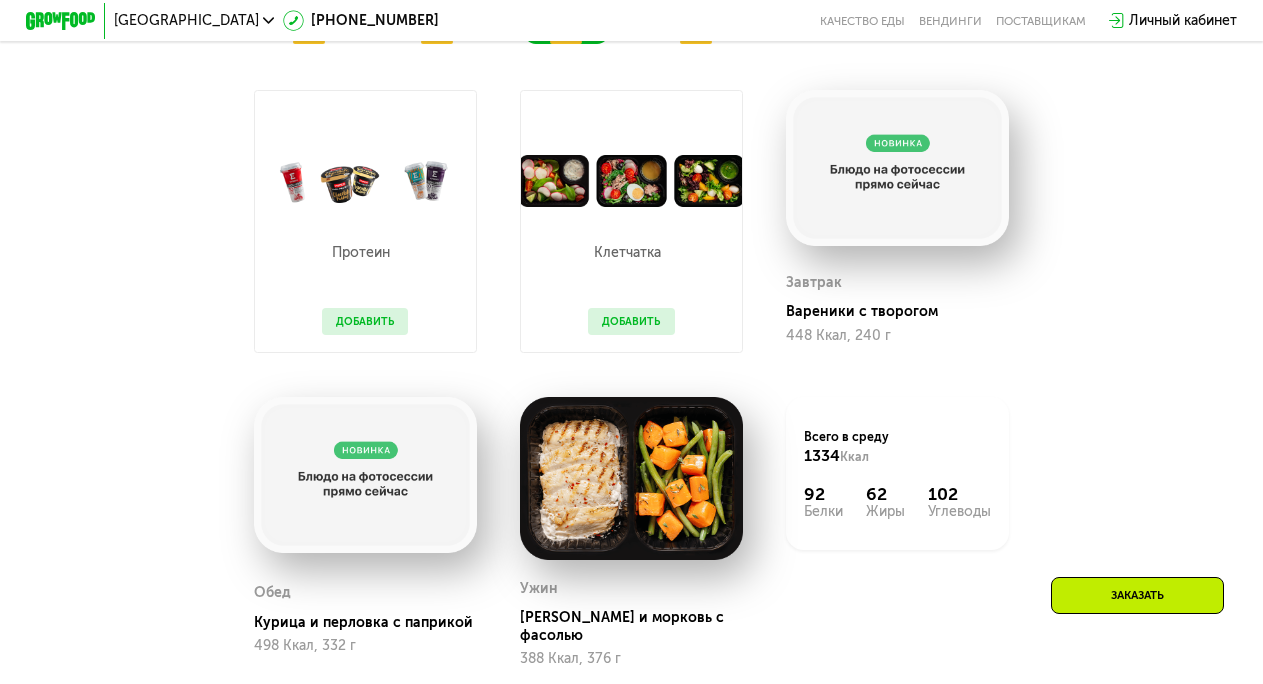 click on "Протеин  Добавить" at bounding box center (365, 280) 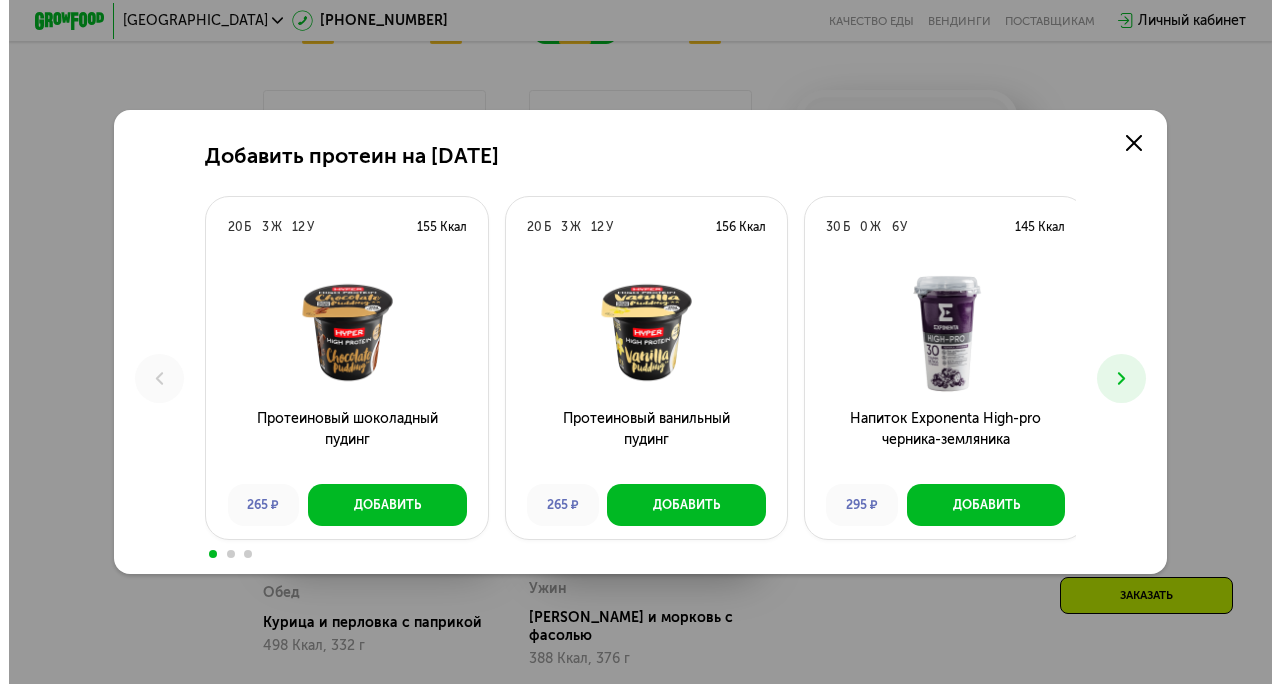 scroll, scrollTop: 0, scrollLeft: 0, axis: both 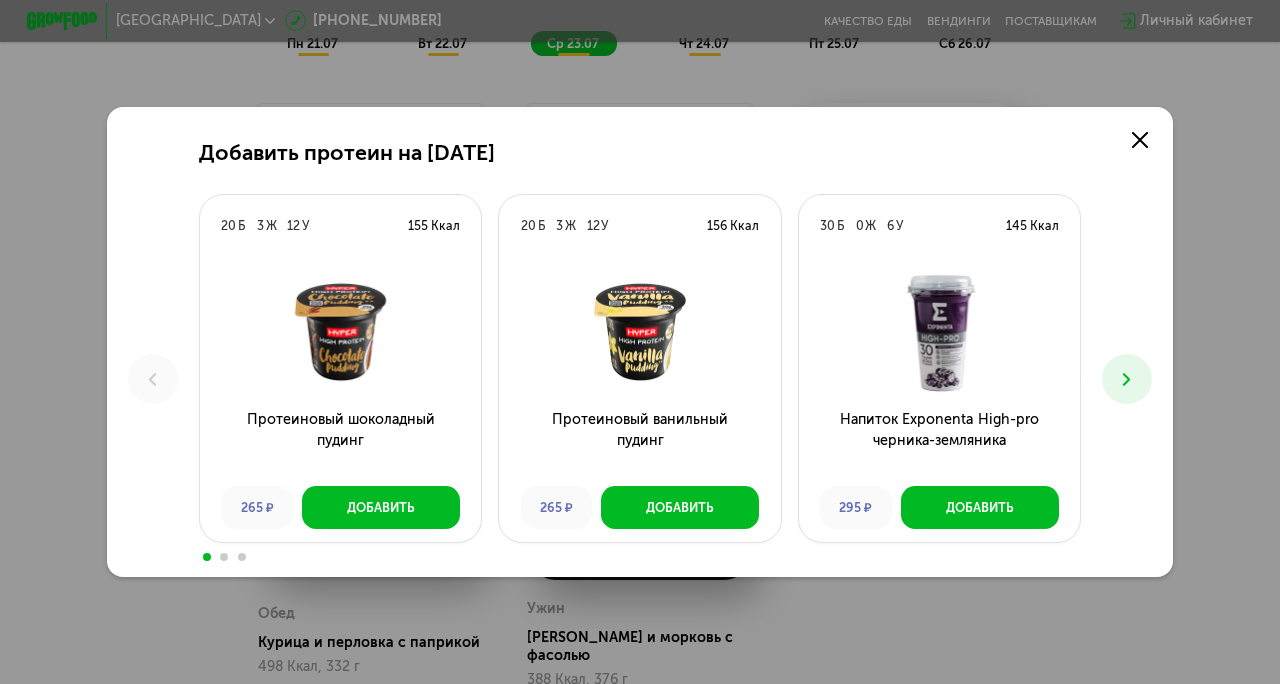 click at bounding box center (1127, 379) 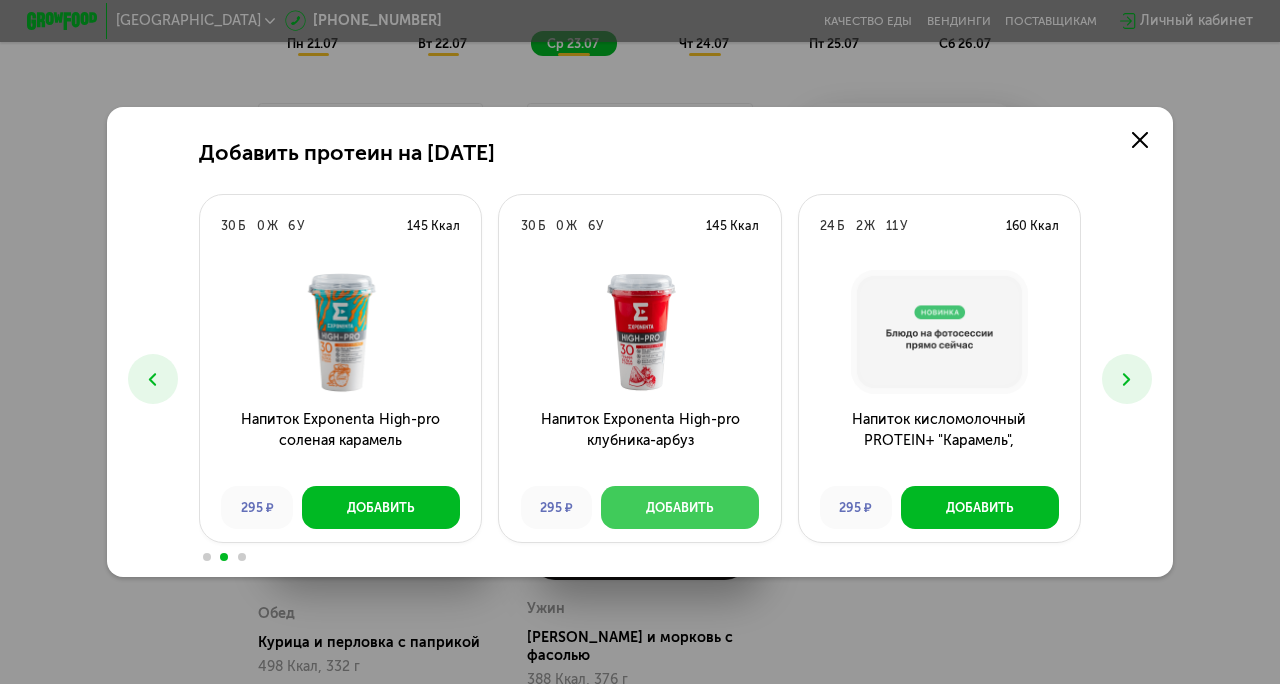 click on "Добавить" at bounding box center (680, 507) 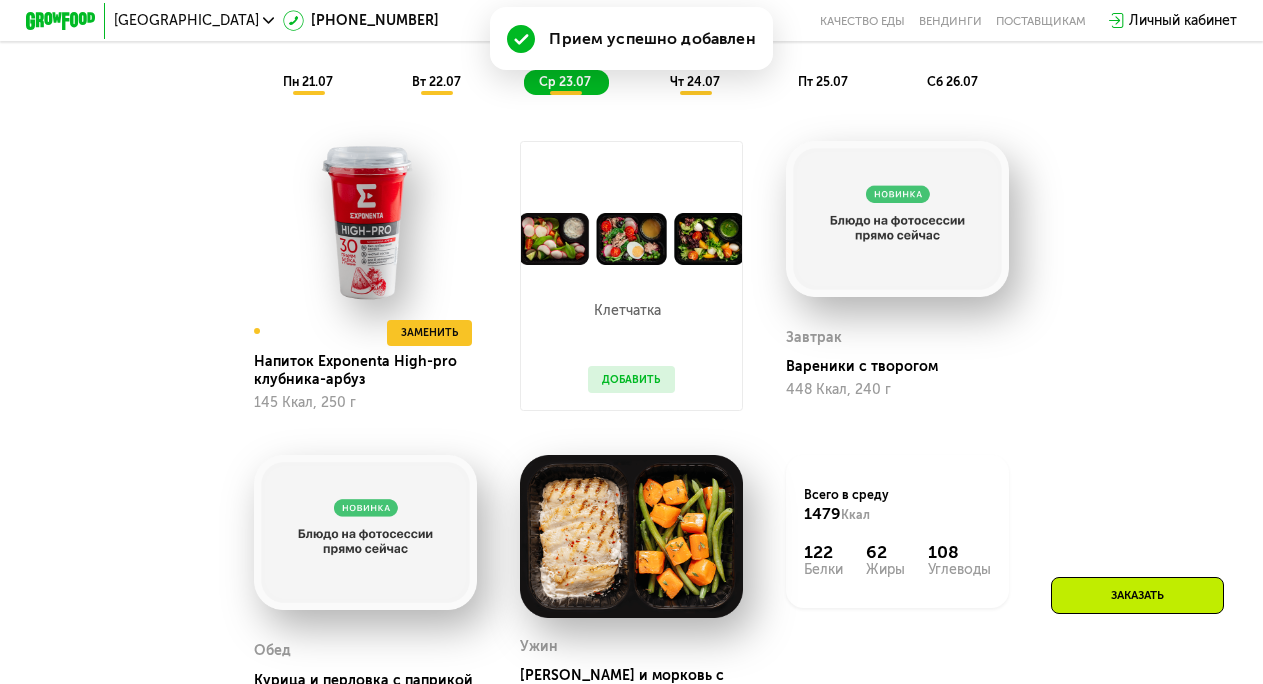scroll, scrollTop: 1106, scrollLeft: 0, axis: vertical 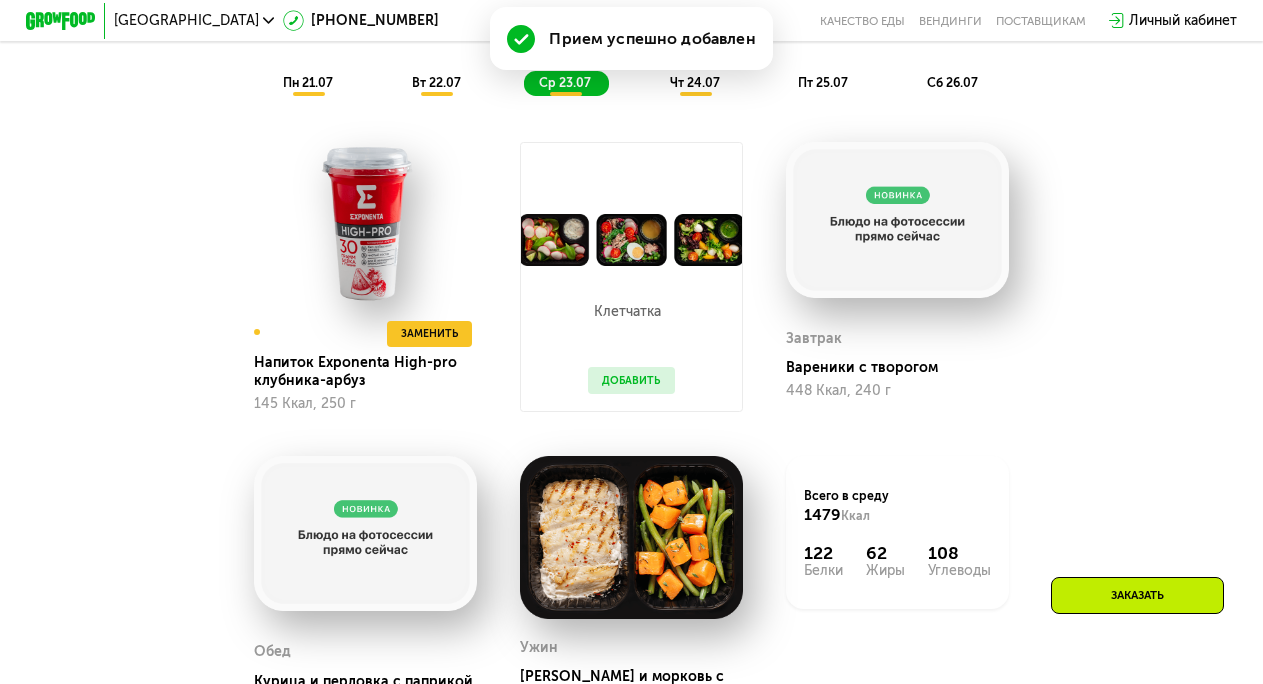 click on "Добавить" at bounding box center [631, 380] 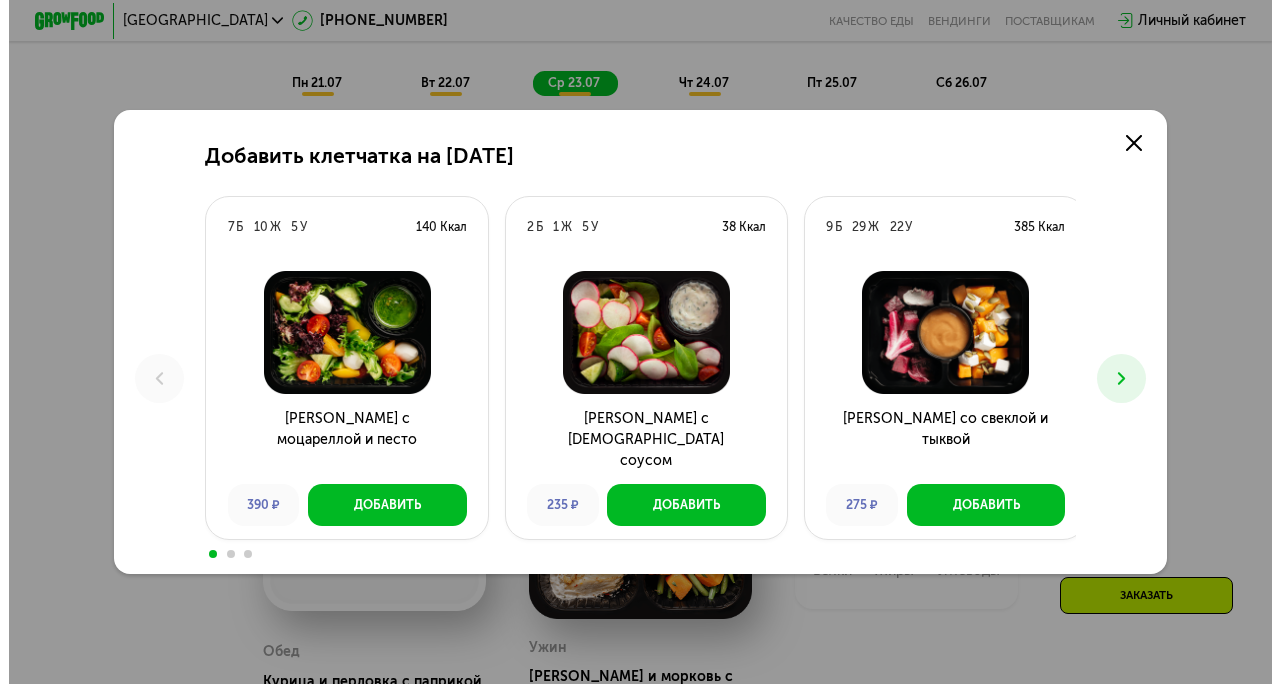 scroll, scrollTop: 0, scrollLeft: 0, axis: both 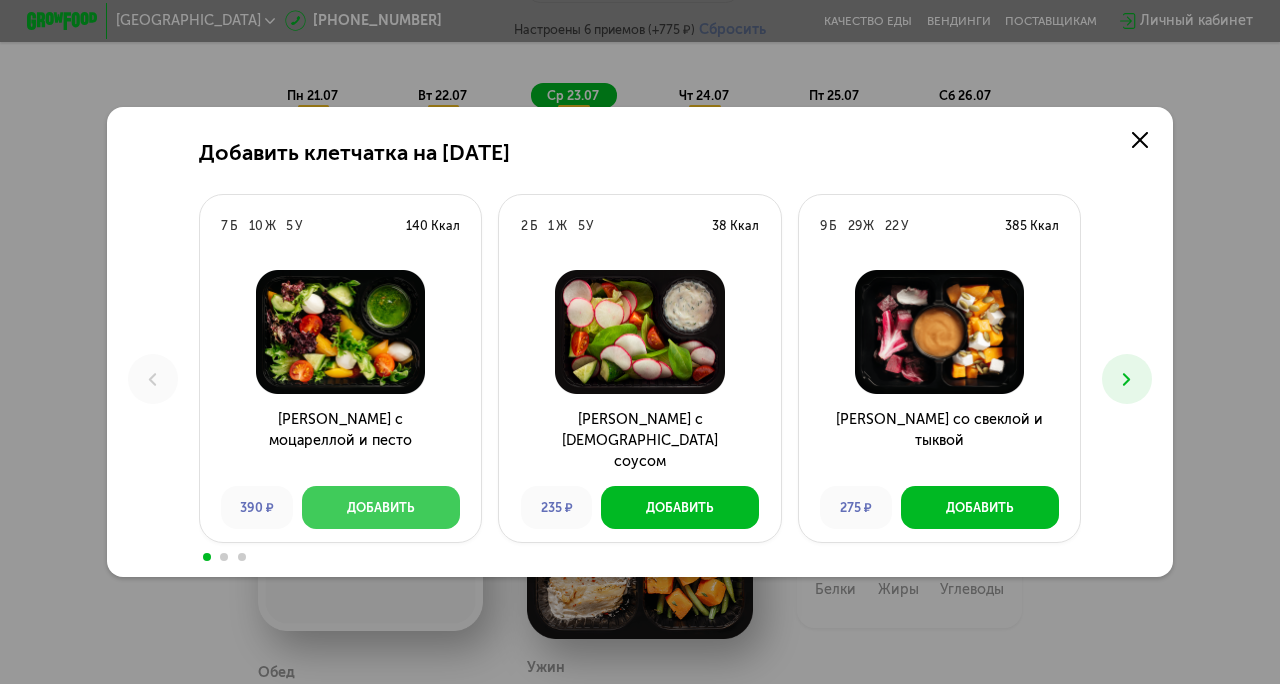 click on "Добавить" at bounding box center (381, 507) 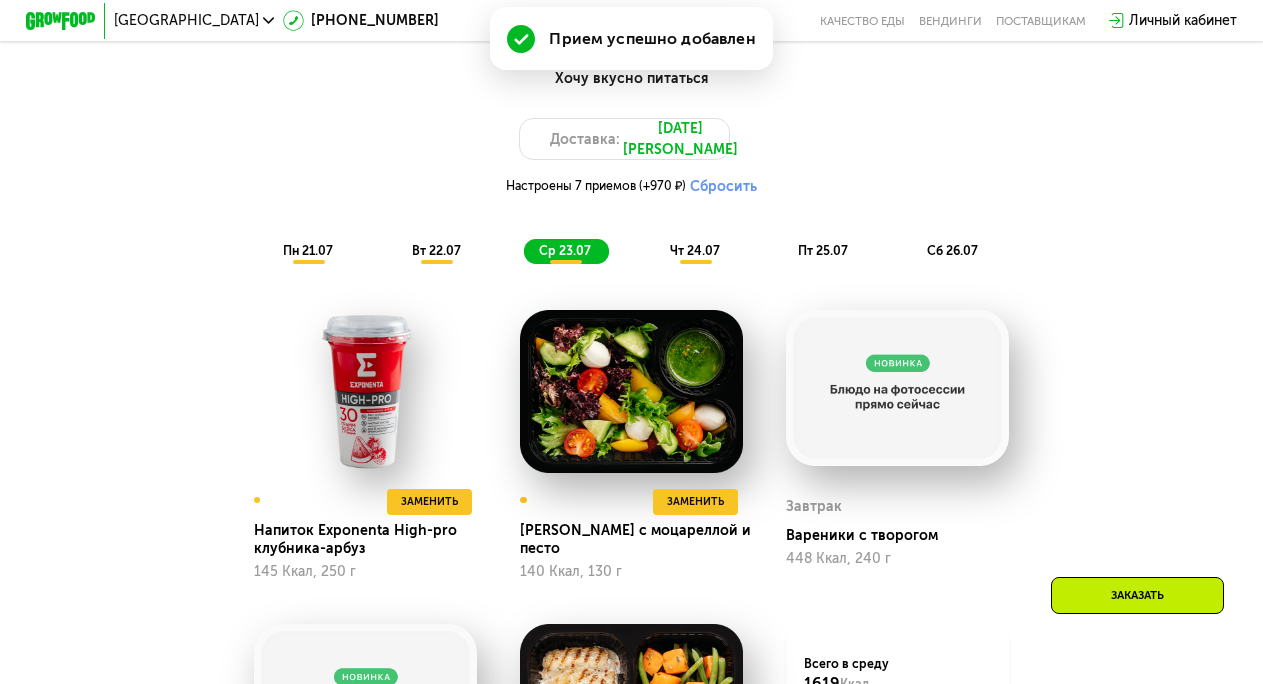scroll, scrollTop: 937, scrollLeft: 0, axis: vertical 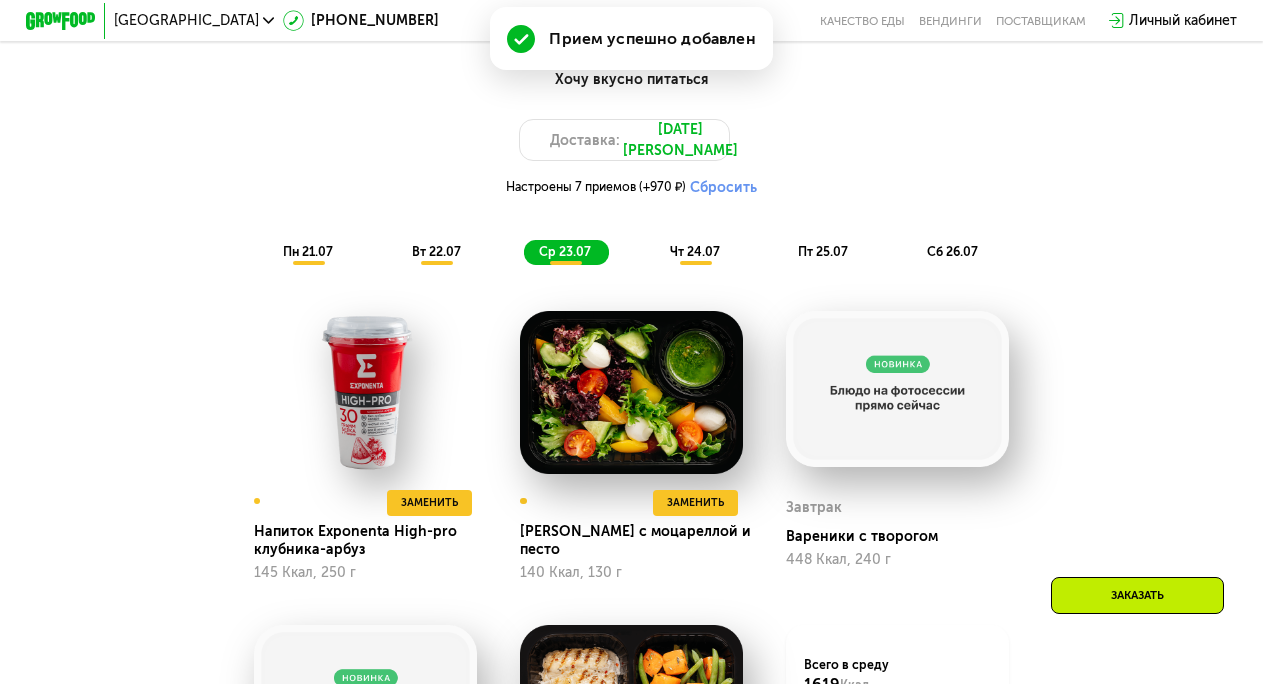 click on "чт 24.07" at bounding box center (695, 251) 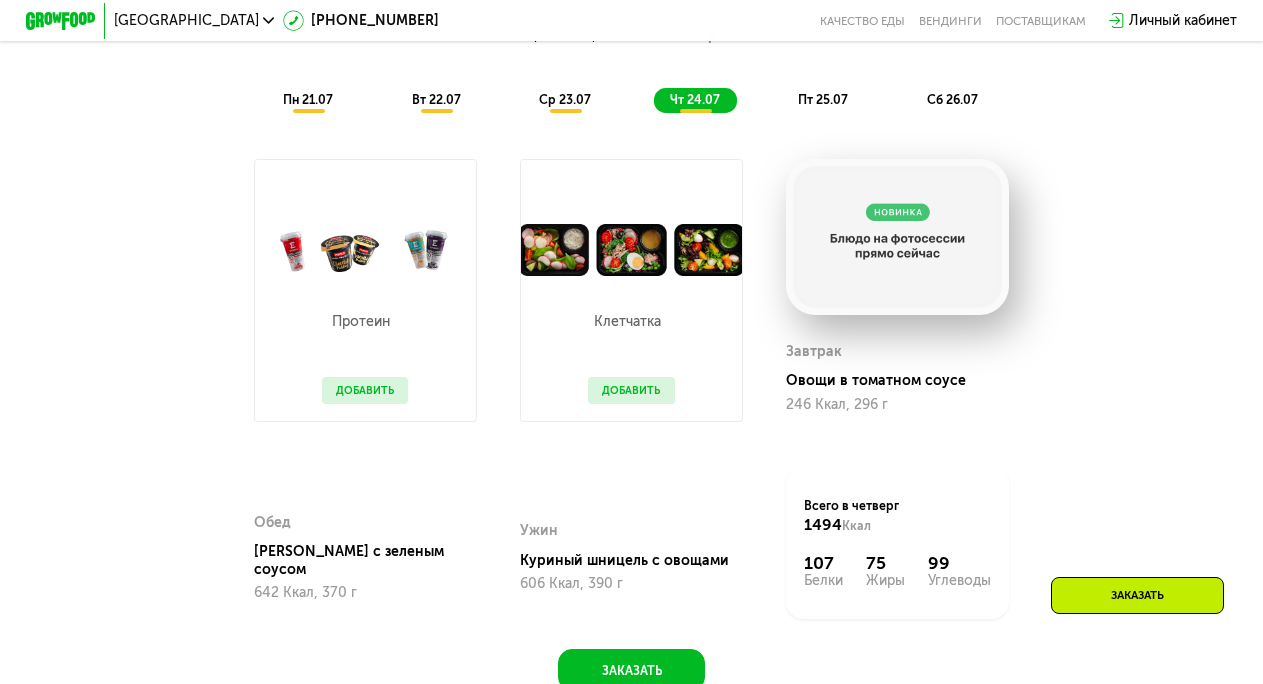 scroll, scrollTop: 1090, scrollLeft: 0, axis: vertical 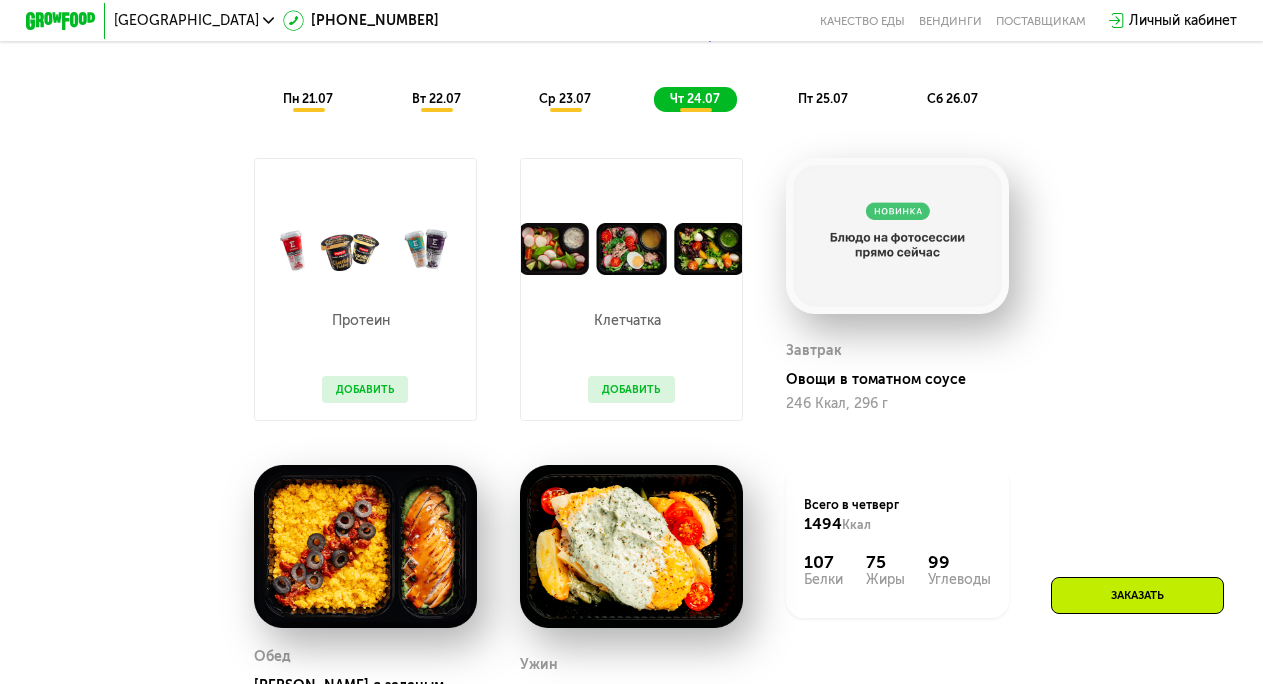 click on "Протеин  Добавить" at bounding box center [365, 348] 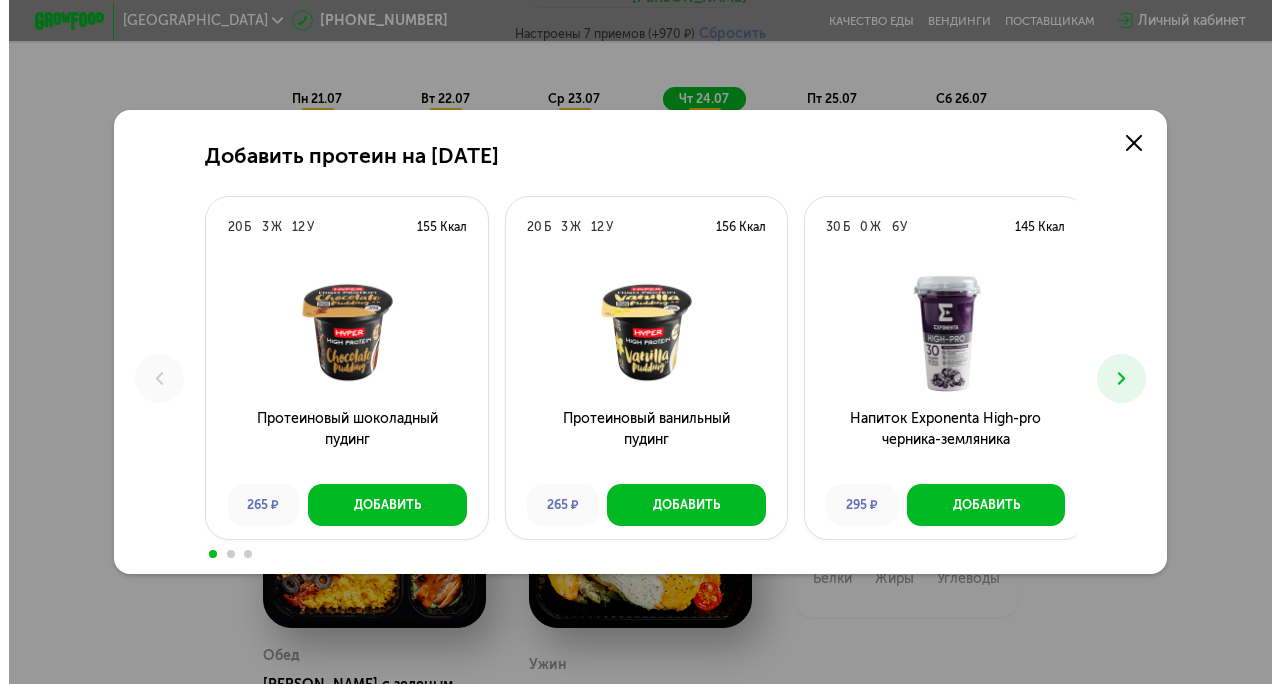 scroll, scrollTop: 0, scrollLeft: 0, axis: both 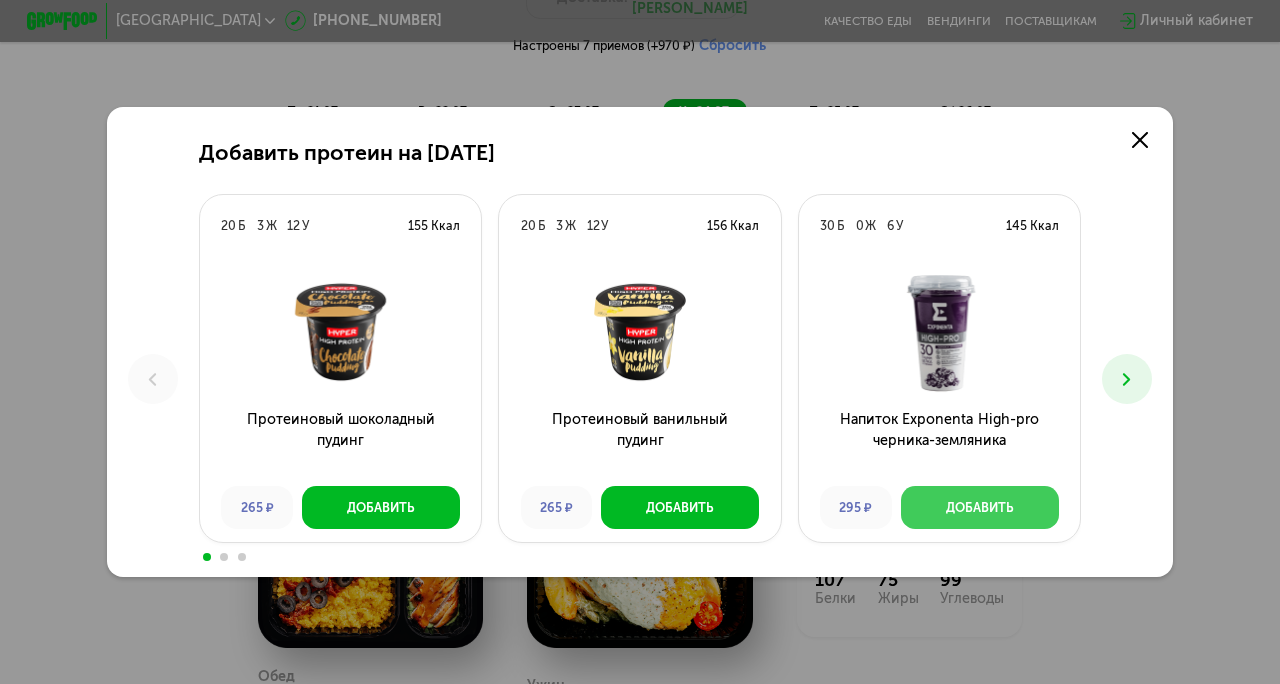 click on "Добавить" at bounding box center (980, 507) 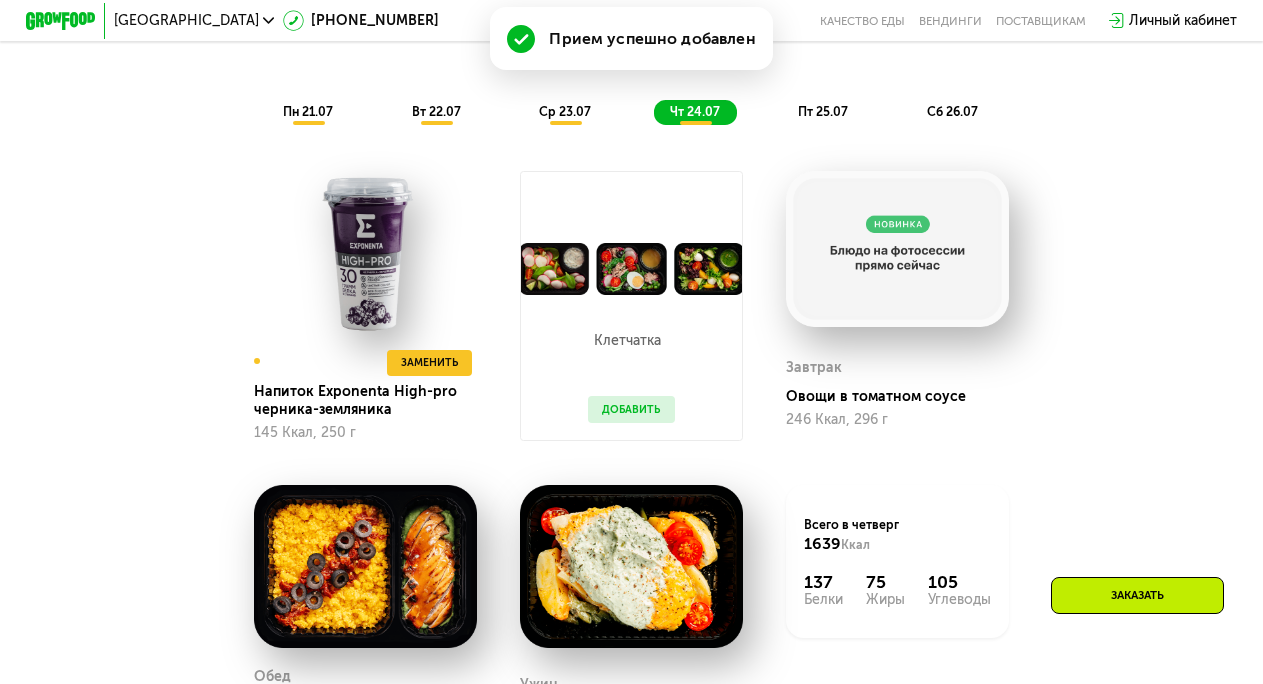 scroll, scrollTop: 1079, scrollLeft: 0, axis: vertical 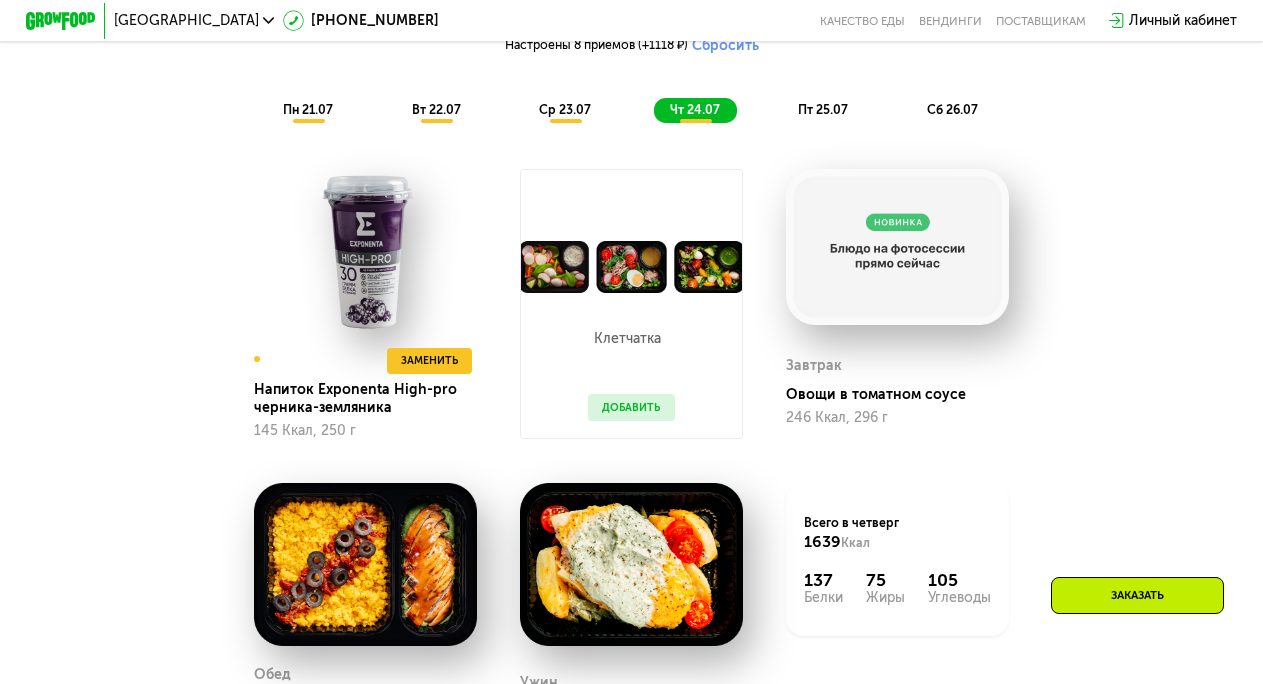 click on "Клетчатка  Добавить" at bounding box center (631, 366) 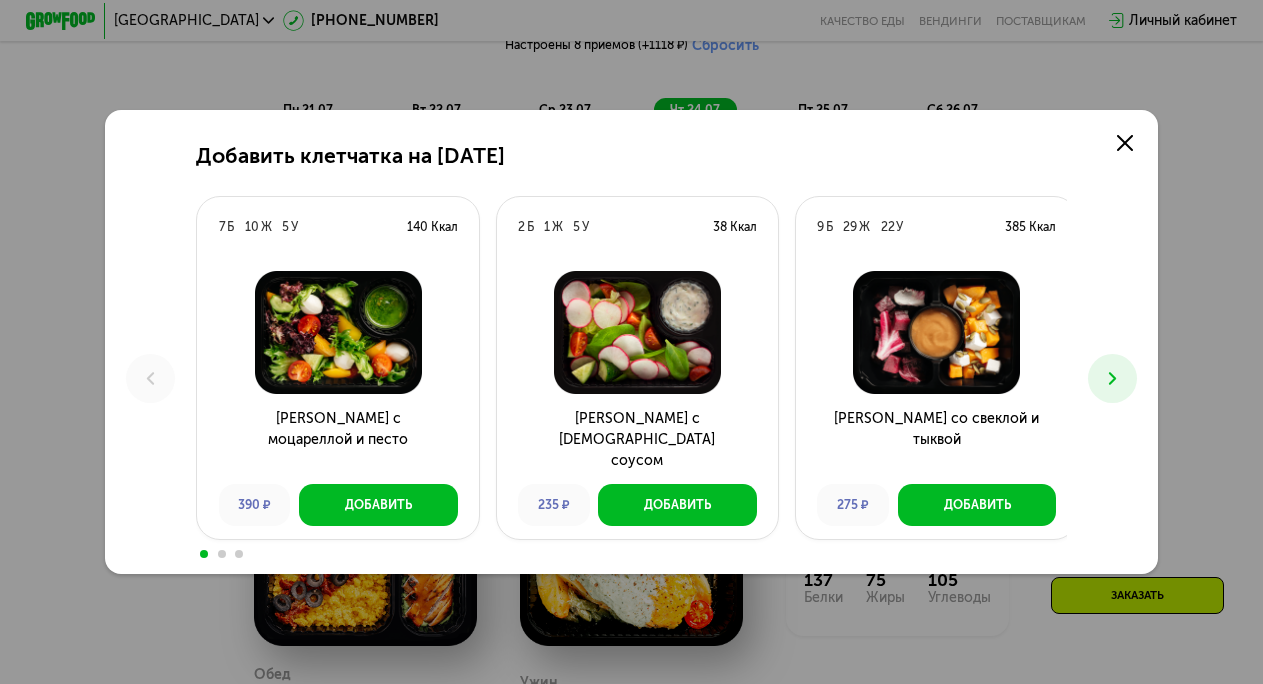 scroll, scrollTop: 0, scrollLeft: 0, axis: both 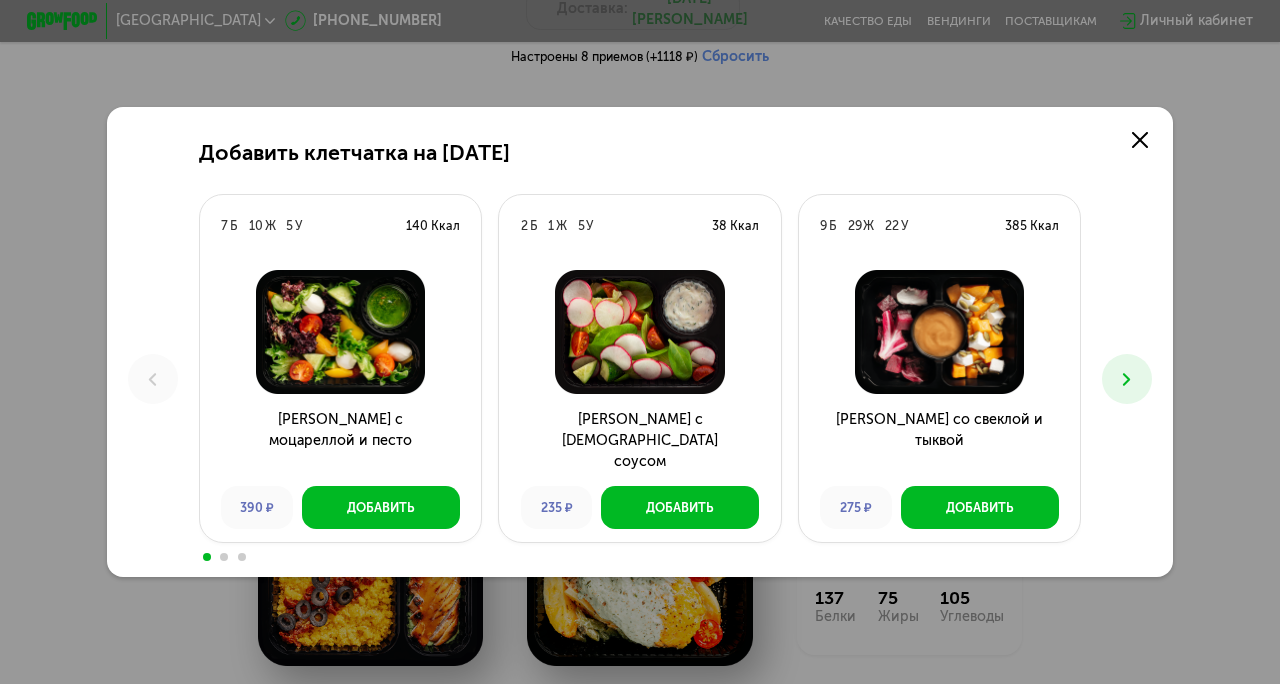 click 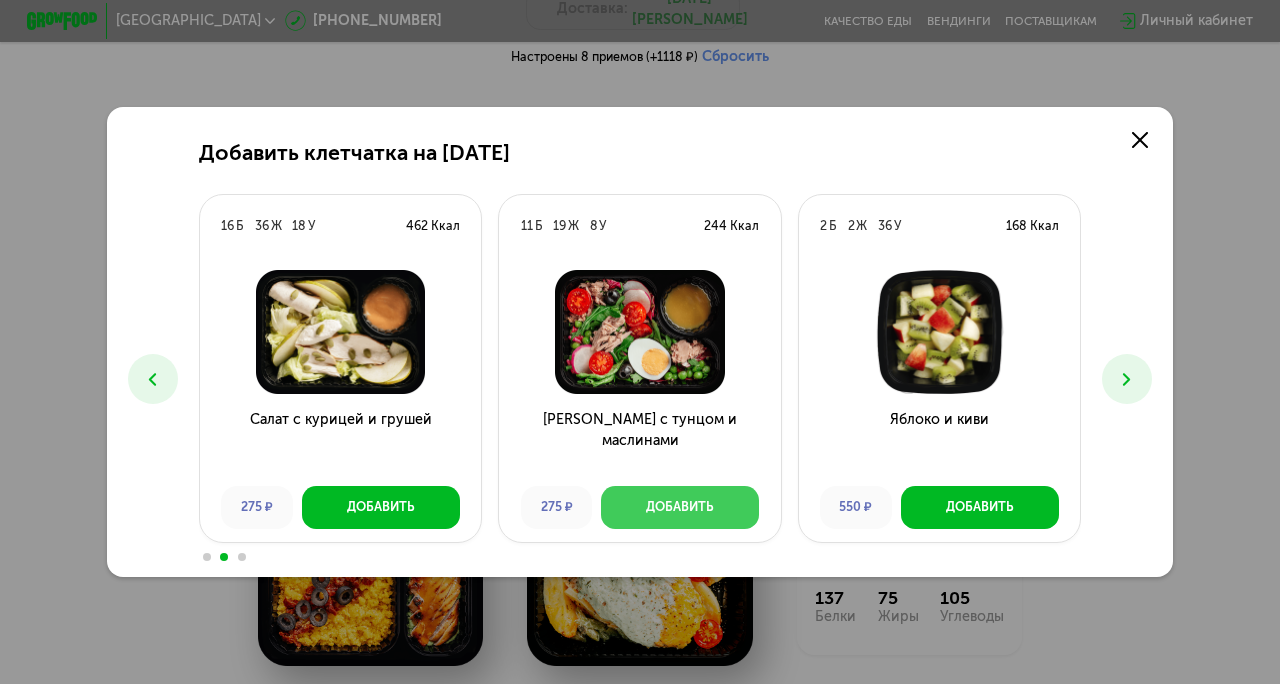 click on "Добавить" at bounding box center [680, 507] 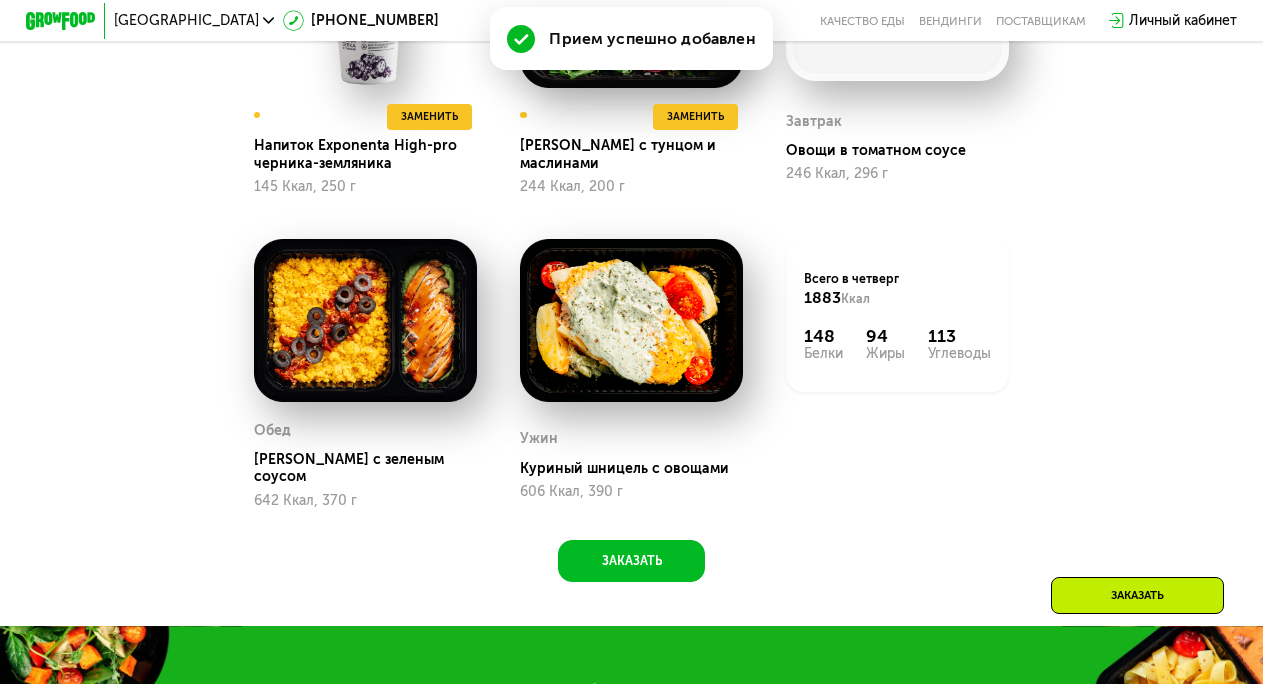 scroll, scrollTop: 1333, scrollLeft: 0, axis: vertical 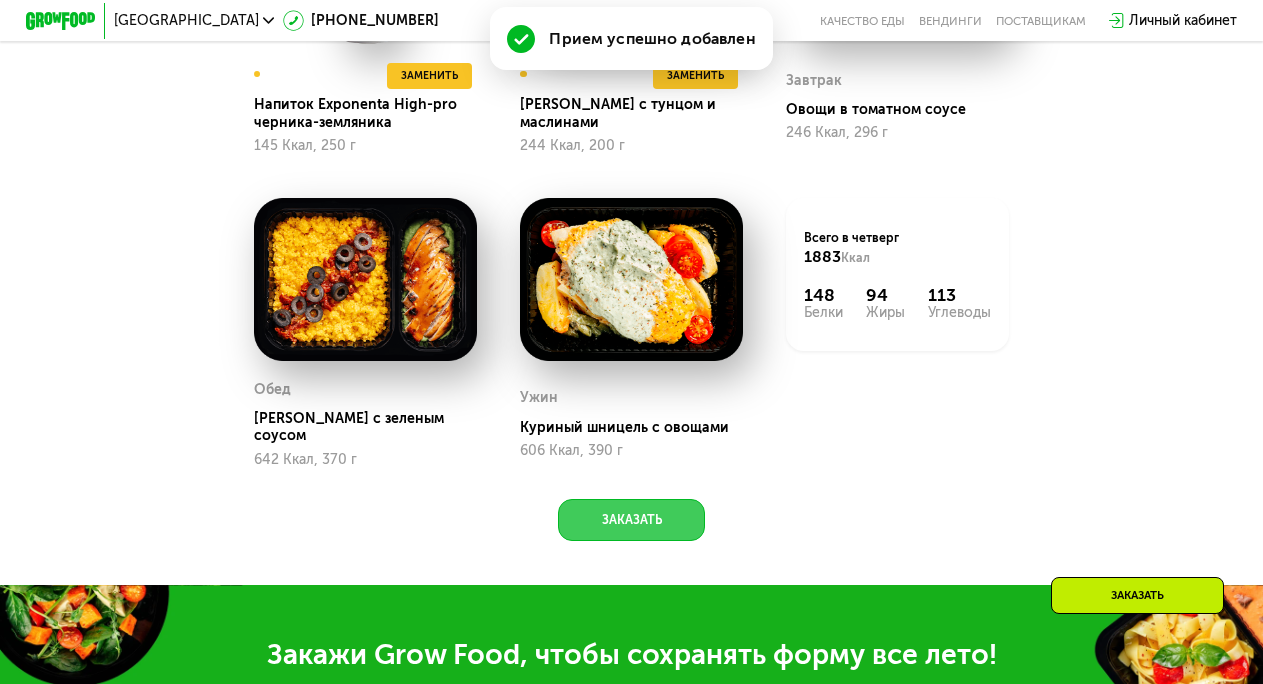 click on "Заказать" 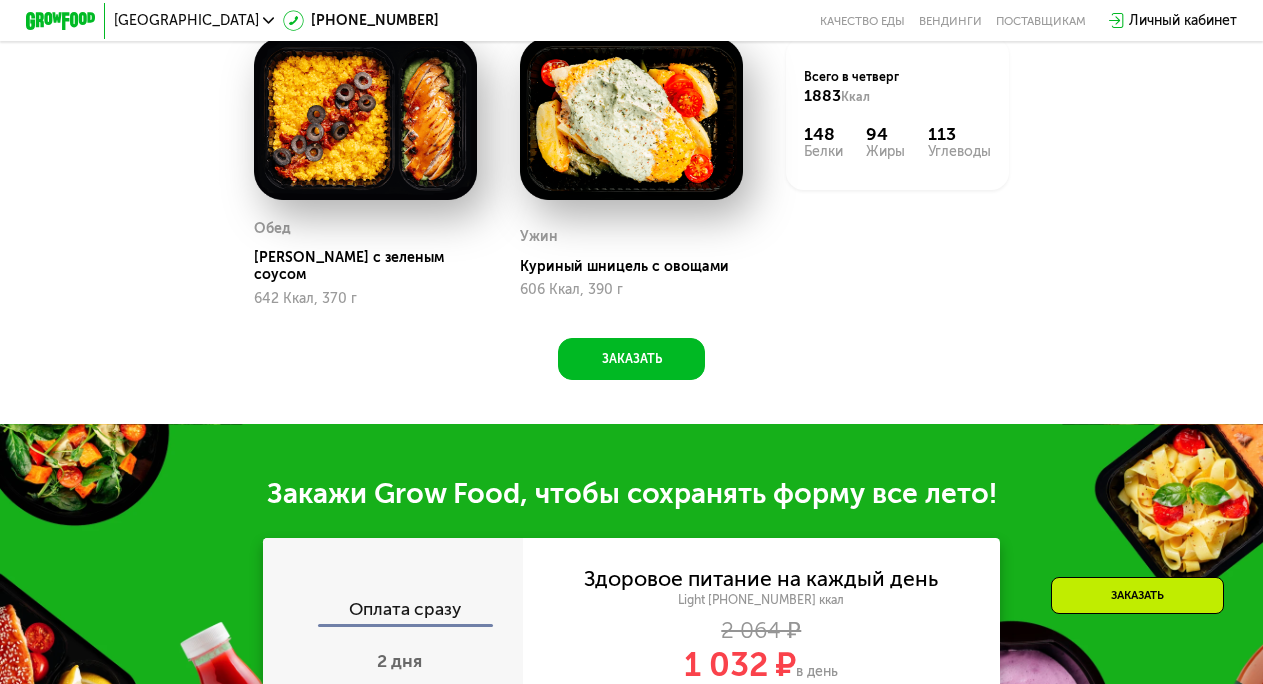 scroll, scrollTop: 1526, scrollLeft: 0, axis: vertical 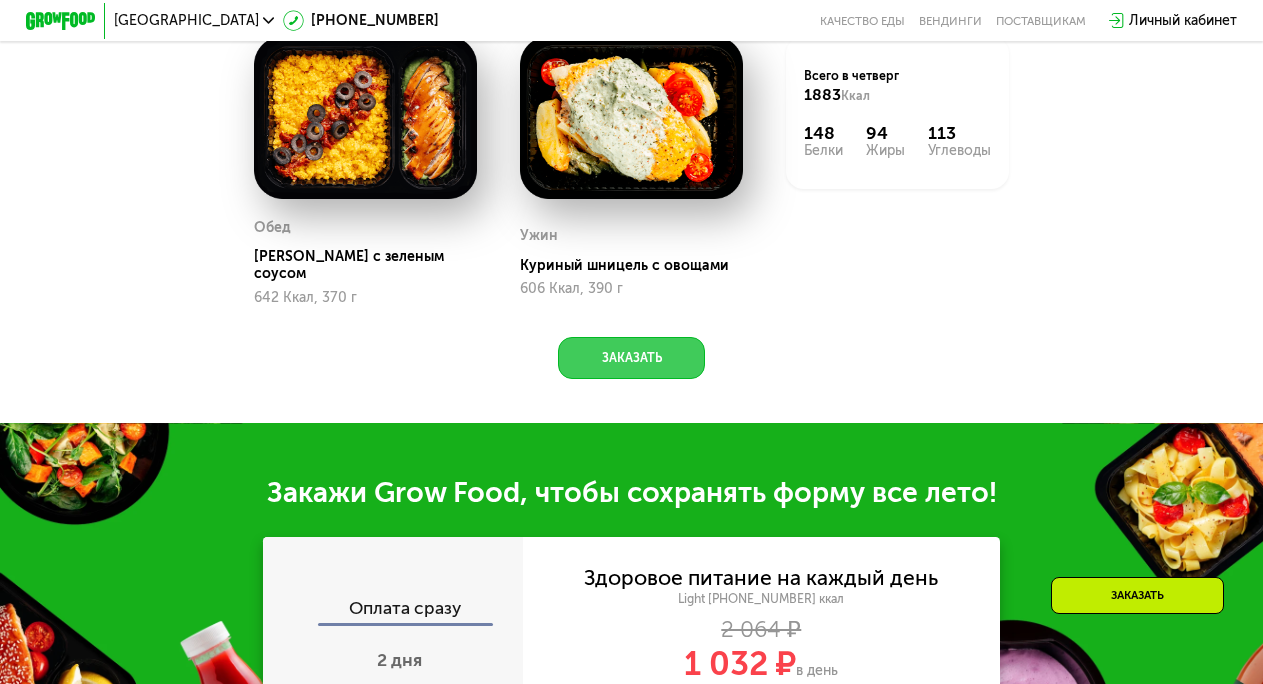 click on "Заказать" 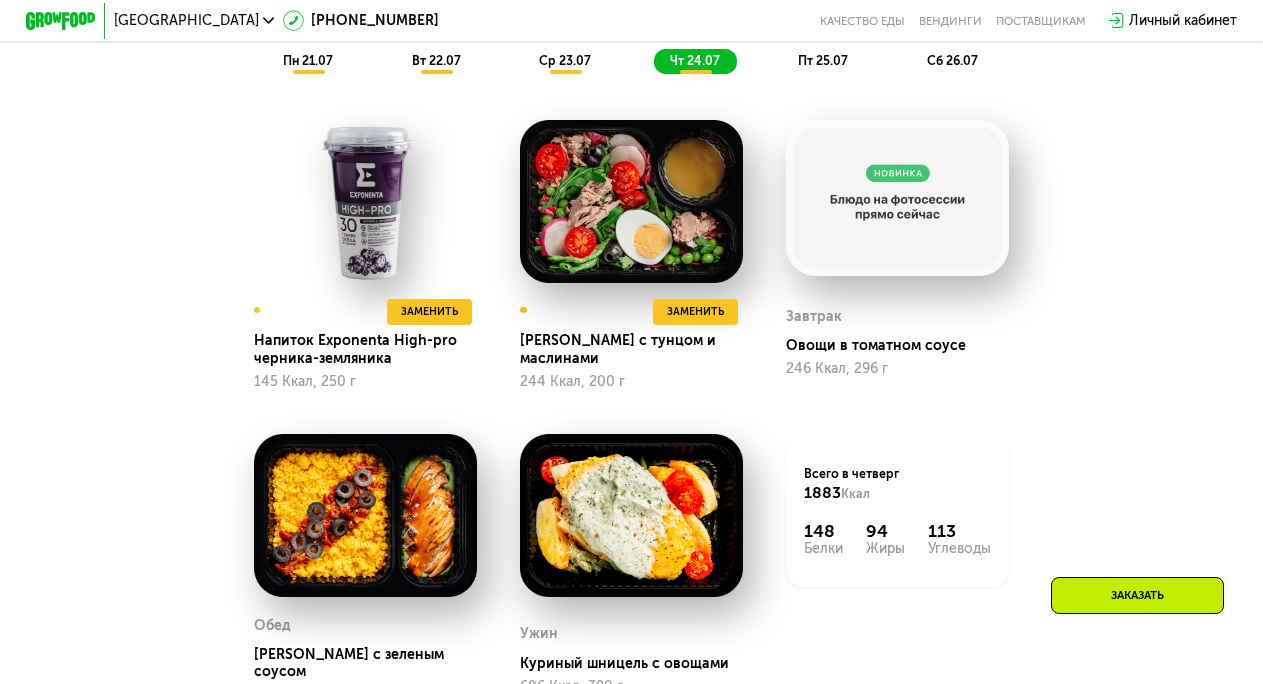 click on "Заказать" at bounding box center [1137, 595] 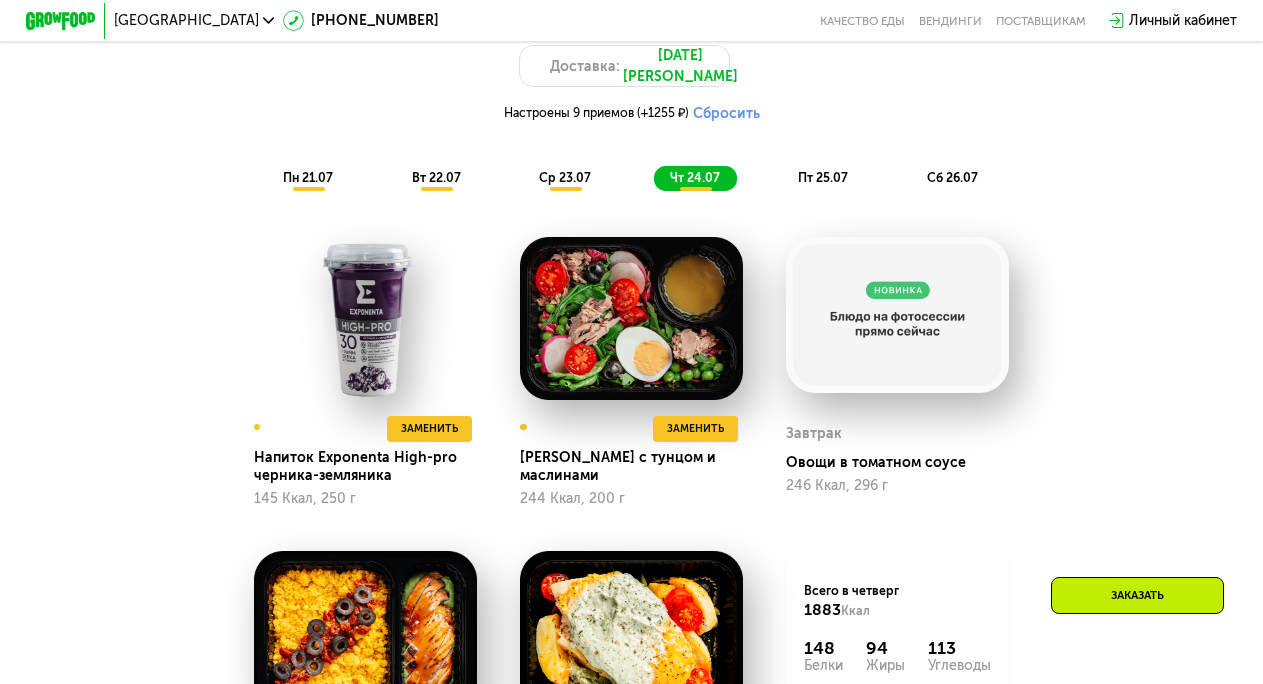 scroll, scrollTop: 1010, scrollLeft: 0, axis: vertical 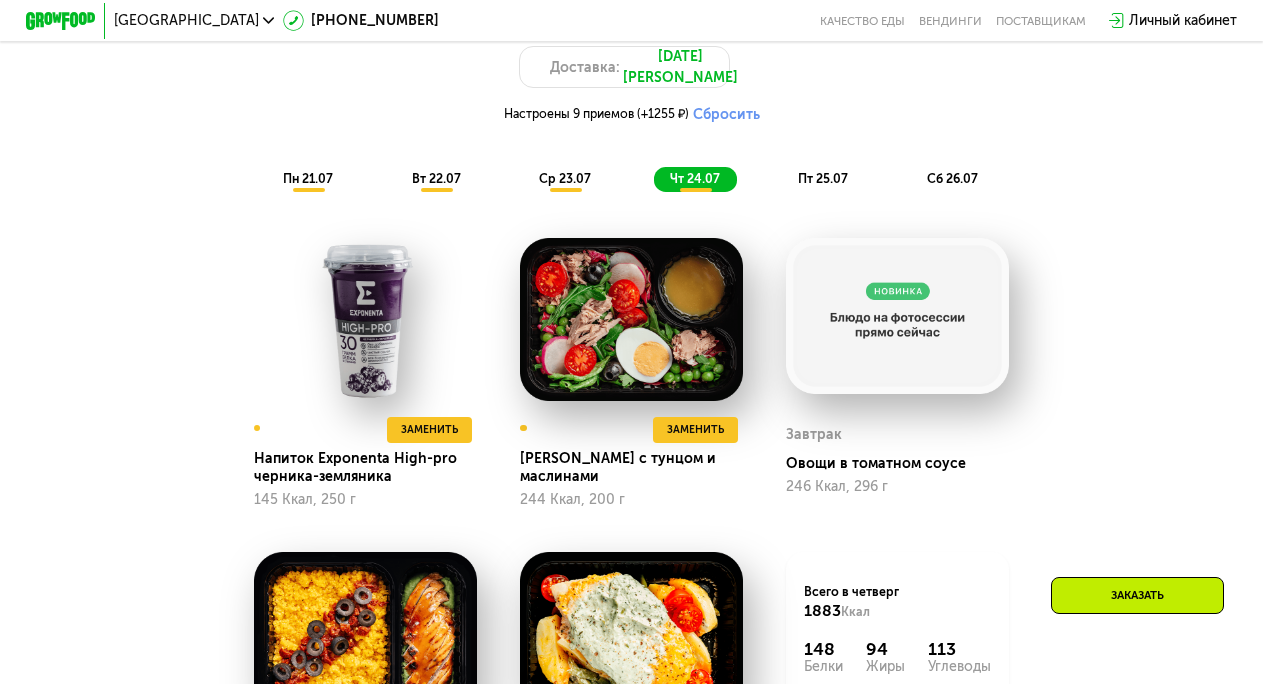 click on "пт 25.07" 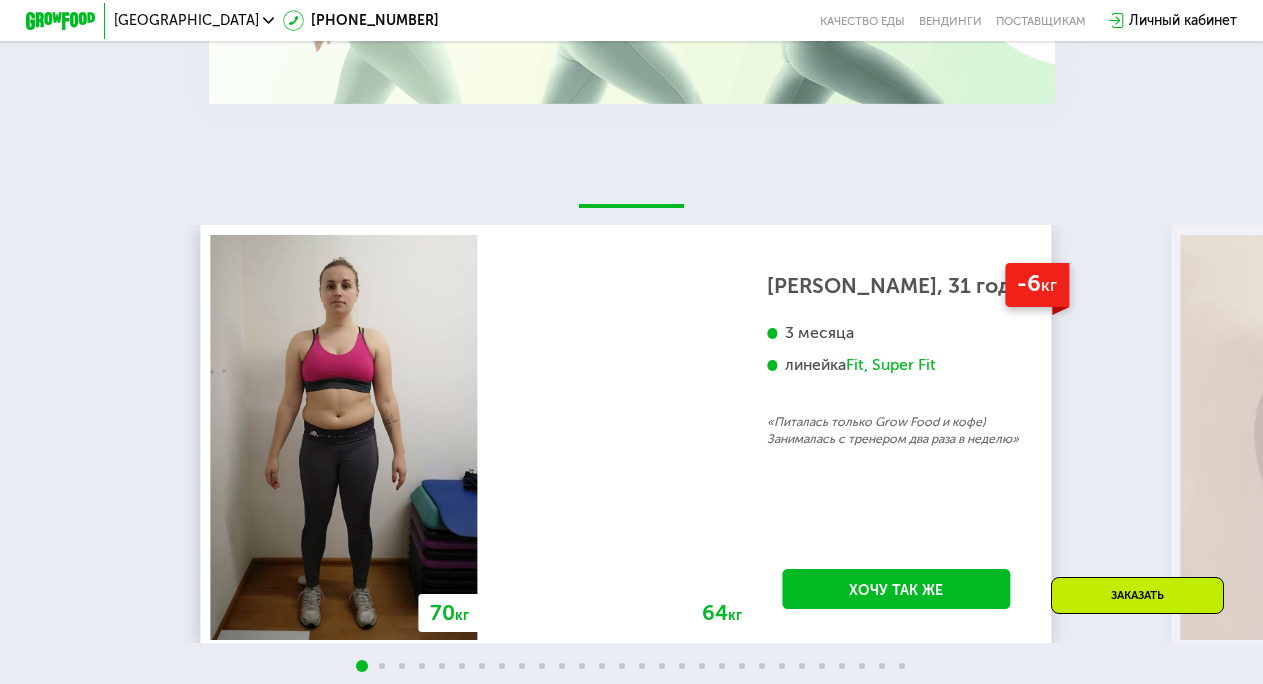 scroll, scrollTop: 2942, scrollLeft: 0, axis: vertical 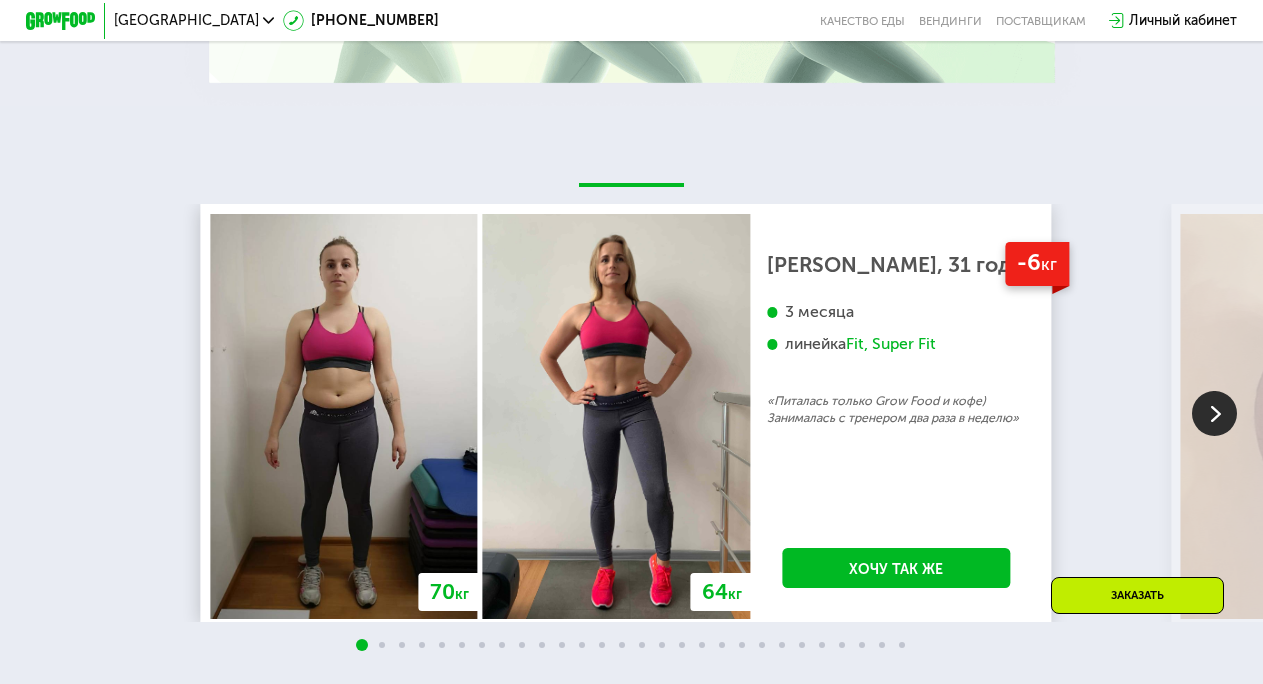 click at bounding box center (1214, 413) 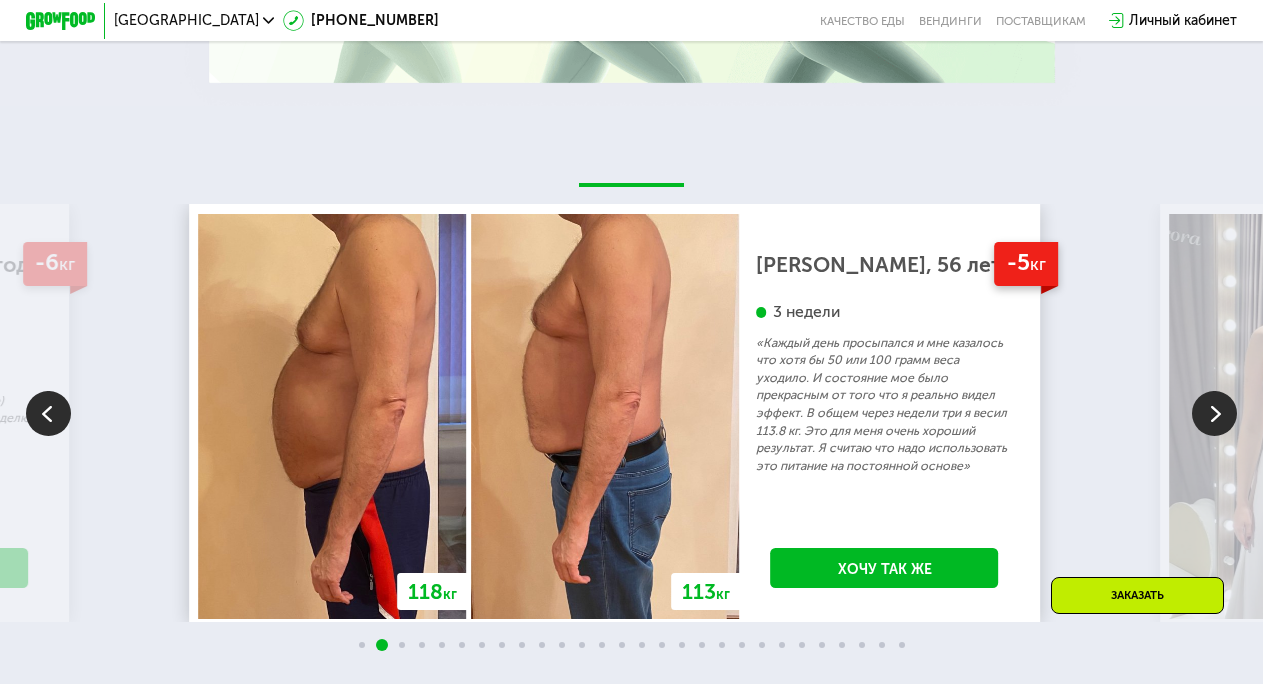 click at bounding box center [1214, 413] 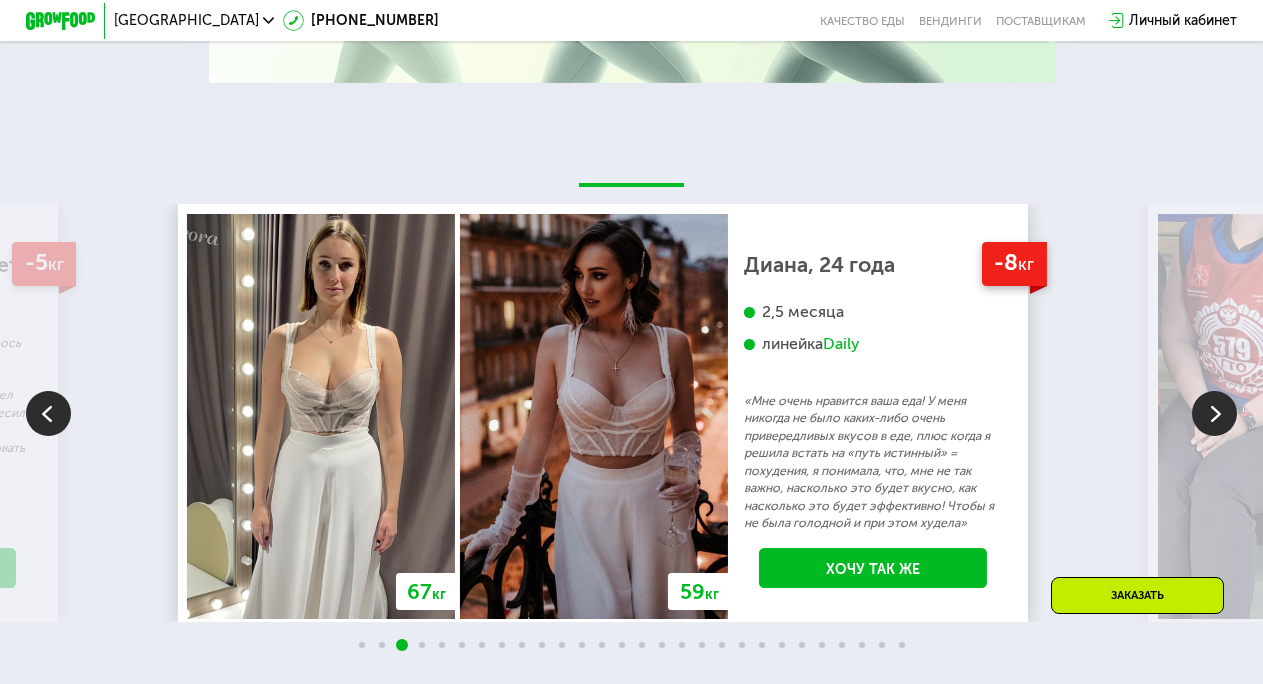 click at bounding box center (1214, 413) 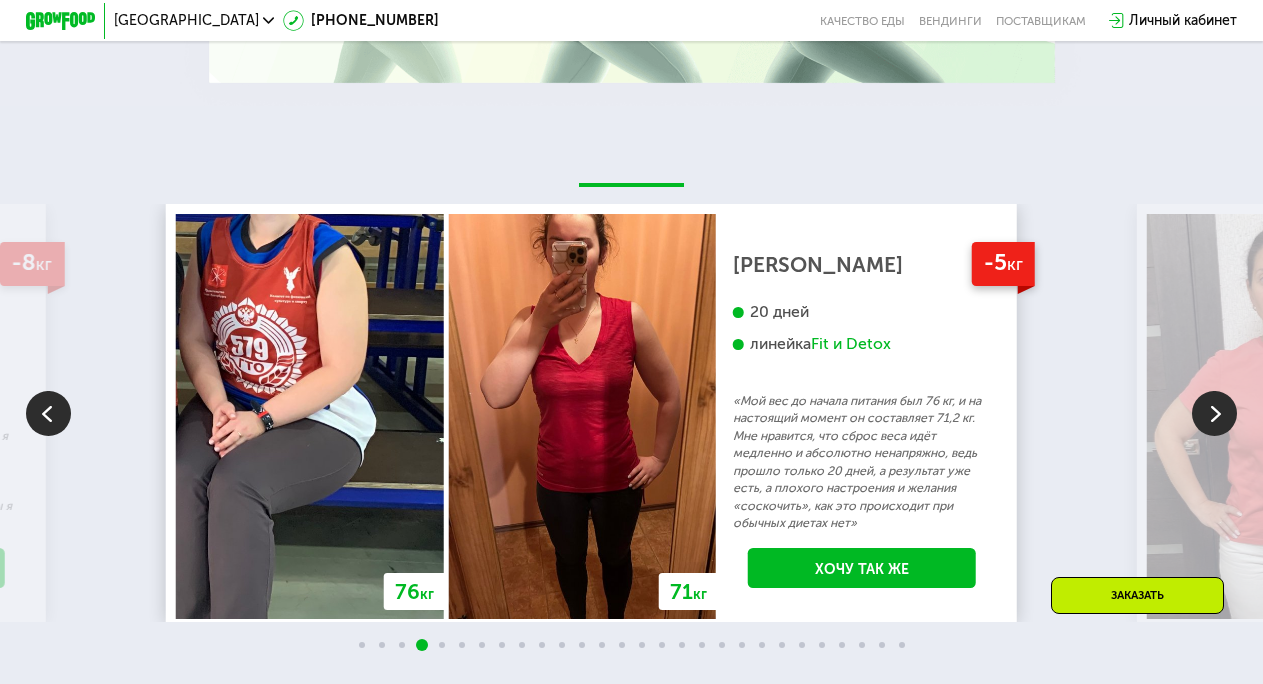 click at bounding box center (1214, 413) 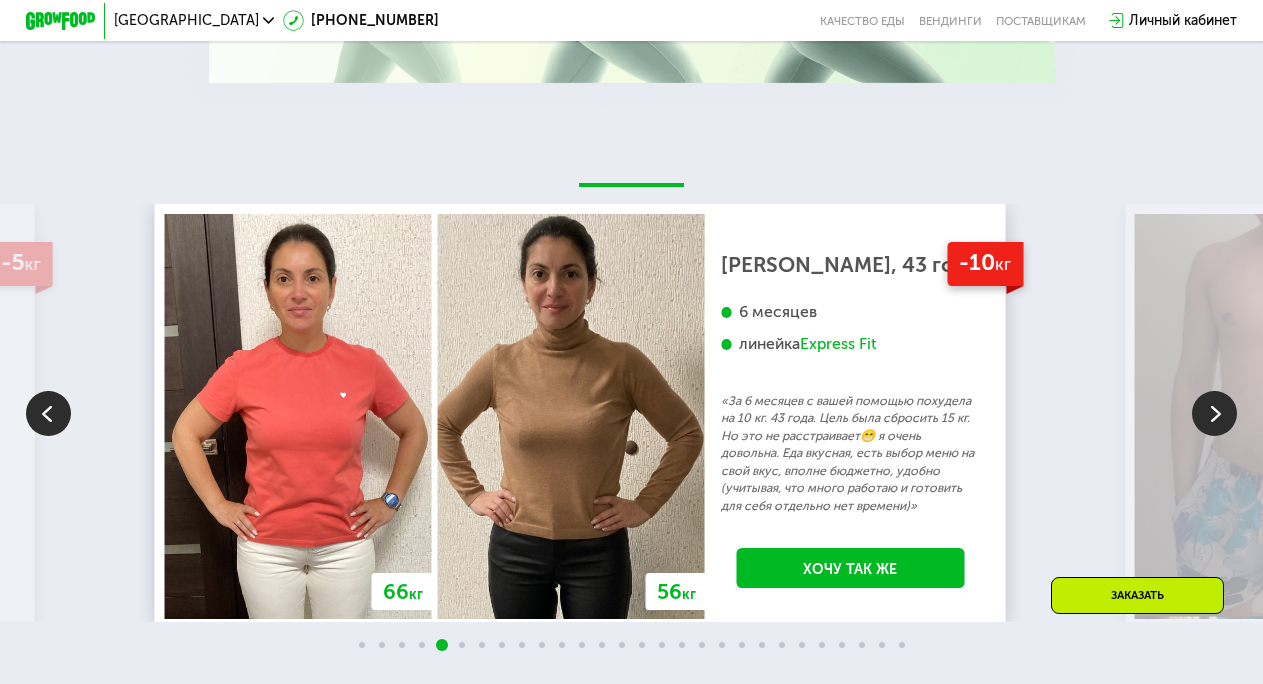 click at bounding box center [1214, 413] 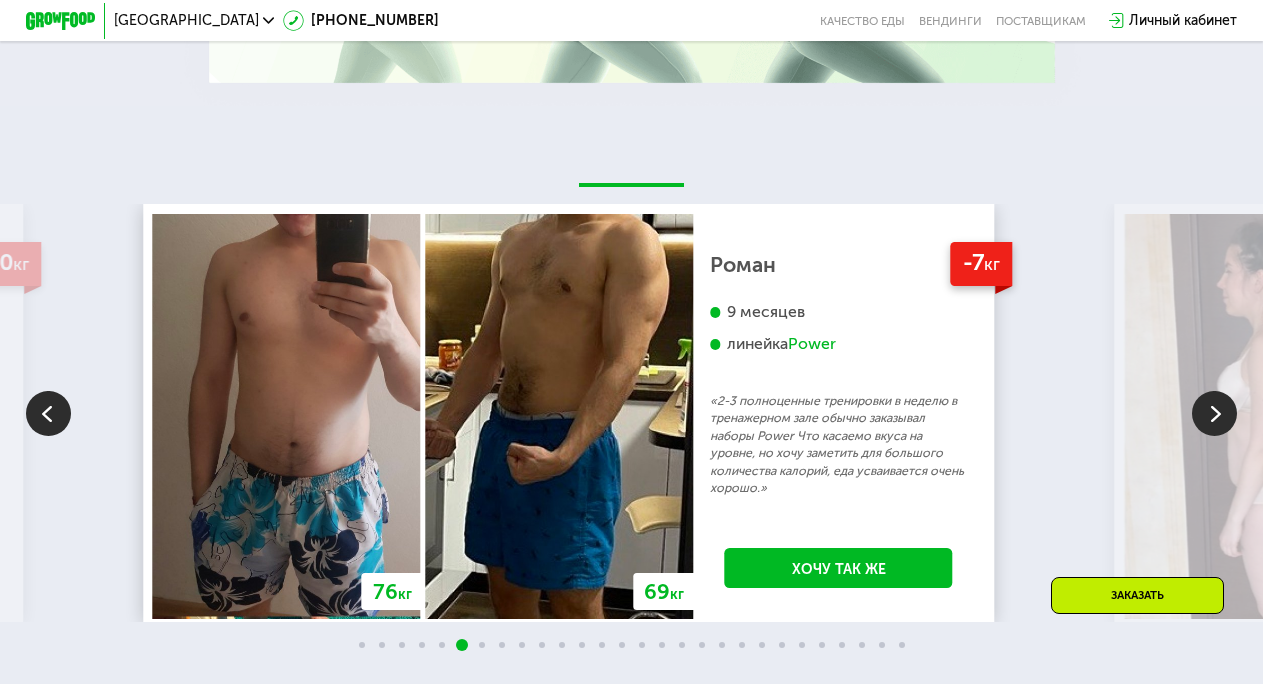 click at bounding box center [1214, 413] 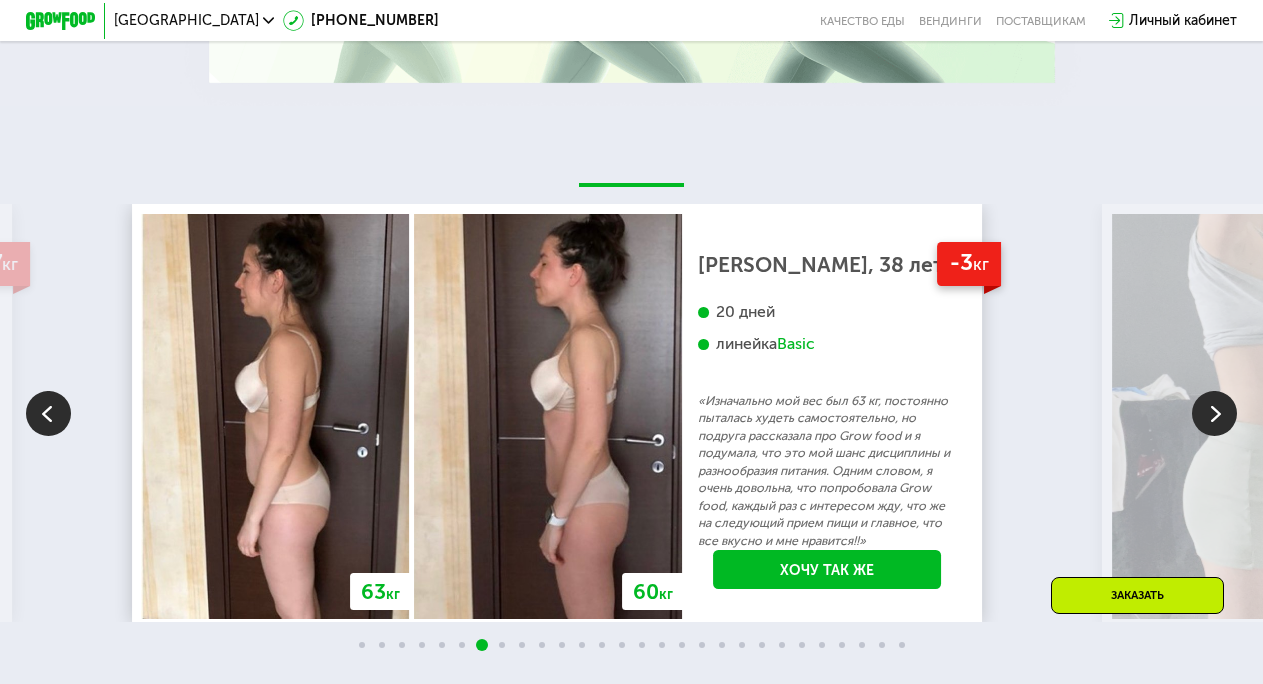click at bounding box center (1214, 413) 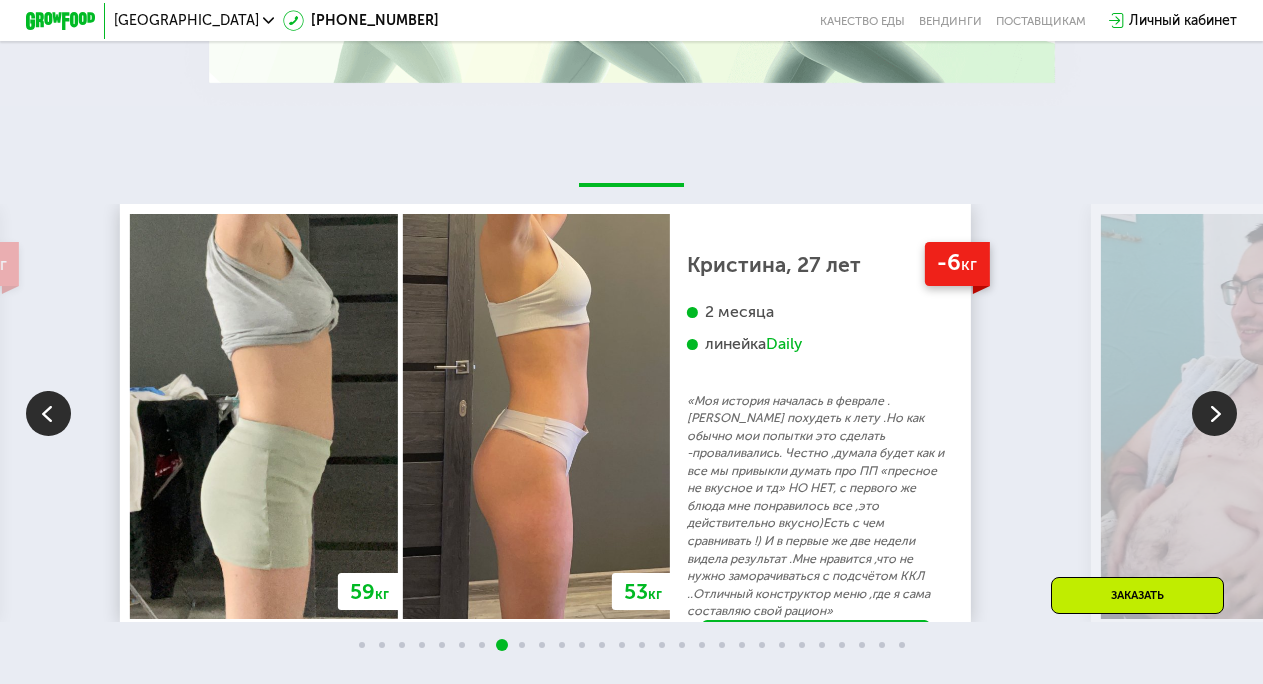 click at bounding box center [1214, 413] 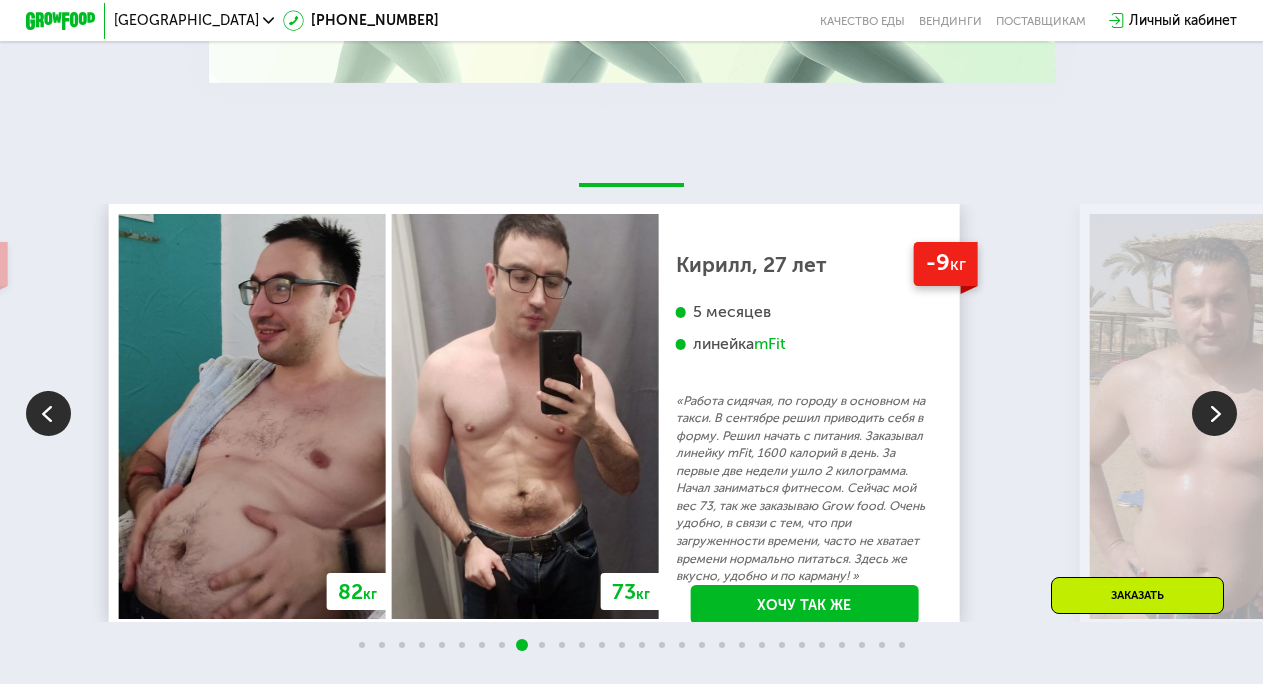 click at bounding box center (1214, 413) 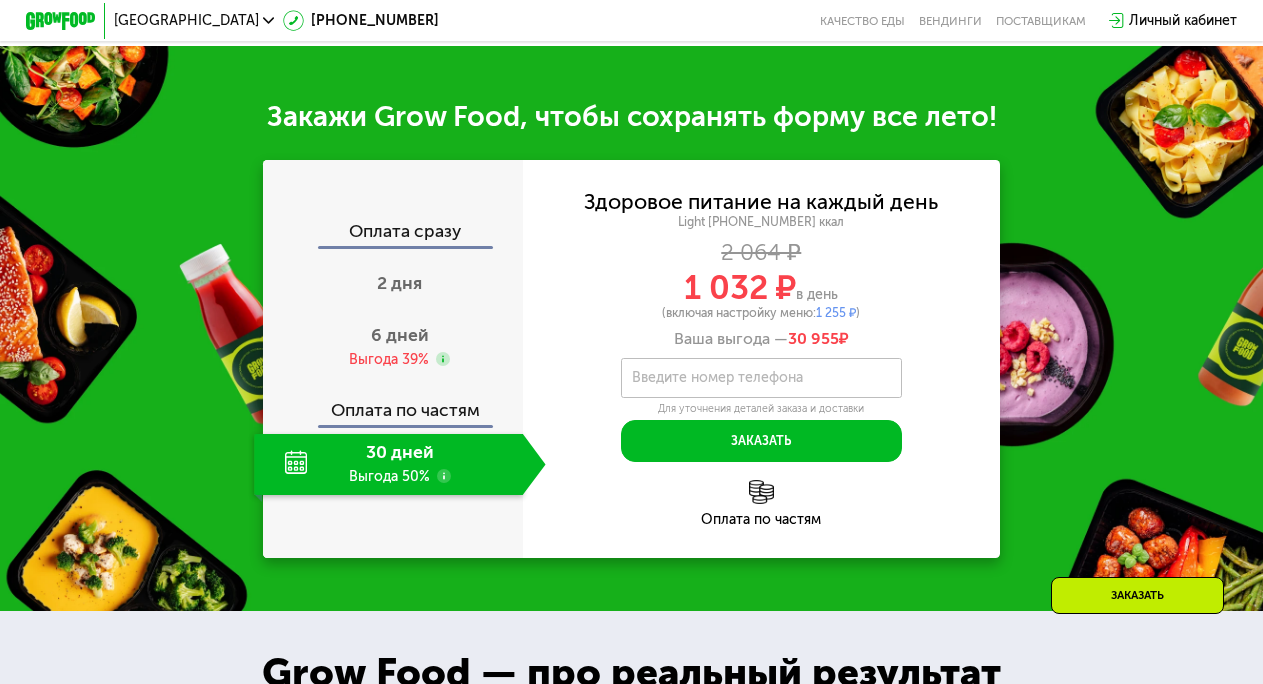 scroll, scrollTop: 1784, scrollLeft: 0, axis: vertical 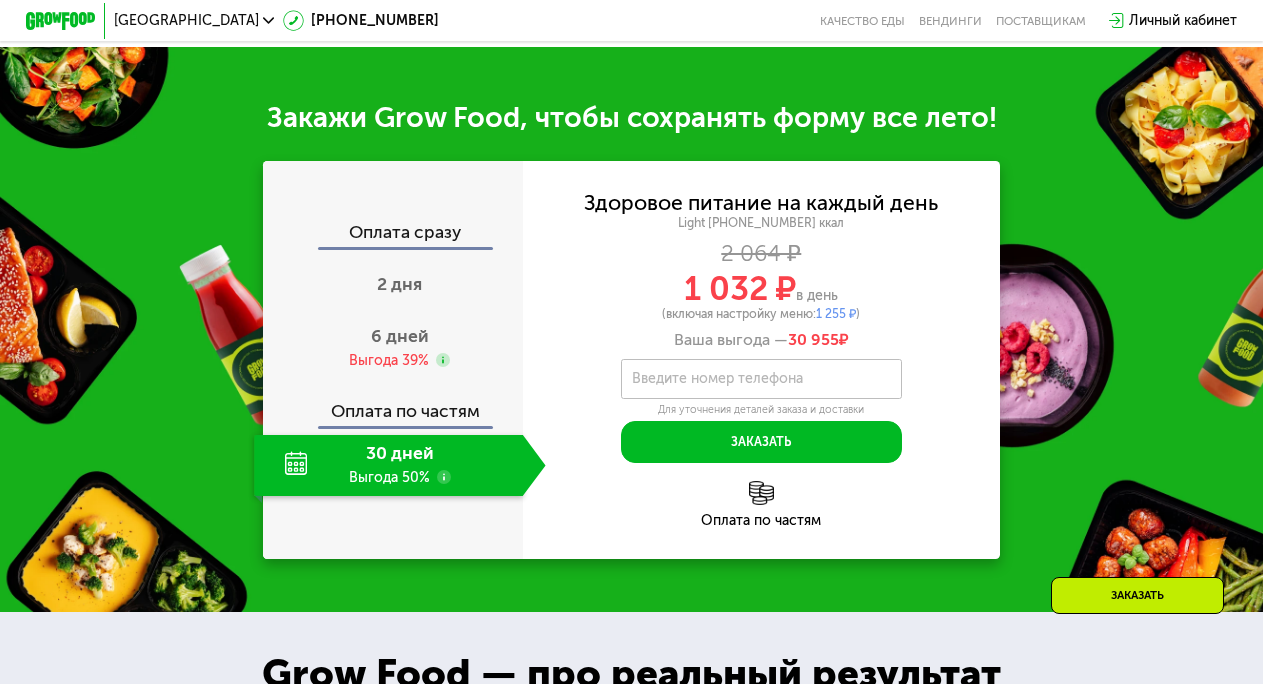 click on "30 дней Выгода 50%" 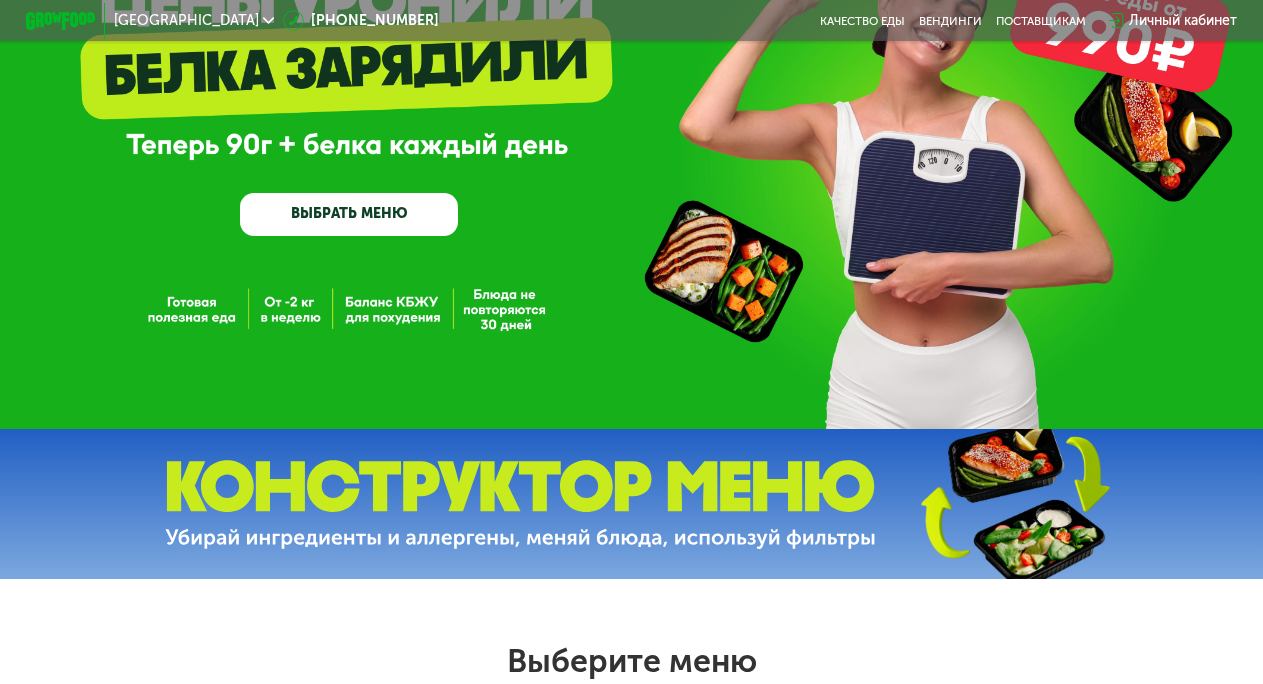 scroll, scrollTop: 0, scrollLeft: 0, axis: both 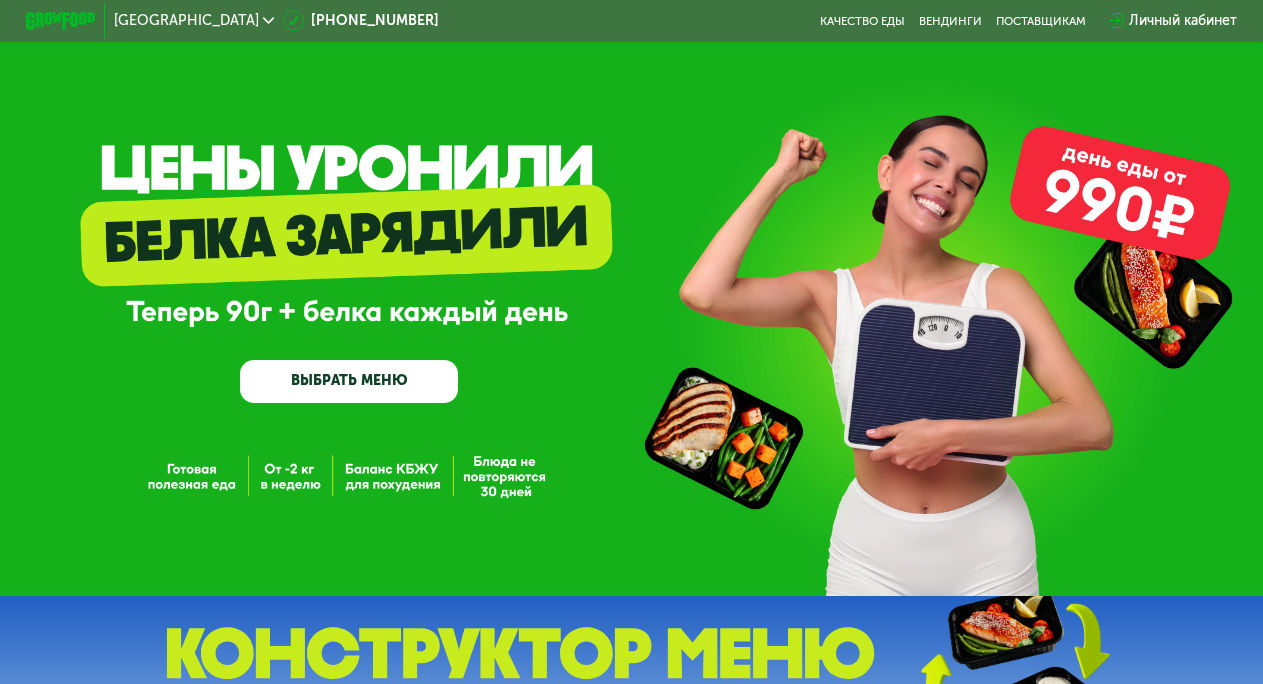 click on "ВЫБРАТЬ МЕНЮ" at bounding box center (349, 382) 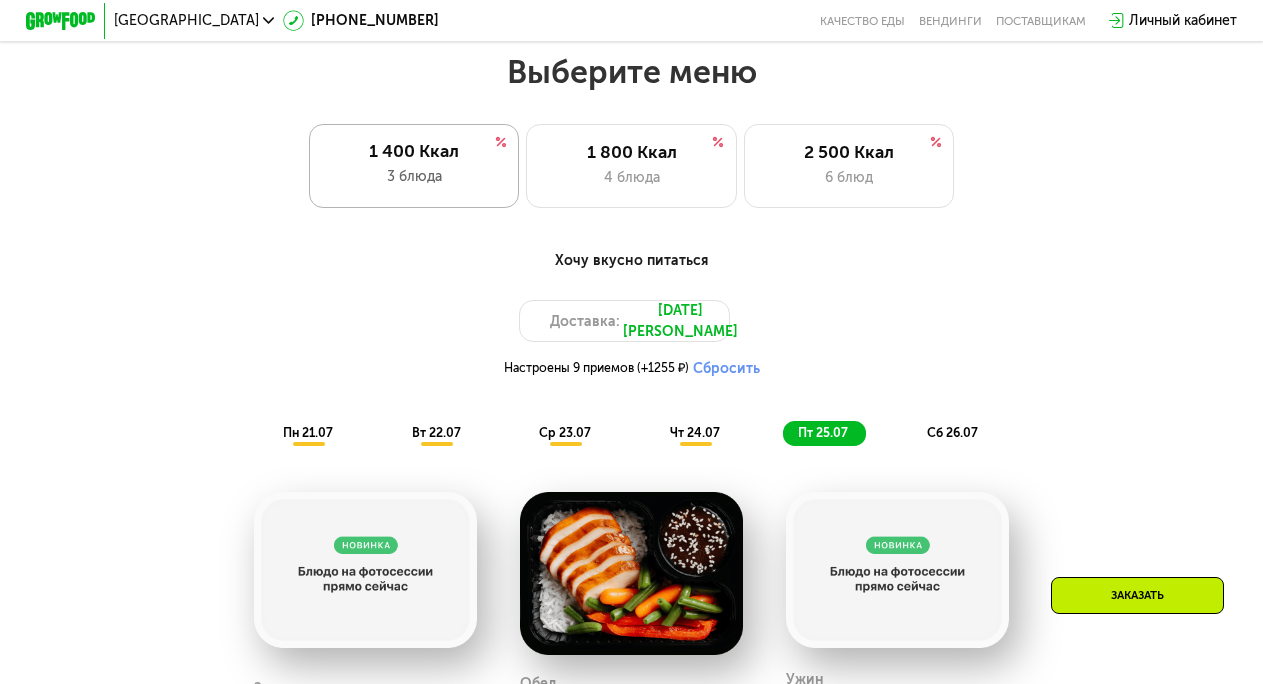 scroll, scrollTop: 774, scrollLeft: 0, axis: vertical 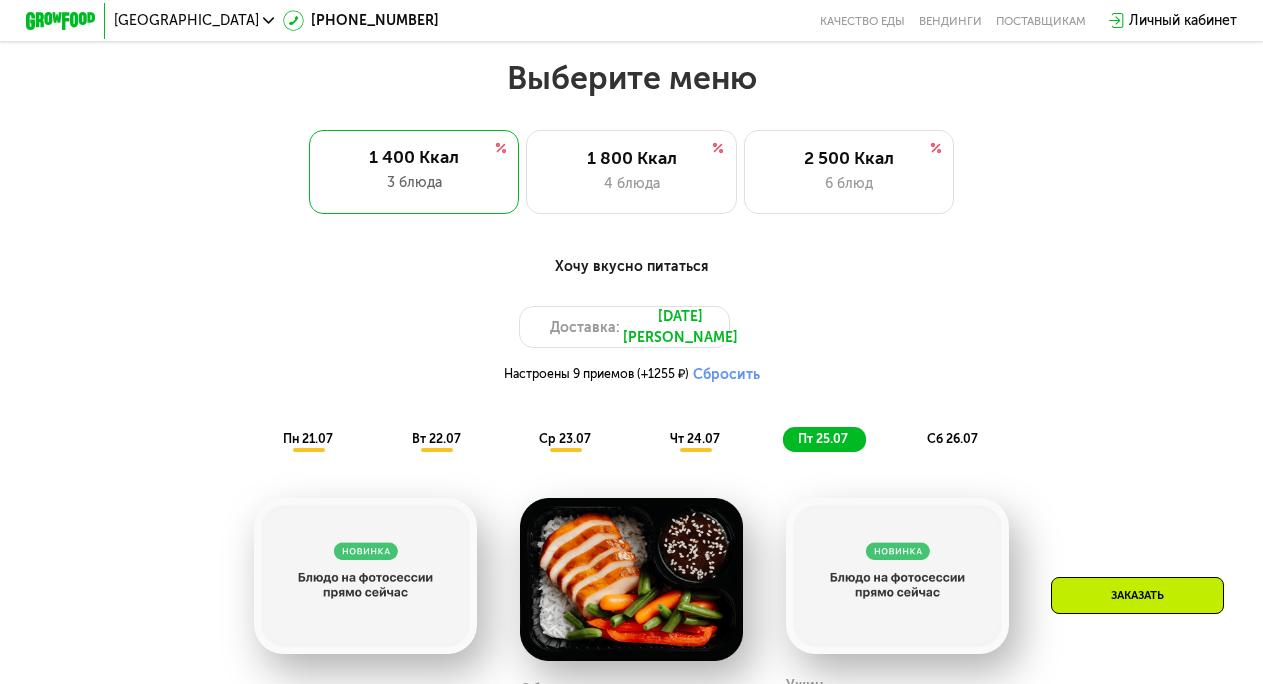click on "Хочу вкусно питаться Доставка: [DATE]  Настроены 9 приемов (+1255 ₽)     Сбросить  пн 21.07 вт 22.07 ср 23.07 чт 24.07 пт 25.07 сб 26.07" at bounding box center [631, 354] 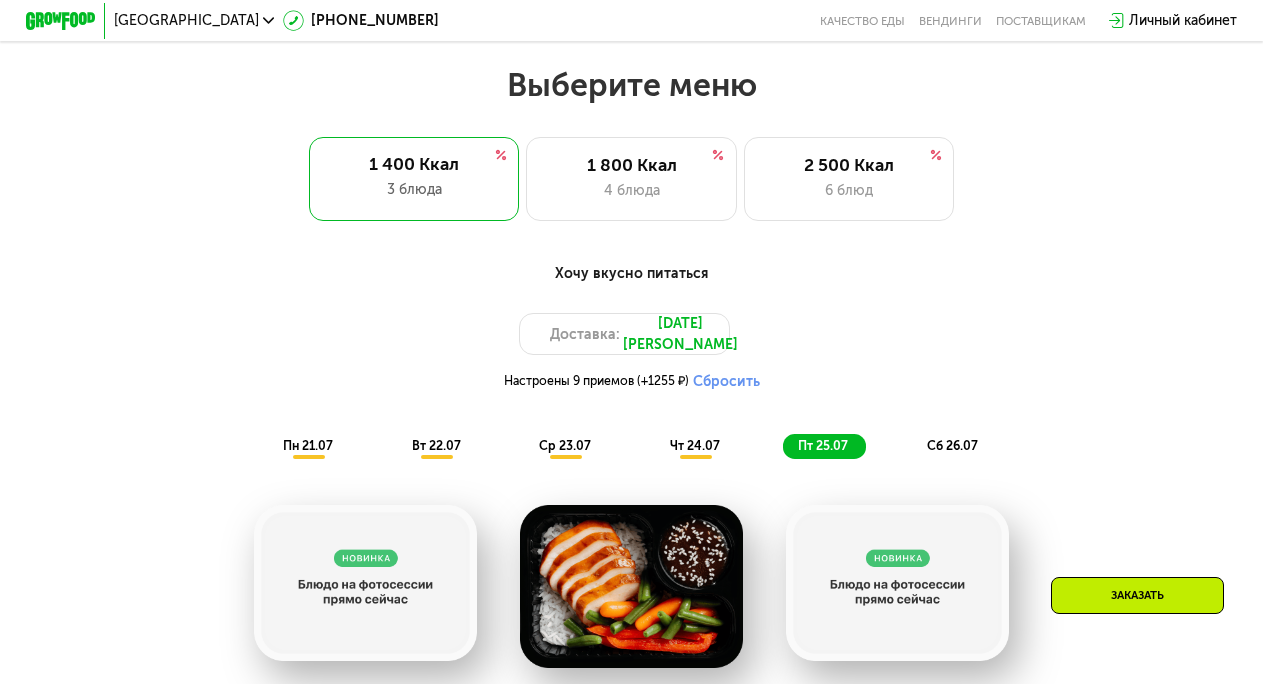 click on "Хочу вкусно питаться Доставка: [DATE]  Настроены 9 приемов (+1255 ₽)     Сбросить  пн 21.07 вт 22.07 ср 23.07 чт 24.07 пт 25.07 сб 26.07" at bounding box center (631, 361) 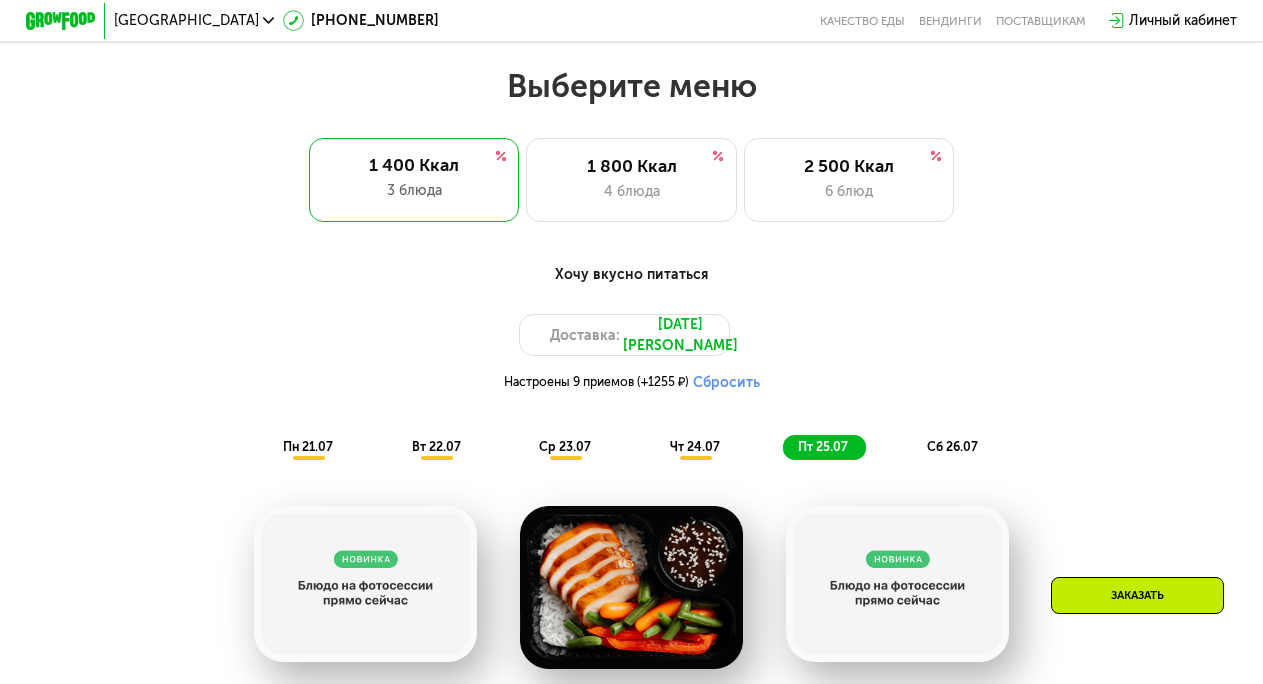 click on "сб 26.07" at bounding box center [952, 446] 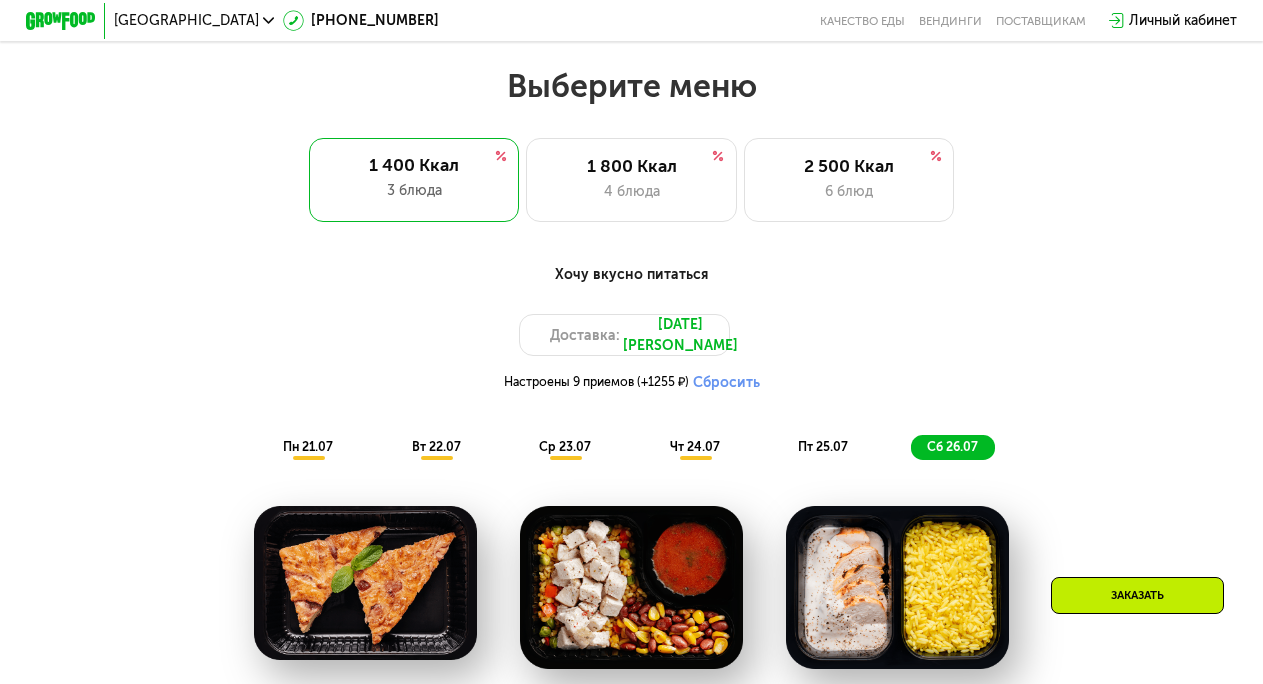 click on "пт 25.07" at bounding box center [823, 446] 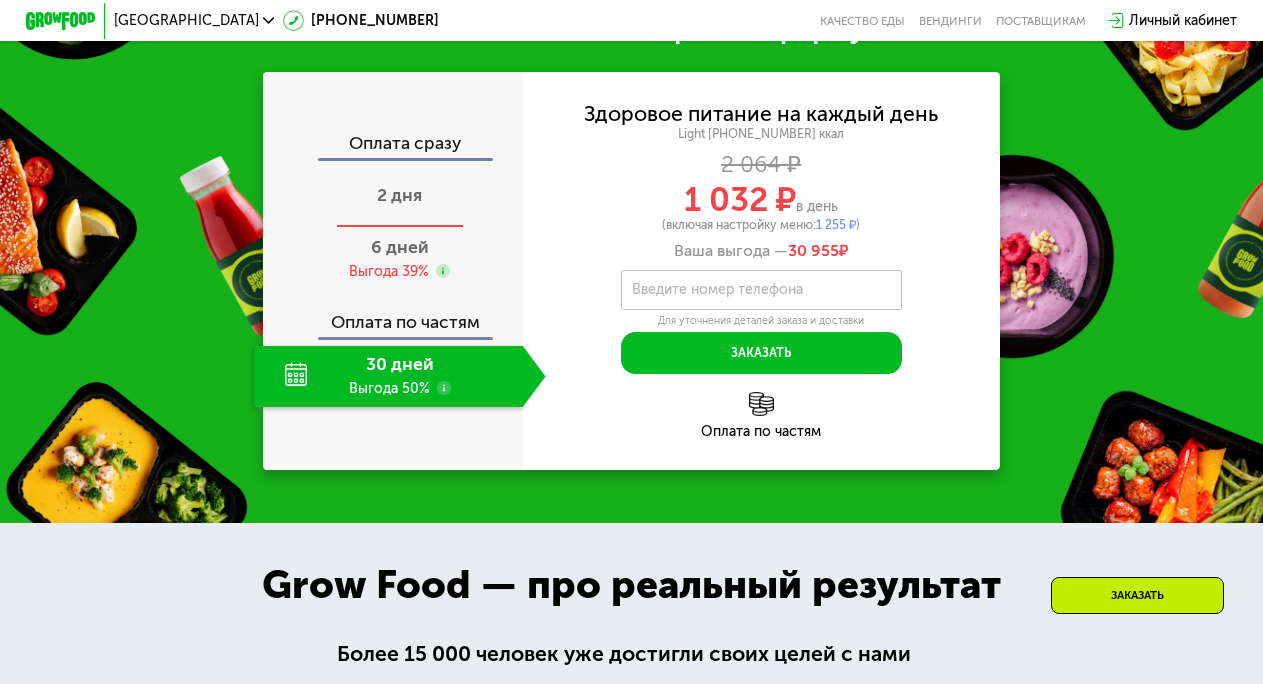 scroll, scrollTop: 1874, scrollLeft: 0, axis: vertical 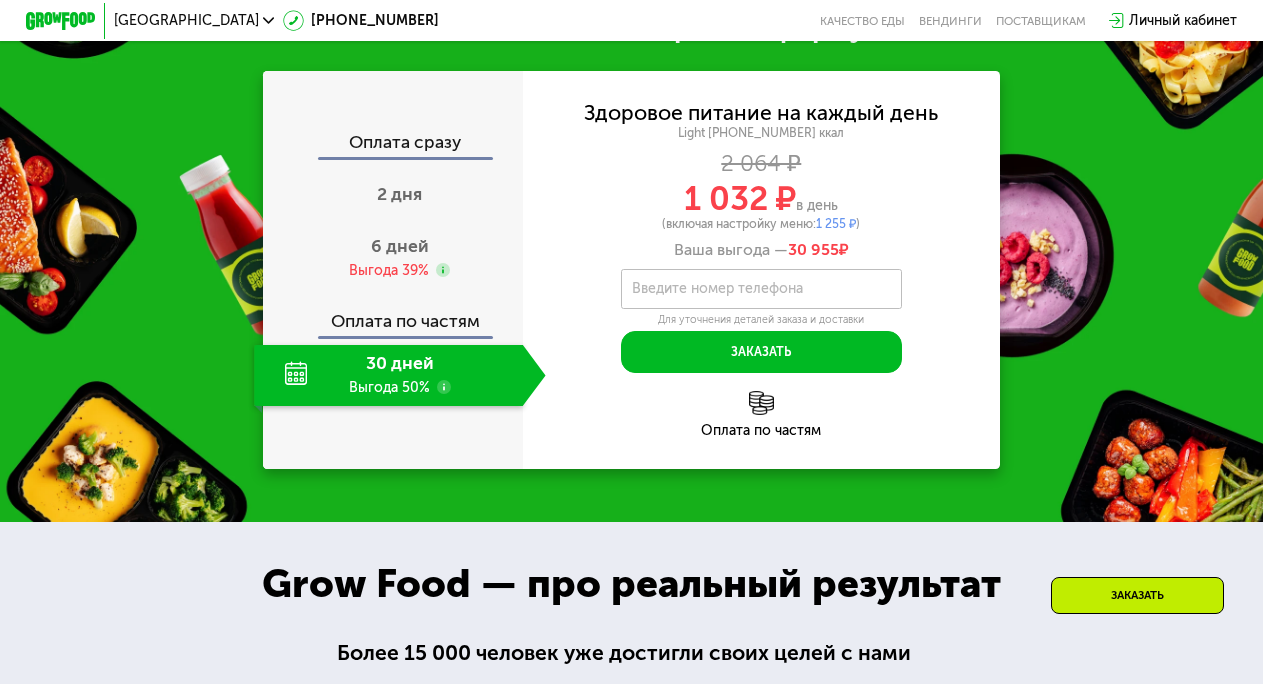 click on "30 дней Выгода 50%" 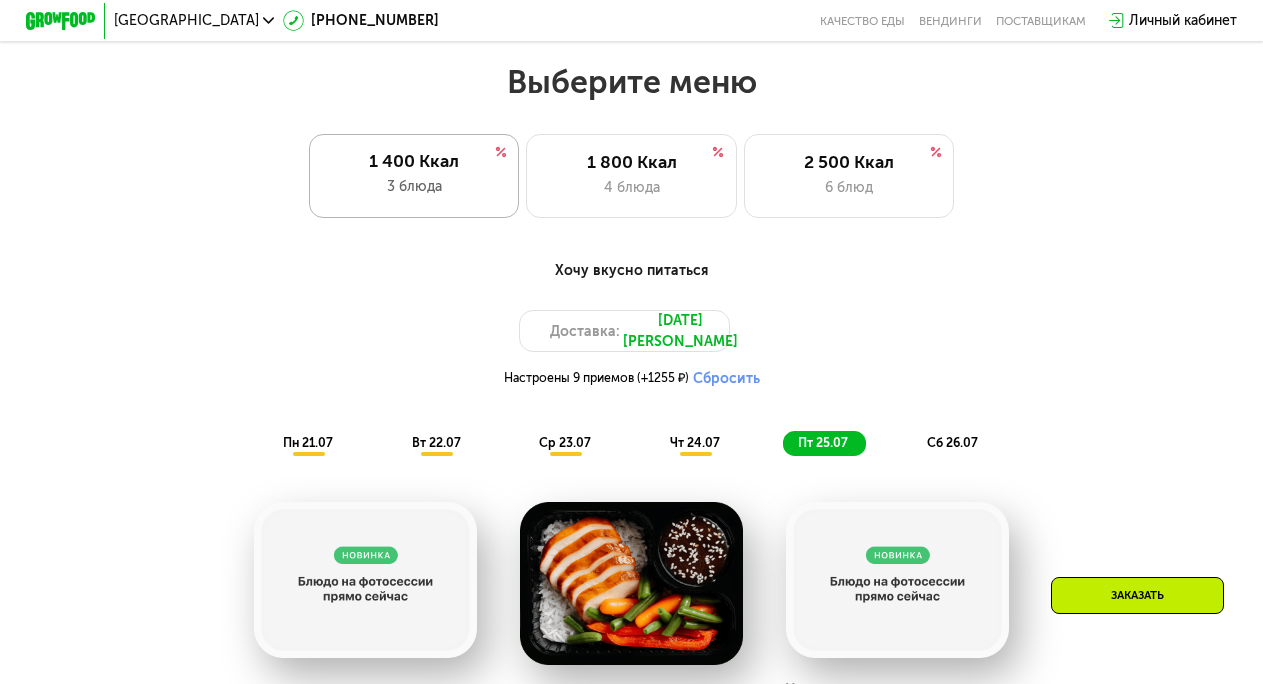 scroll, scrollTop: 743, scrollLeft: 0, axis: vertical 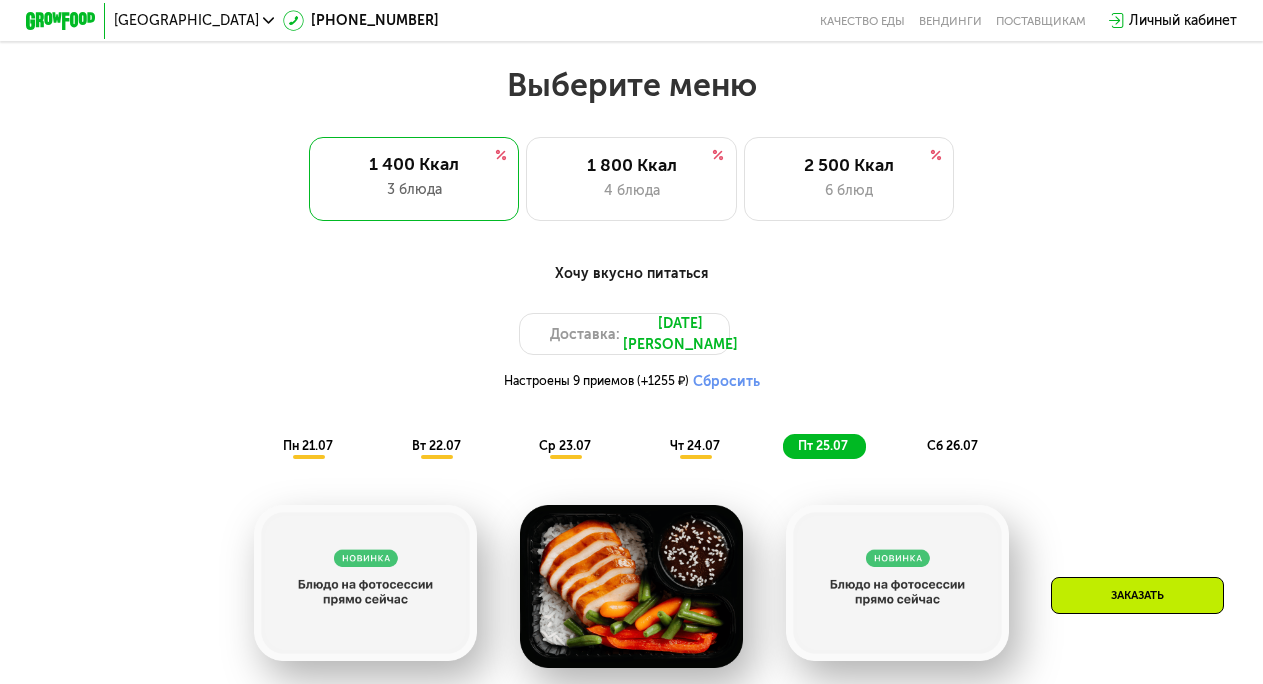 click on "пн 21.07" at bounding box center (308, 445) 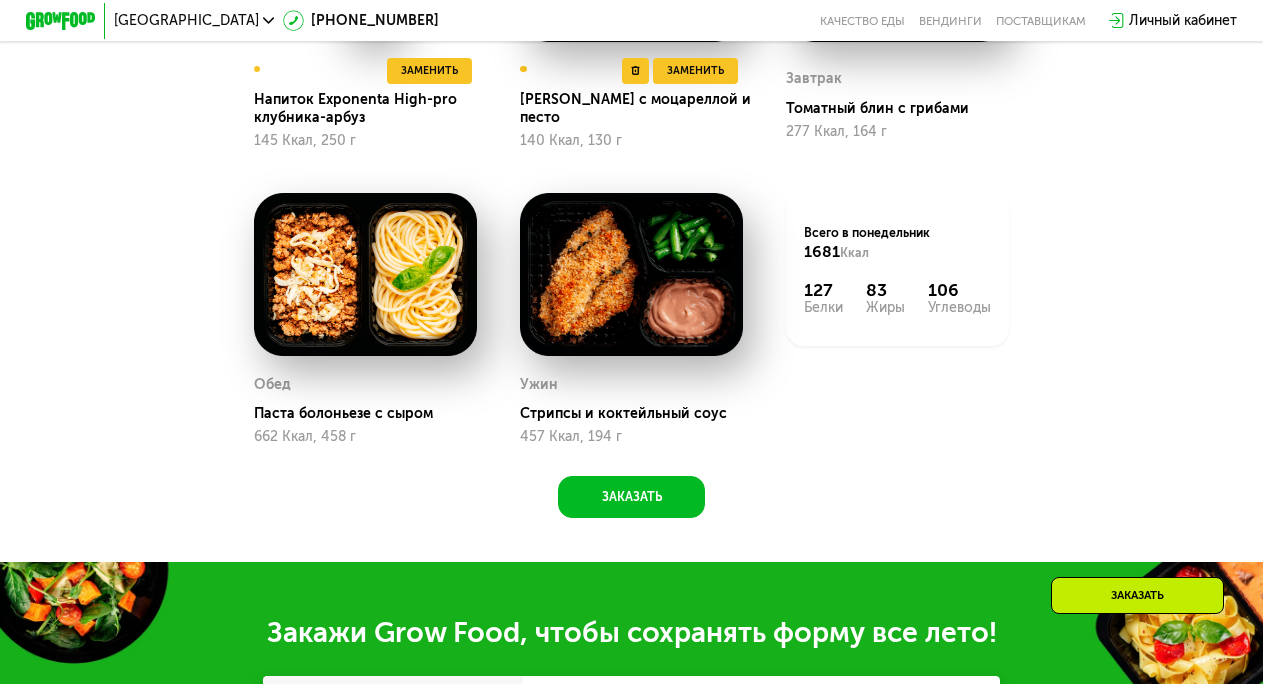 scroll, scrollTop: 1370, scrollLeft: 0, axis: vertical 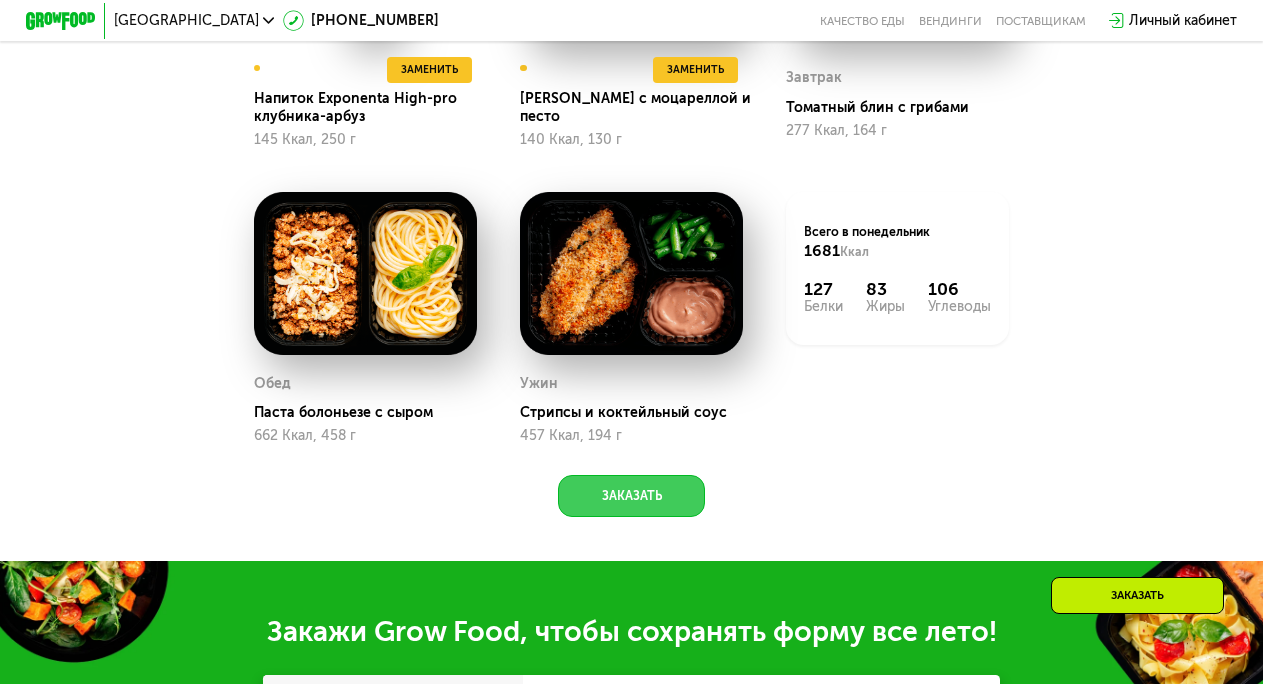 drag, startPoint x: 651, startPoint y: 521, endPoint x: 497, endPoint y: 723, distance: 254.00787 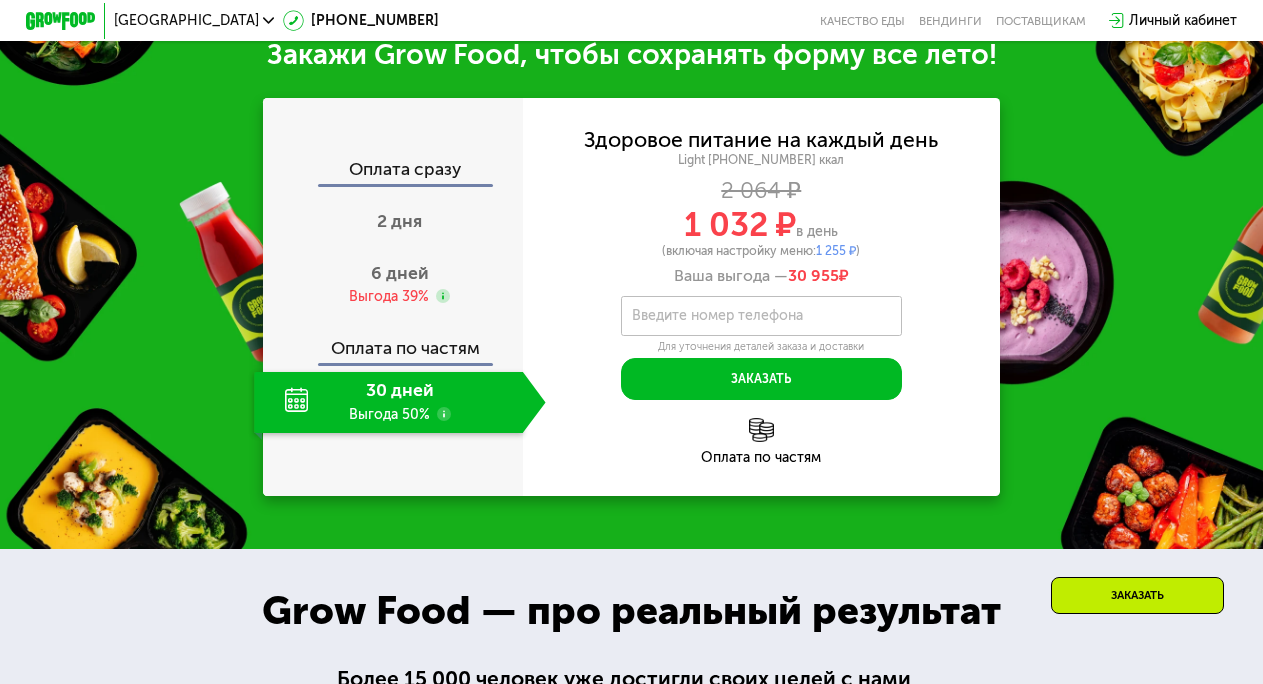 scroll, scrollTop: 1952, scrollLeft: 0, axis: vertical 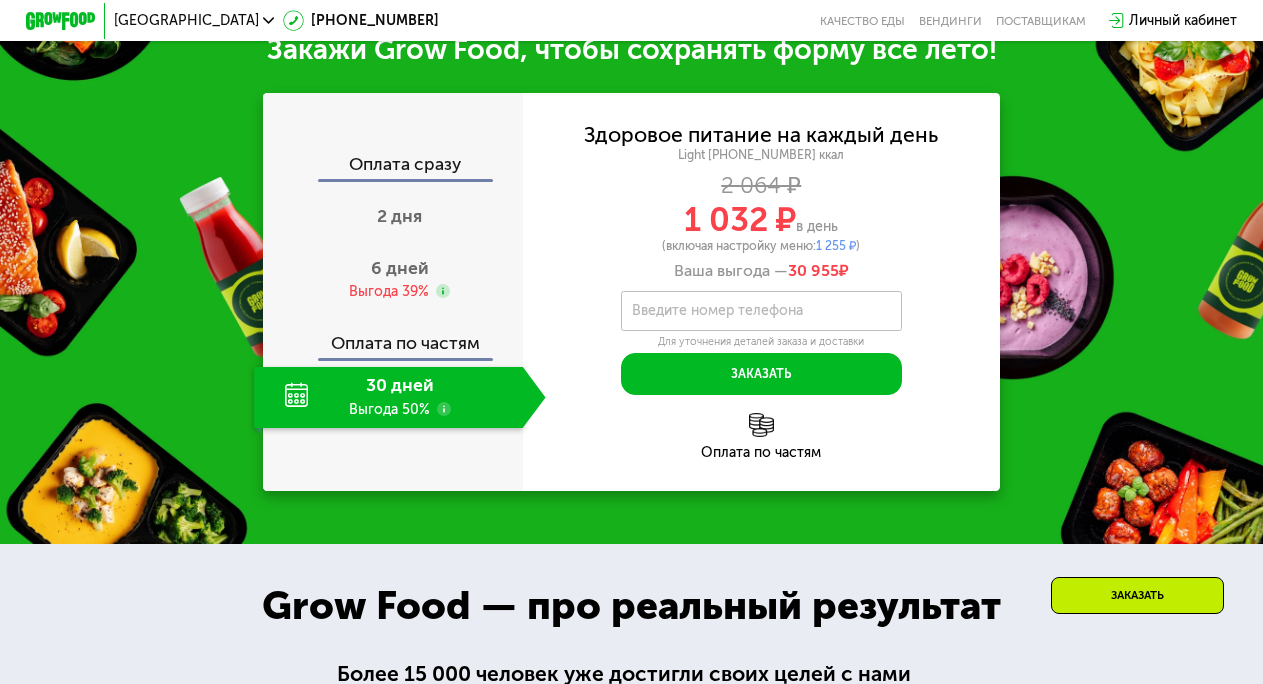 click on "Введите номер телефона" at bounding box center (717, 311) 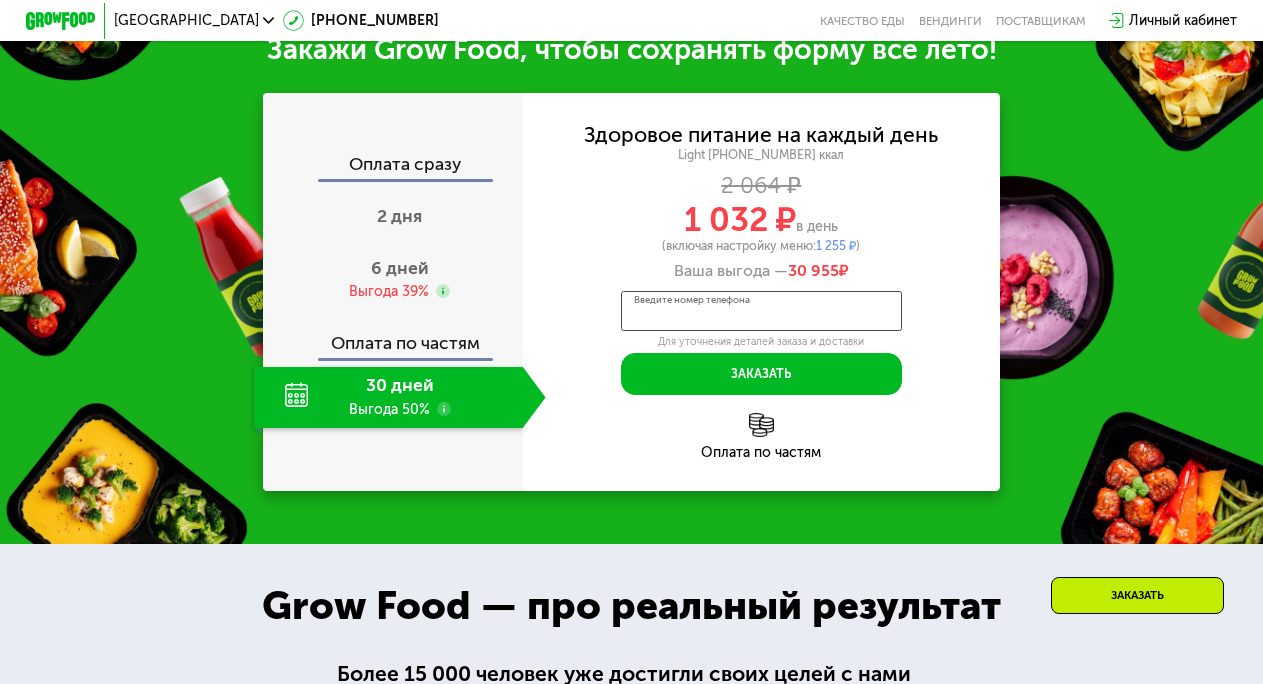 click on "Введите номер телефона" at bounding box center [761, 310] 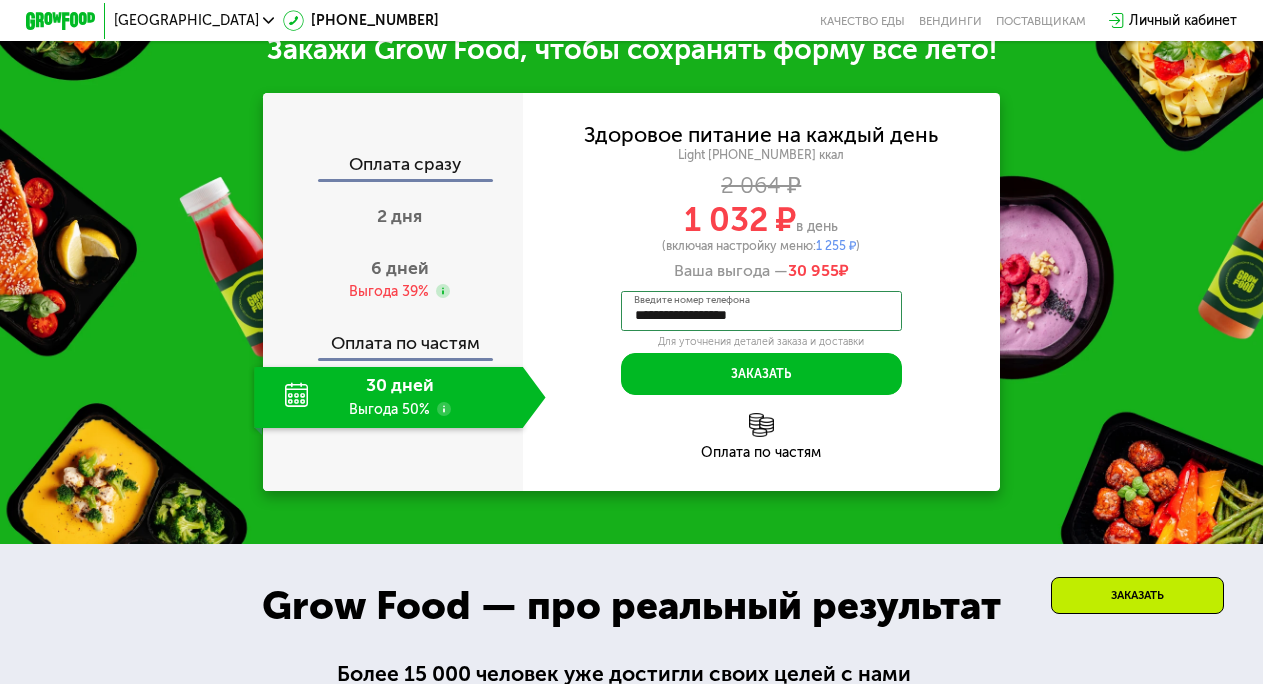 type on "**********" 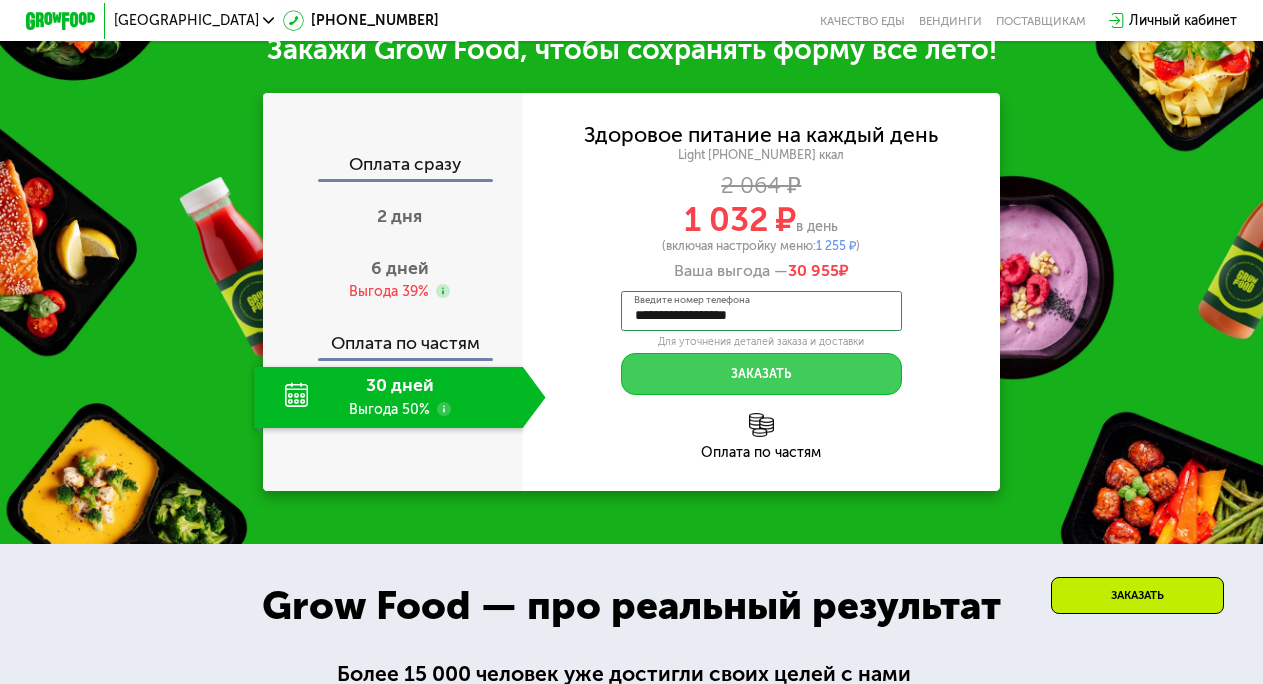 click on "Заказать" at bounding box center (761, 374) 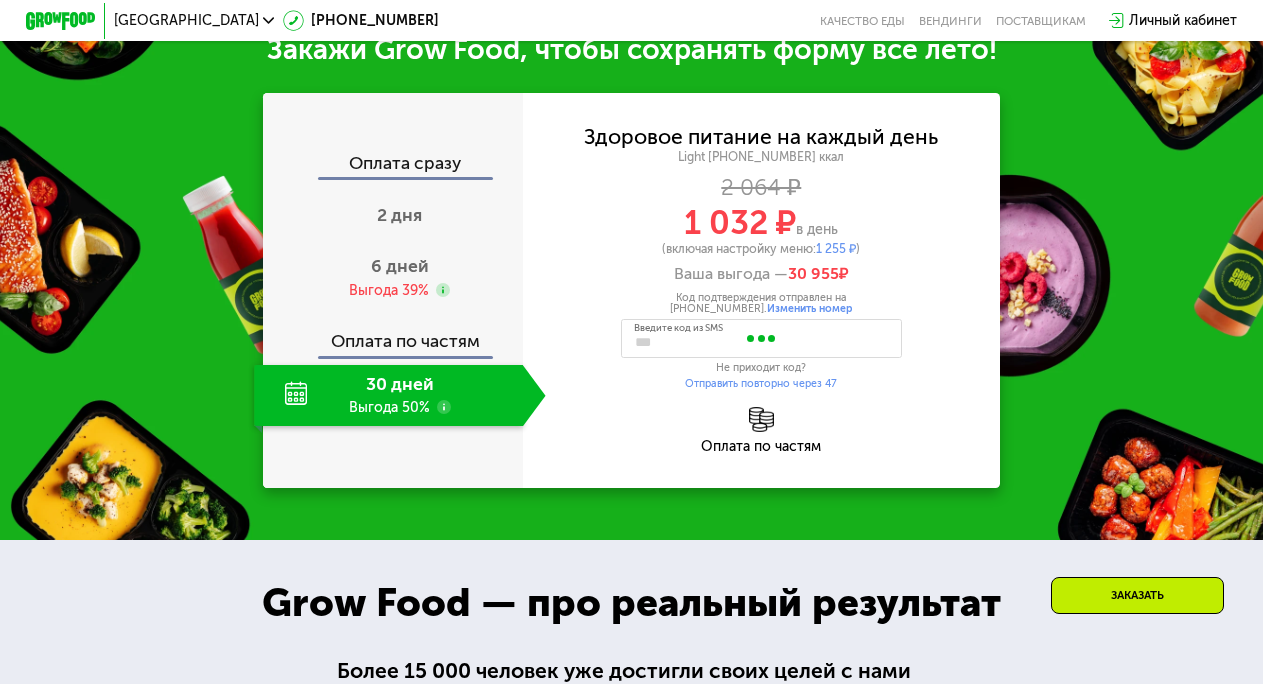 type on "****" 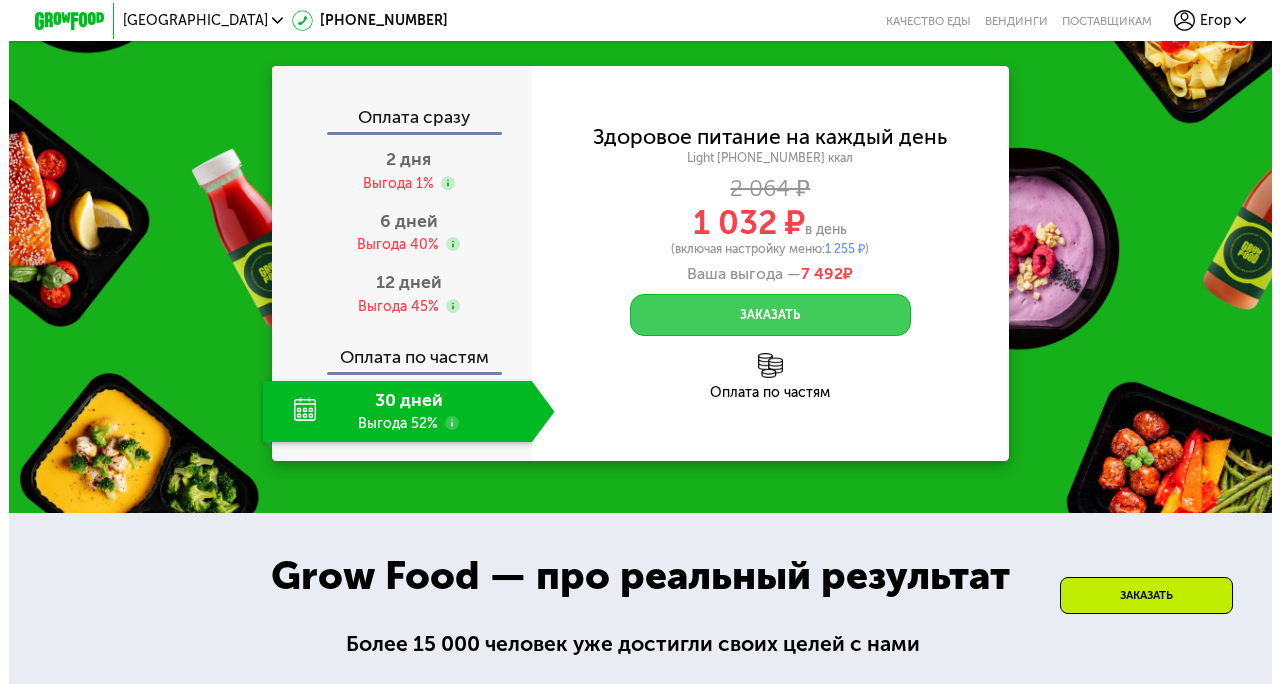 scroll, scrollTop: 0, scrollLeft: 0, axis: both 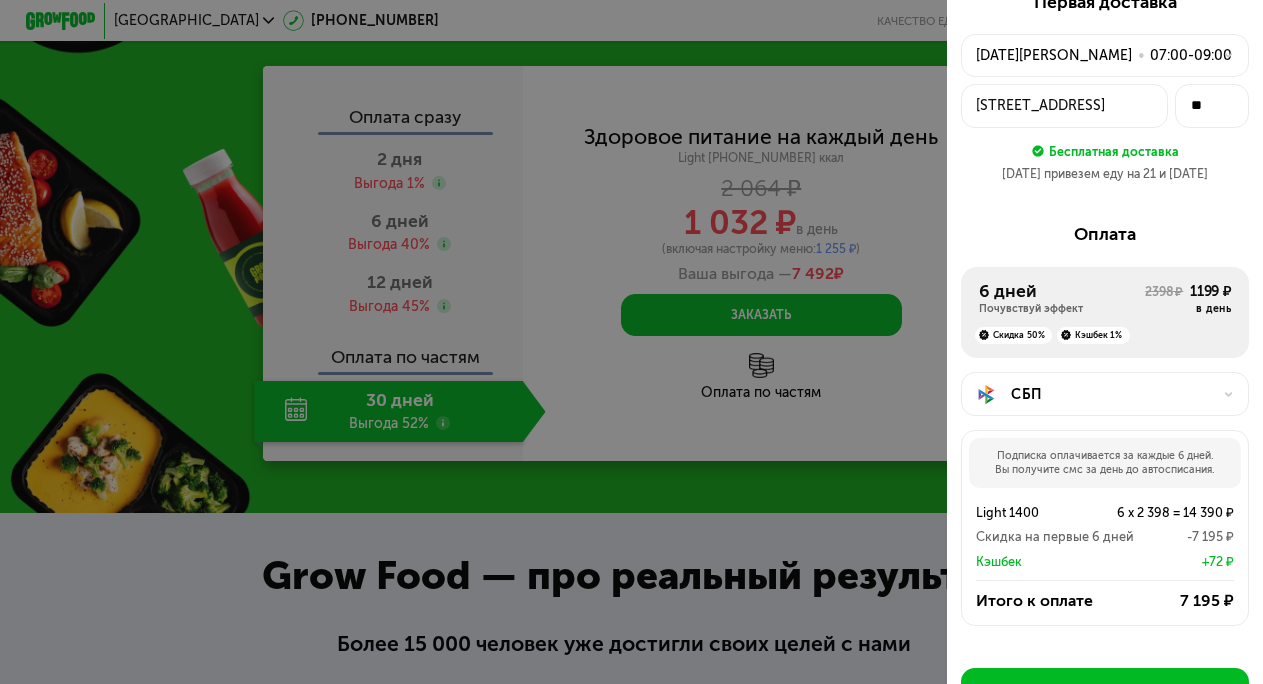 click at bounding box center (631, 342) 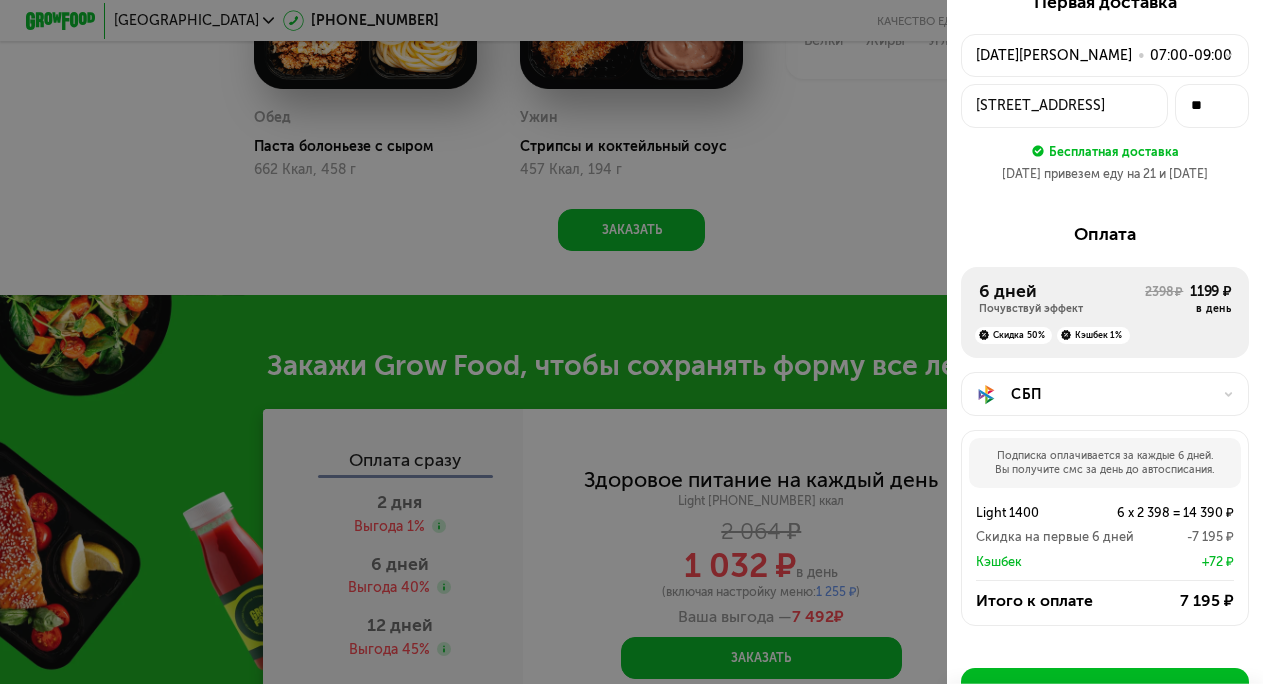 scroll, scrollTop: 0, scrollLeft: 0, axis: both 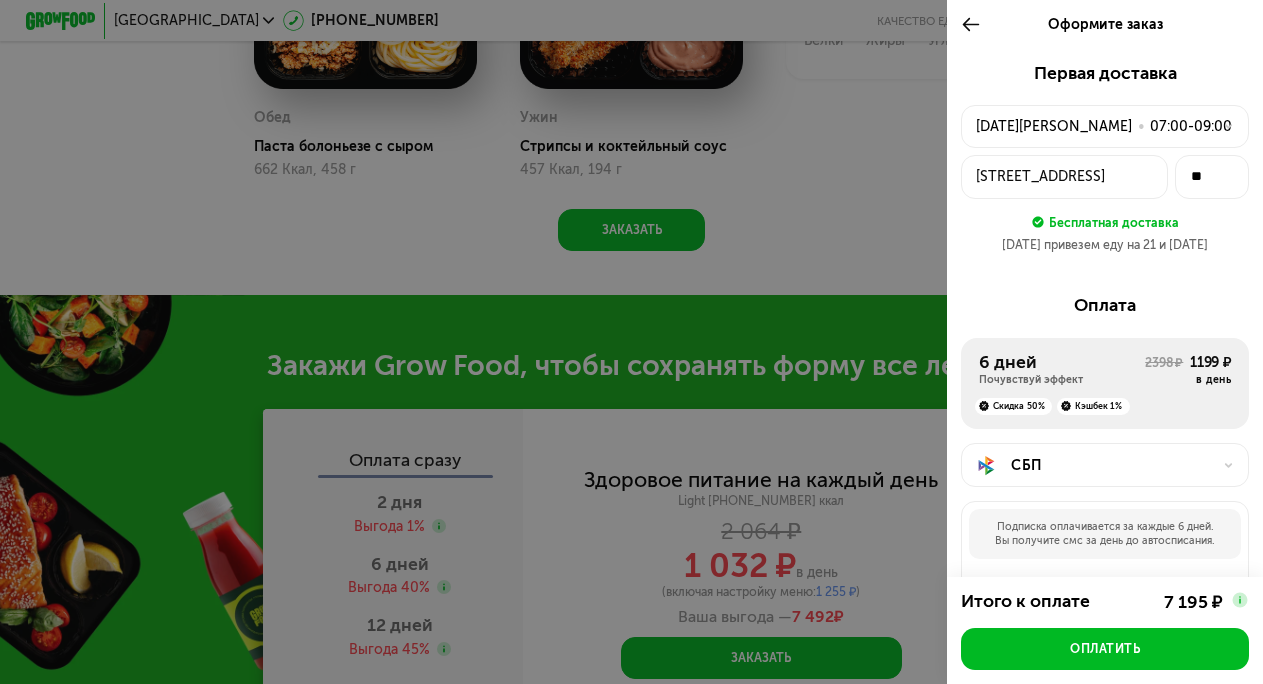 click 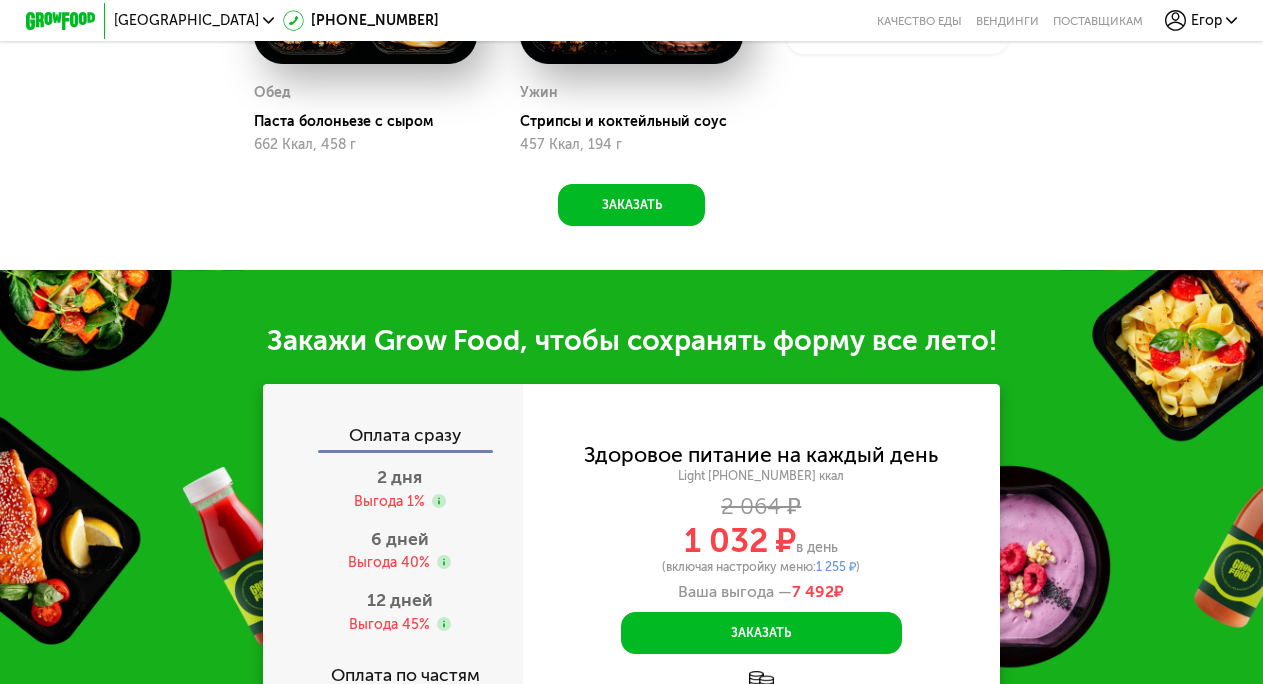 click on "Всего в [DATE] 1681 Ккал 127  Белки  83  Жиры  106  Углеводы" 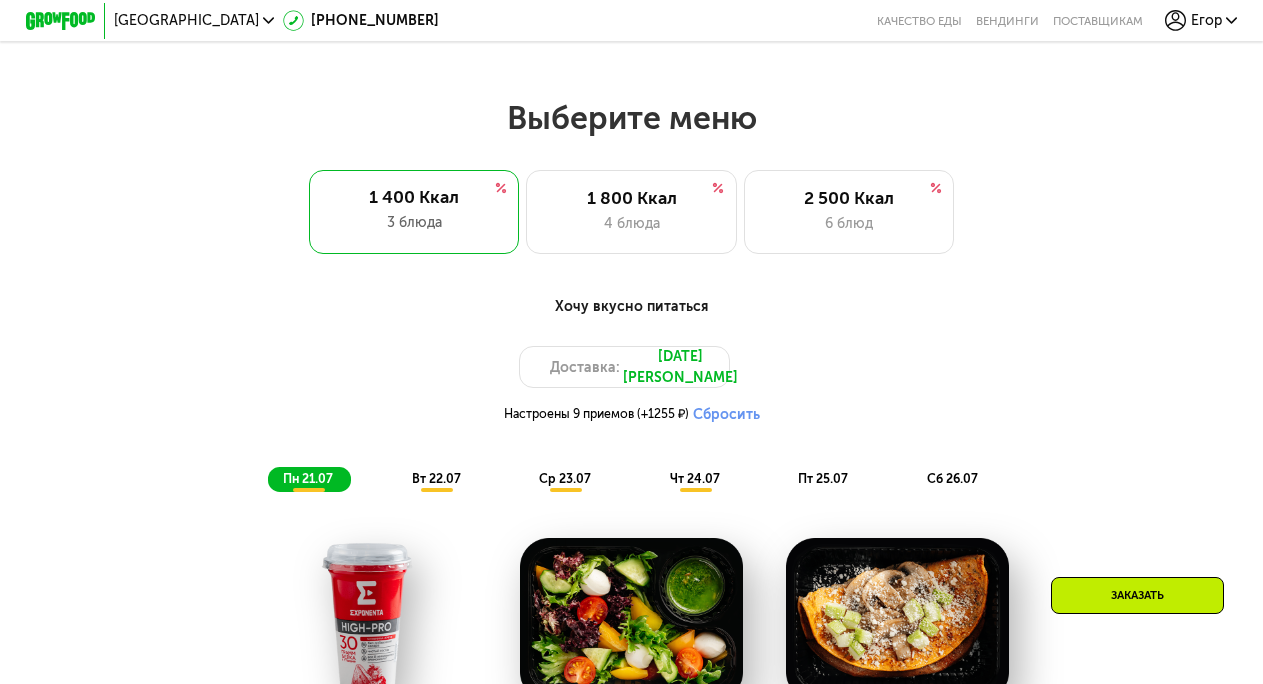 scroll, scrollTop: 694, scrollLeft: 0, axis: vertical 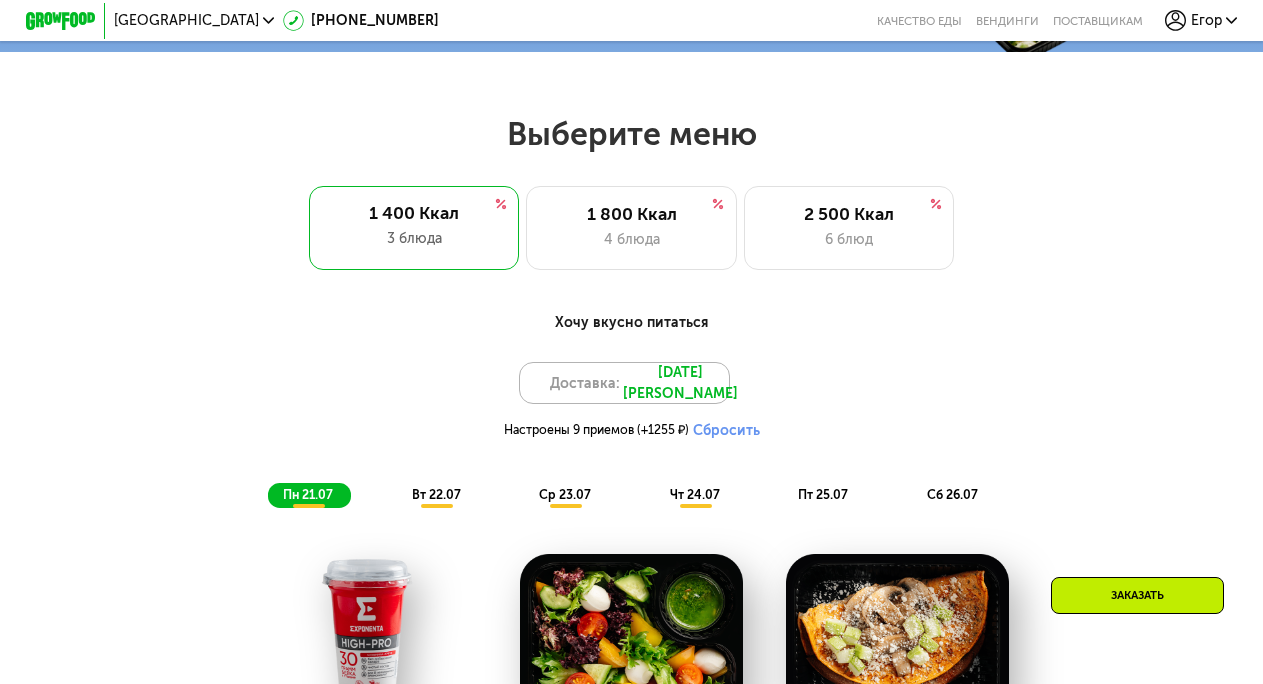 click on "Доставка: [DATE]" at bounding box center (624, 383) 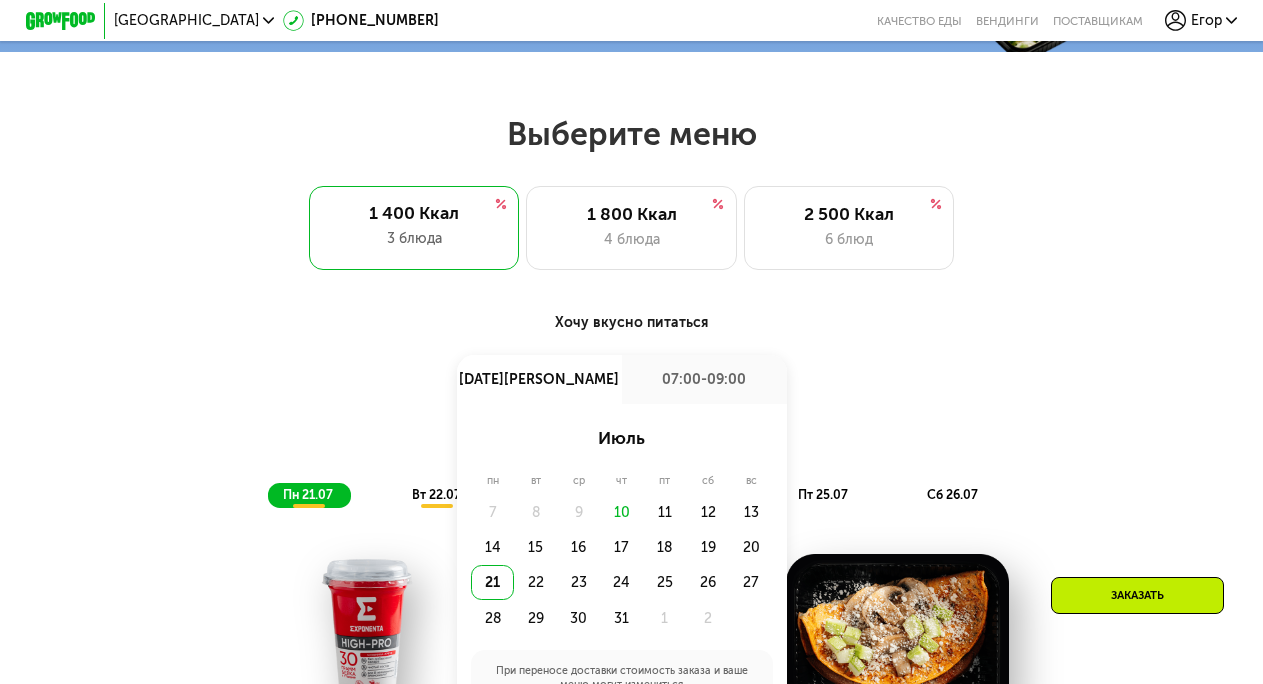 scroll, scrollTop: 892, scrollLeft: 0, axis: vertical 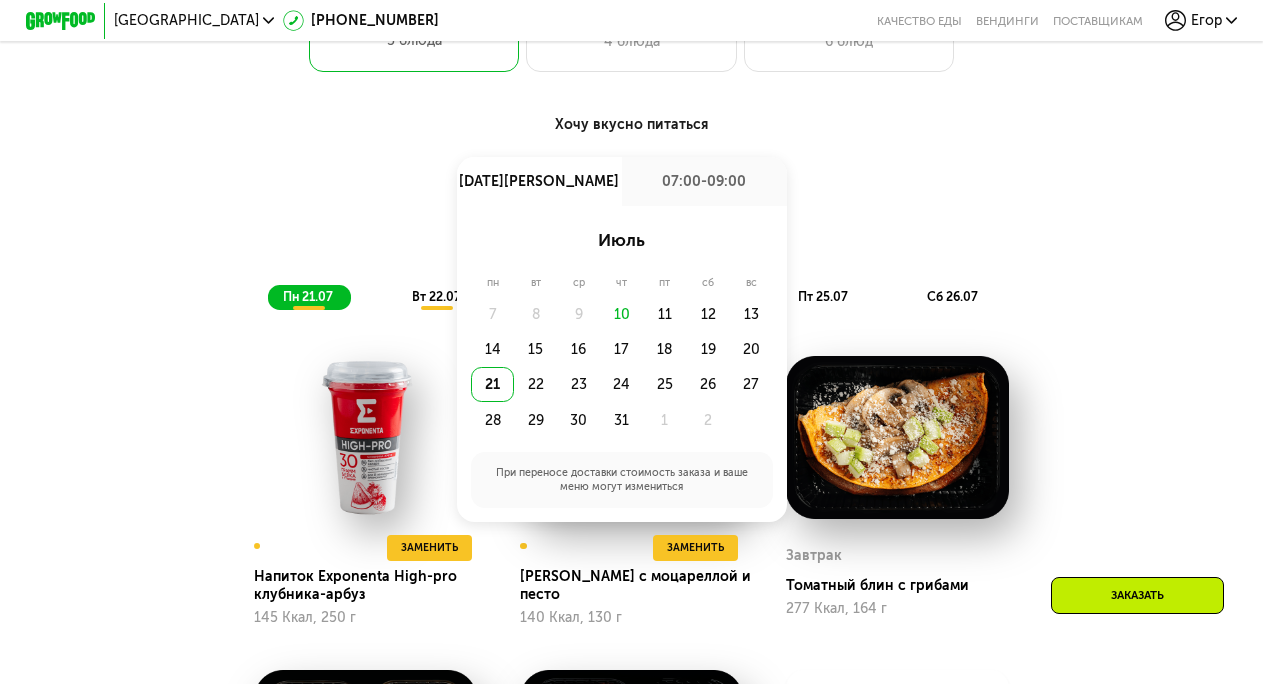 click on "Доставка: [DATE] июл, пн 07:00-09:00 июль пн вт ср чт пт сб вс 7 8 9 10 11 12 13 14 15 16 17 18 19 20 21 22 23 24 25 26 27 28 29 30 31 1 2  При переносе доставки стоимость заказа и ваше меню могут измениться   Настроены 9 приемов (+1255 ₽)     Сбросить" at bounding box center (631, 207) 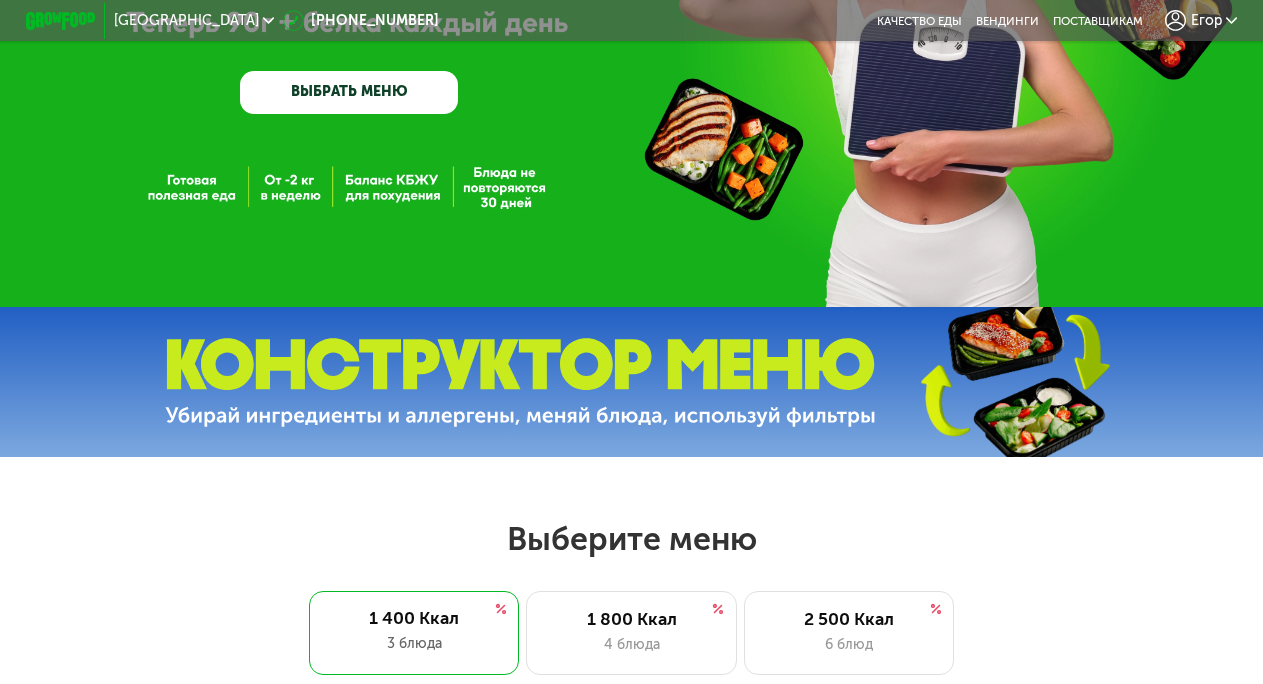 scroll, scrollTop: 0, scrollLeft: 0, axis: both 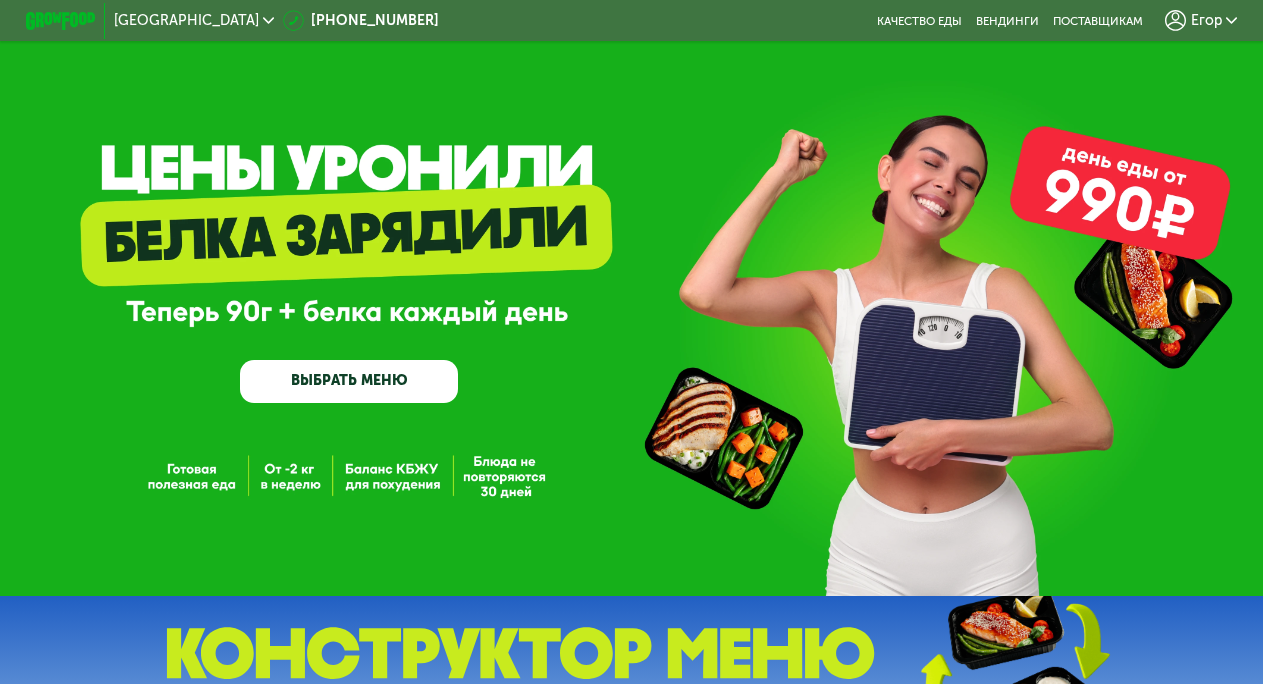 click on "Егор" at bounding box center [1201, 20] 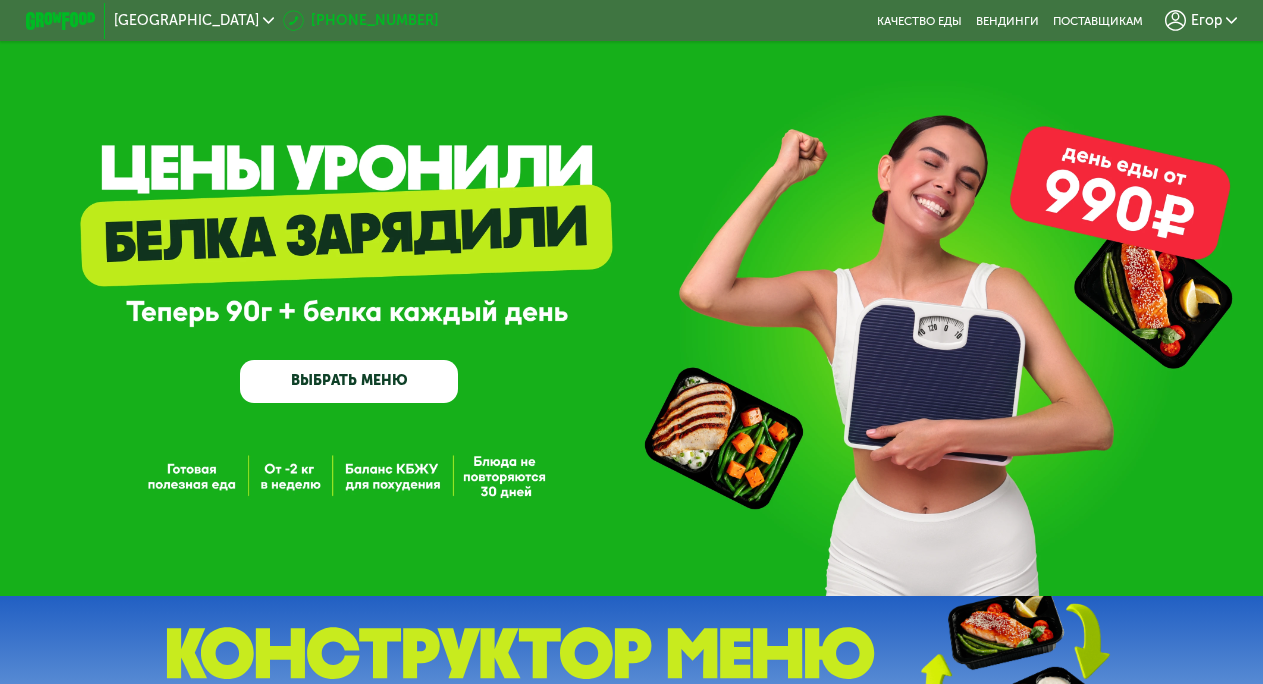 click on "[PHONE_NUMBER]" at bounding box center (361, 20) 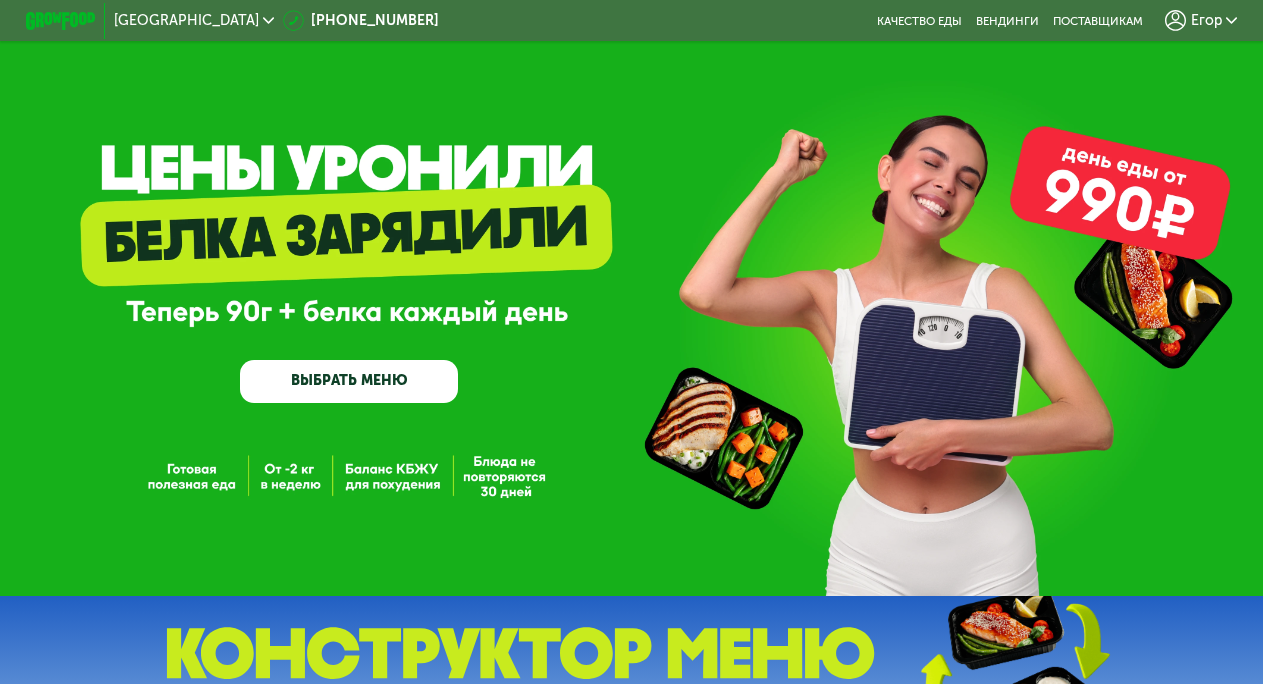 click on "ВЫБРАТЬ МЕНЮ" at bounding box center [349, 382] 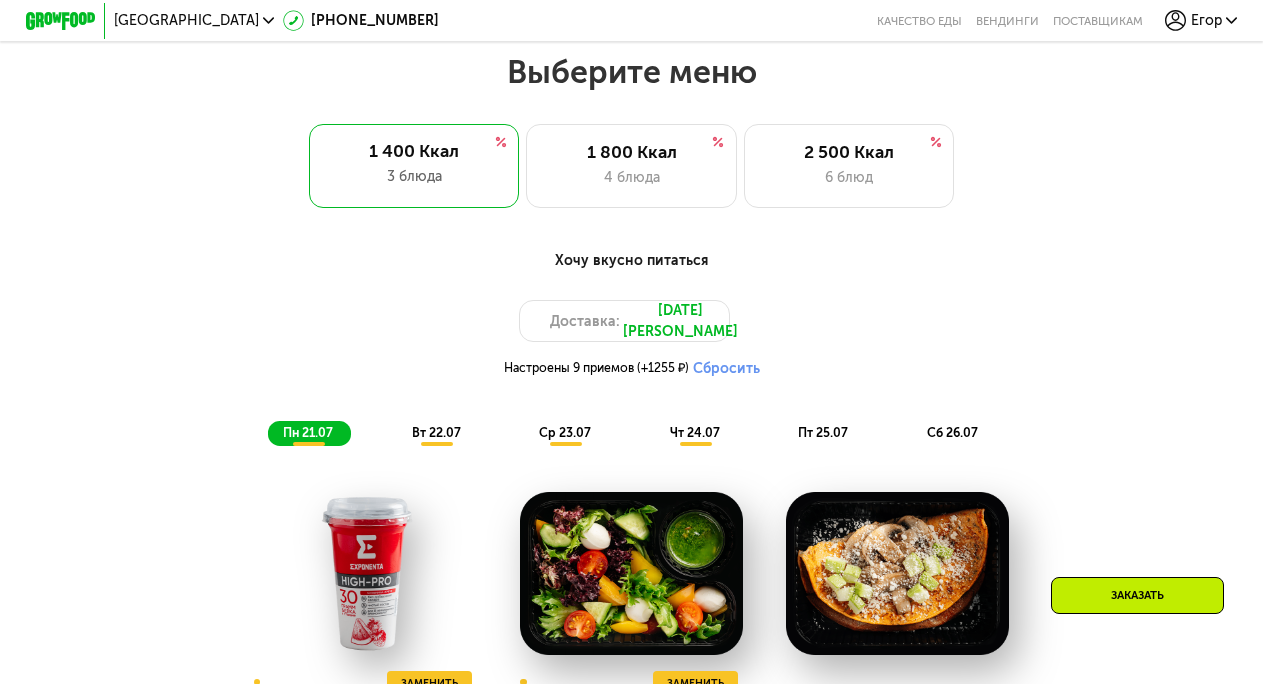 scroll, scrollTop: 774, scrollLeft: 0, axis: vertical 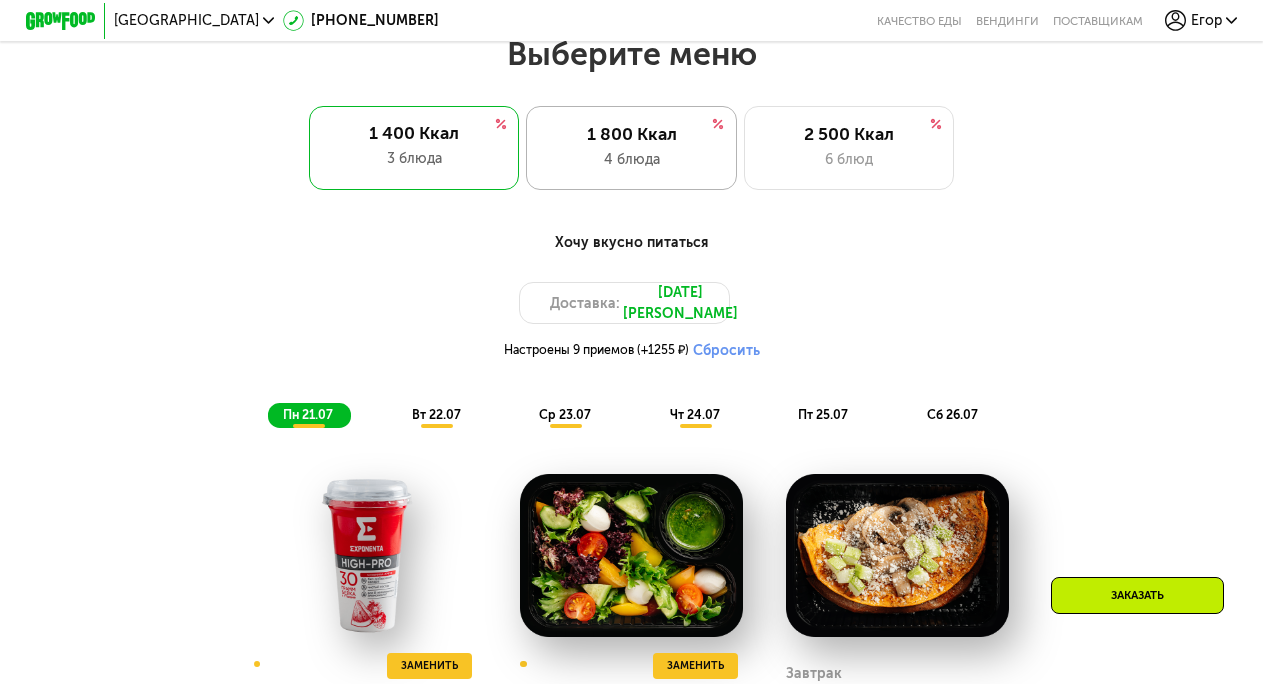 click on "1 800 Ккал" at bounding box center [631, 134] 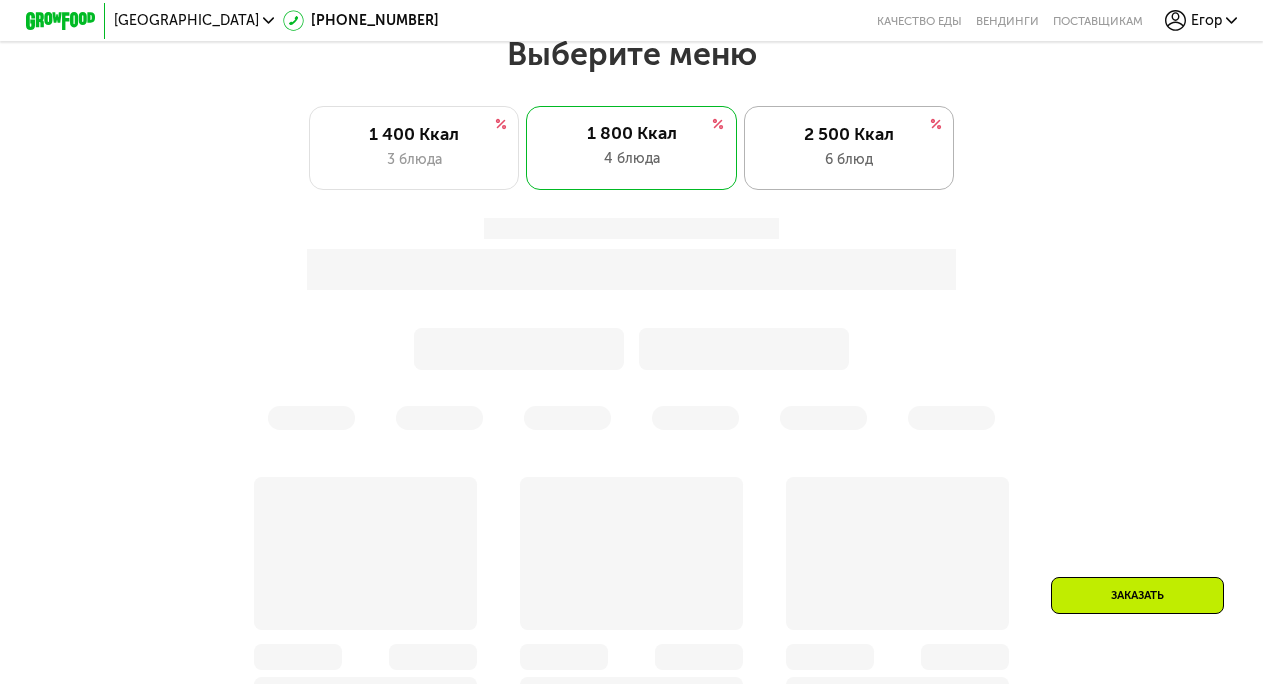 click on "2 500 Ккал" at bounding box center [848, 134] 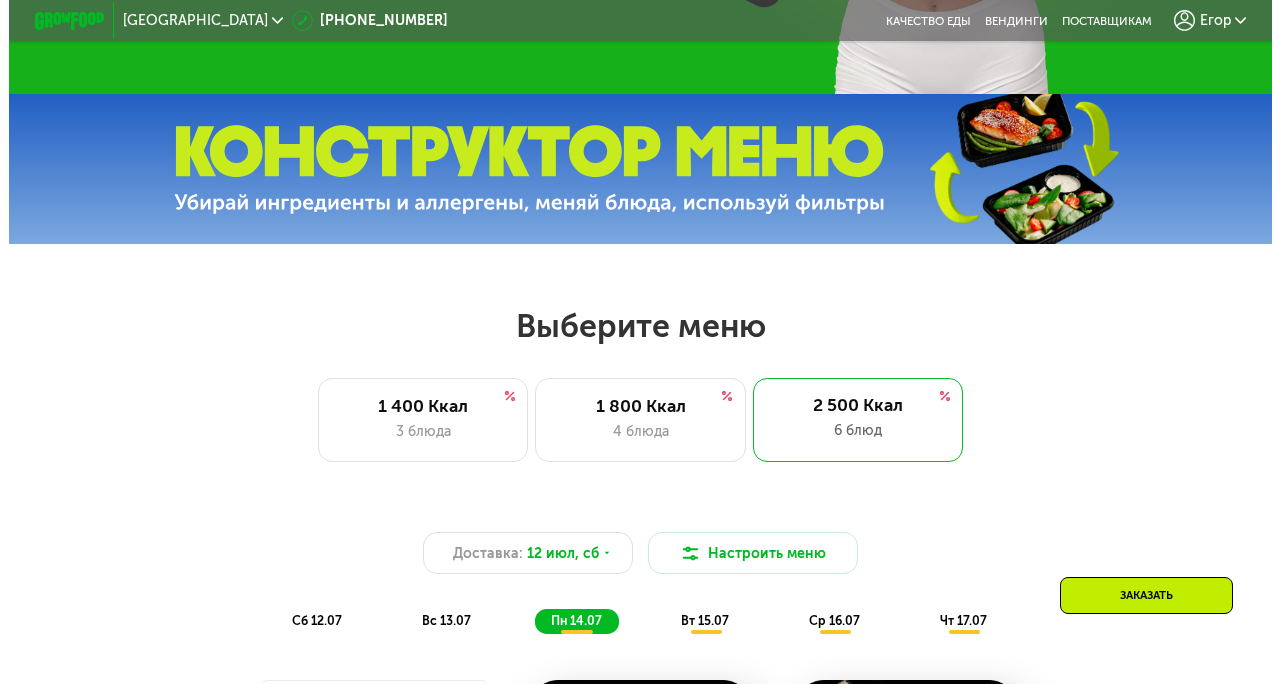 scroll, scrollTop: 747, scrollLeft: 0, axis: vertical 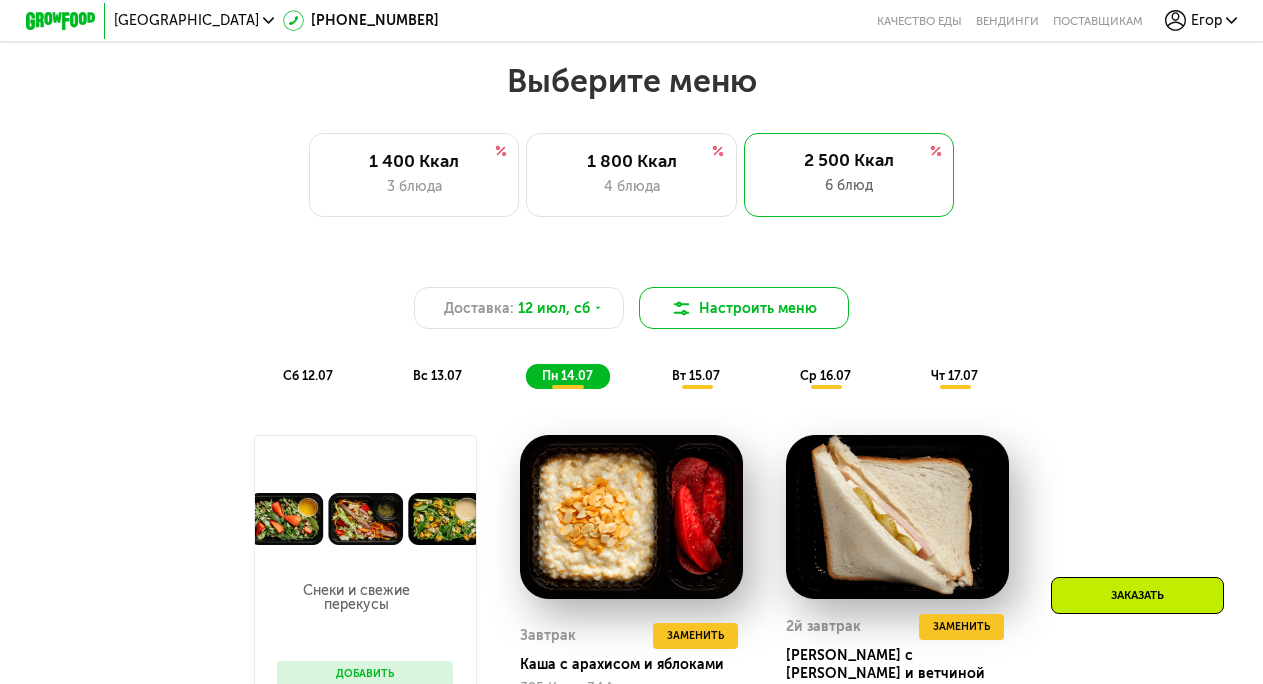 click on "Настроить меню" at bounding box center (744, 308) 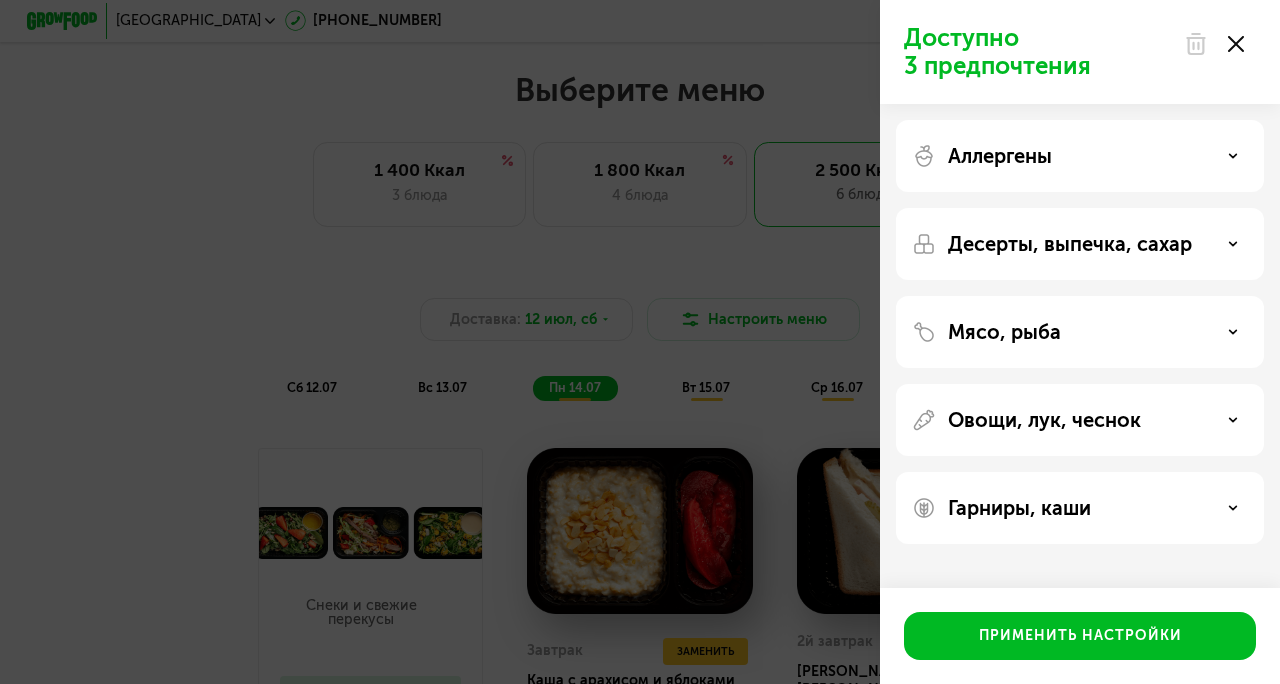 click on "Аллергены Десерты, выпечка, сахар Мясо, рыба Овощи, лук, чеснок Гарниры, каши" at bounding box center [1080, 332] 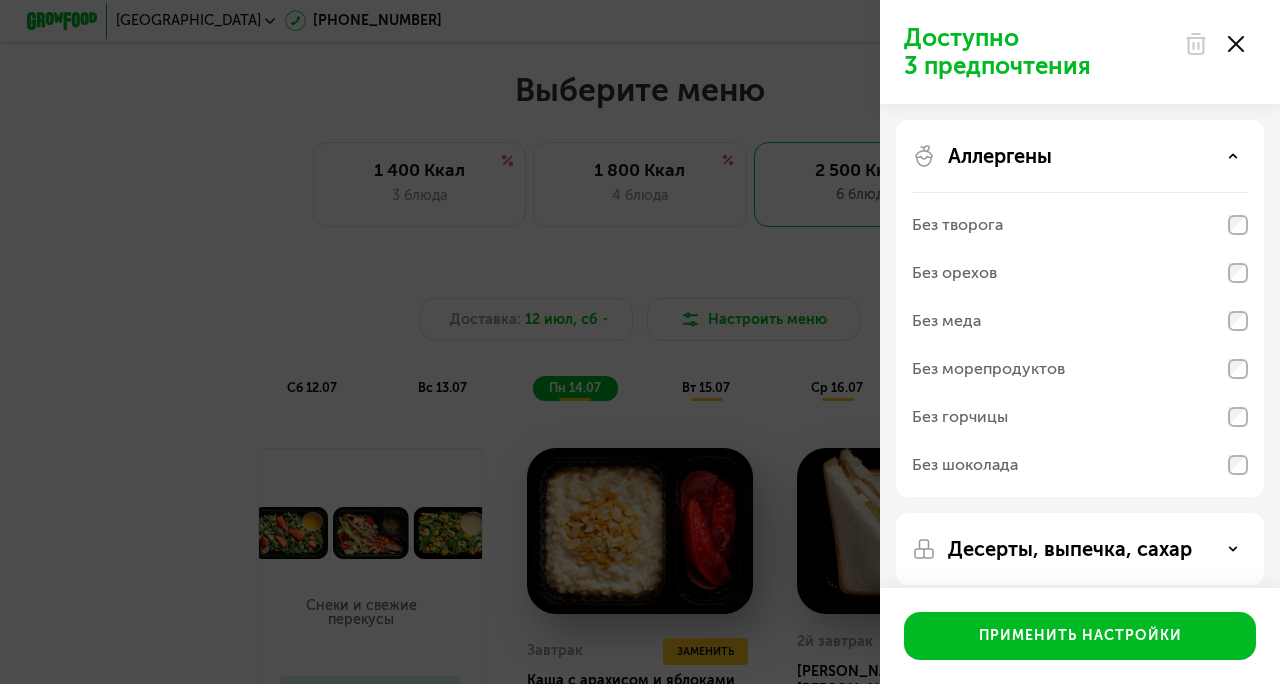click on "Аллергены" at bounding box center [1080, 156] 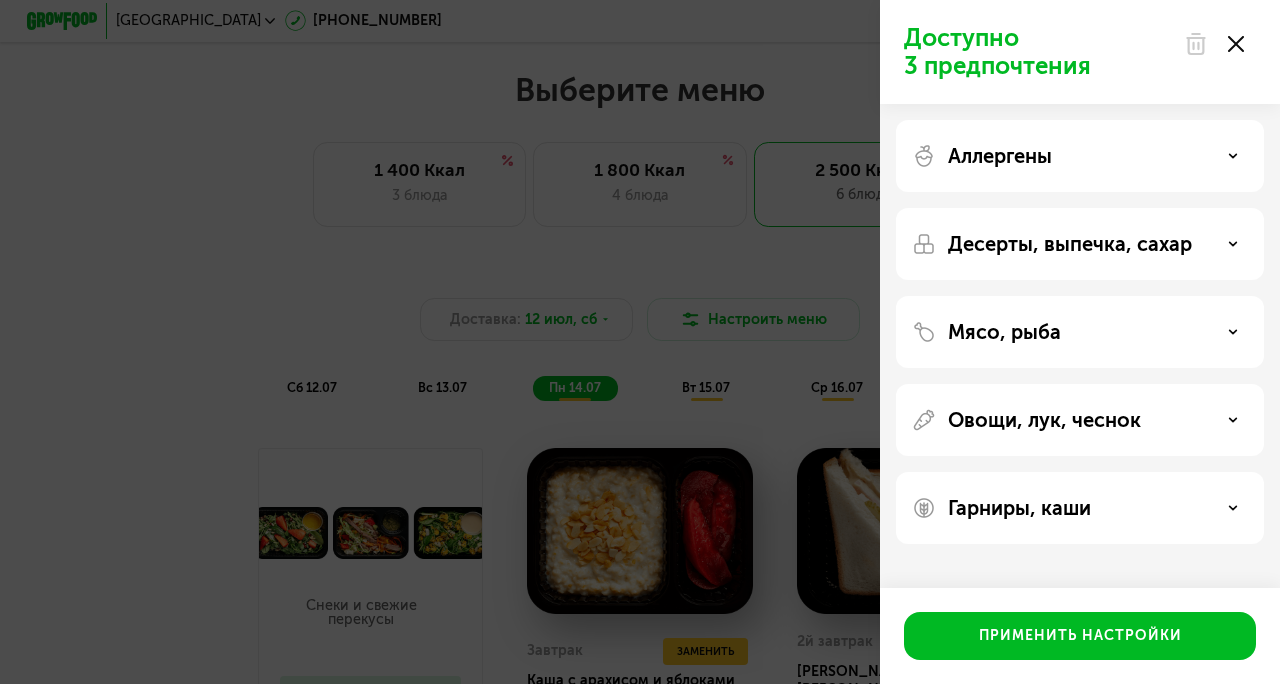 click on "Десерты, выпечка, сахар" at bounding box center (1070, 244) 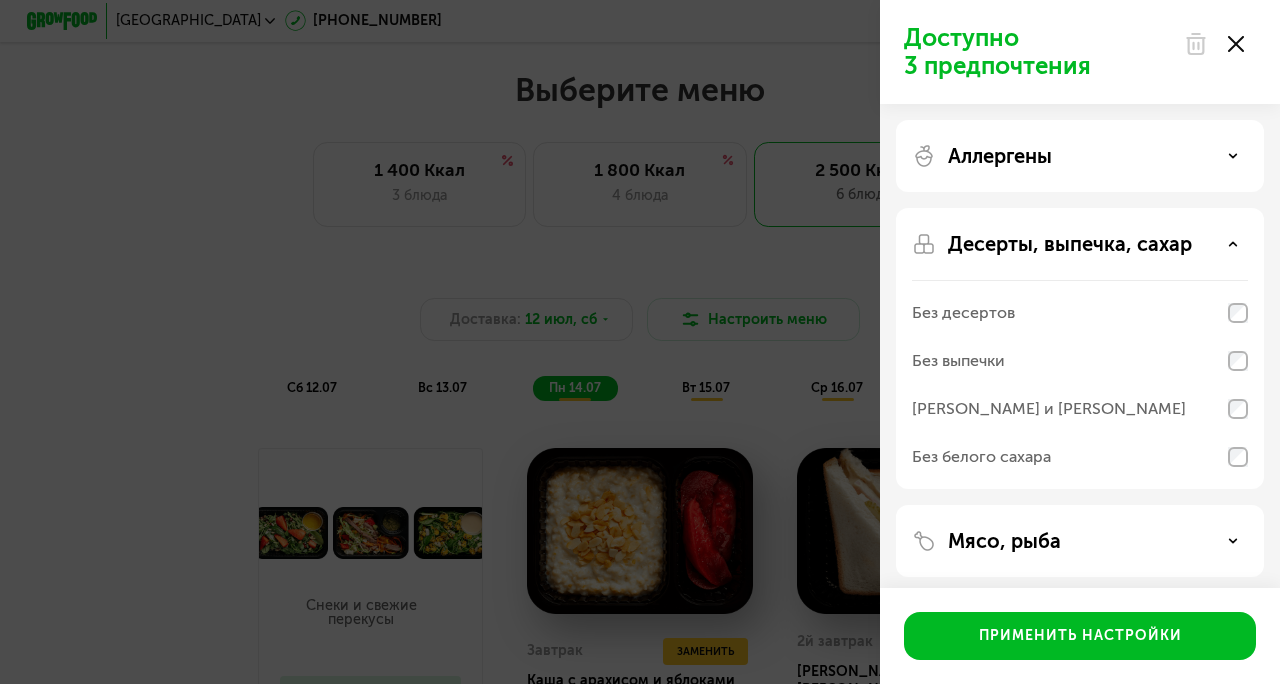 click on "Десерты, выпечка, сахар Без десертов Без выпечки Без сэндвичей и круассанов Без белого сахара" 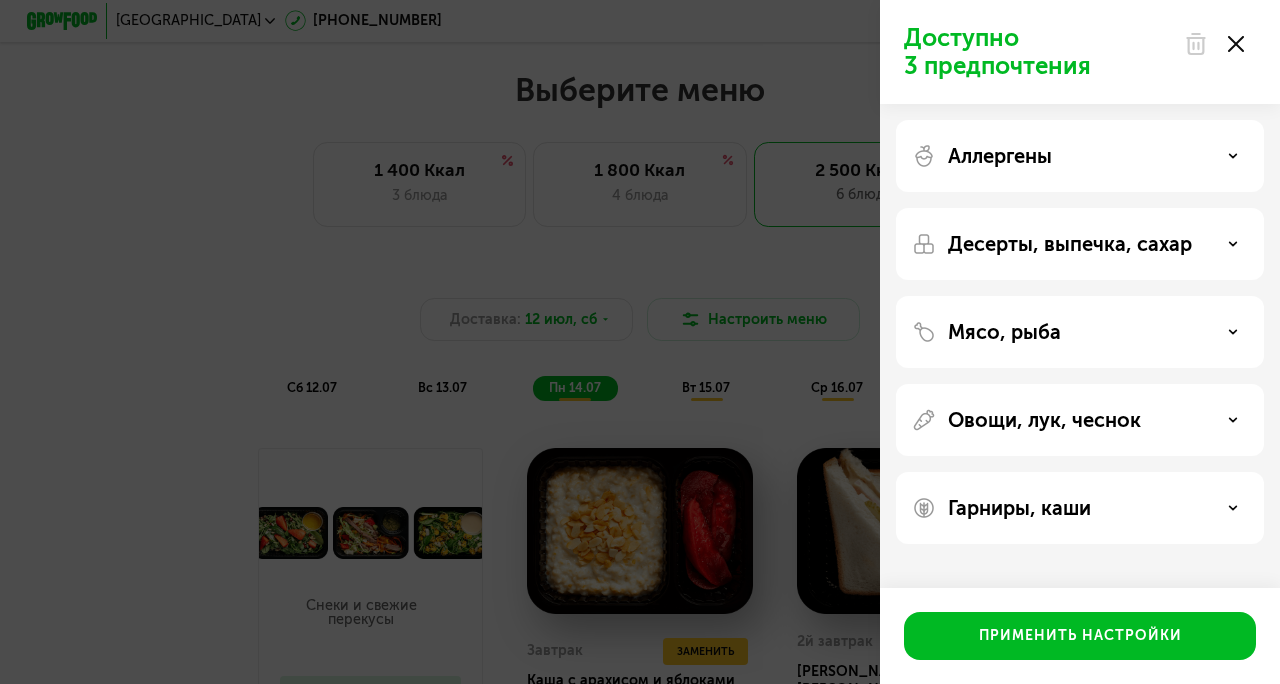 click on "Мясо, рыба" 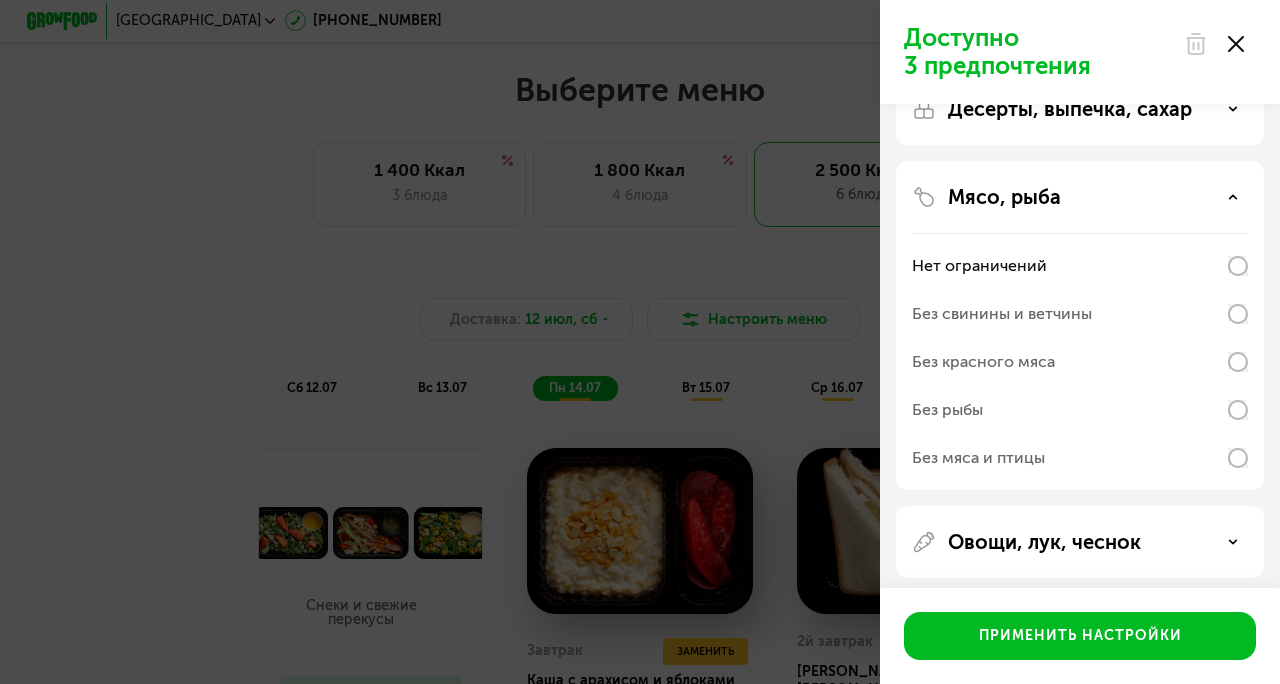 scroll, scrollTop: 136, scrollLeft: 0, axis: vertical 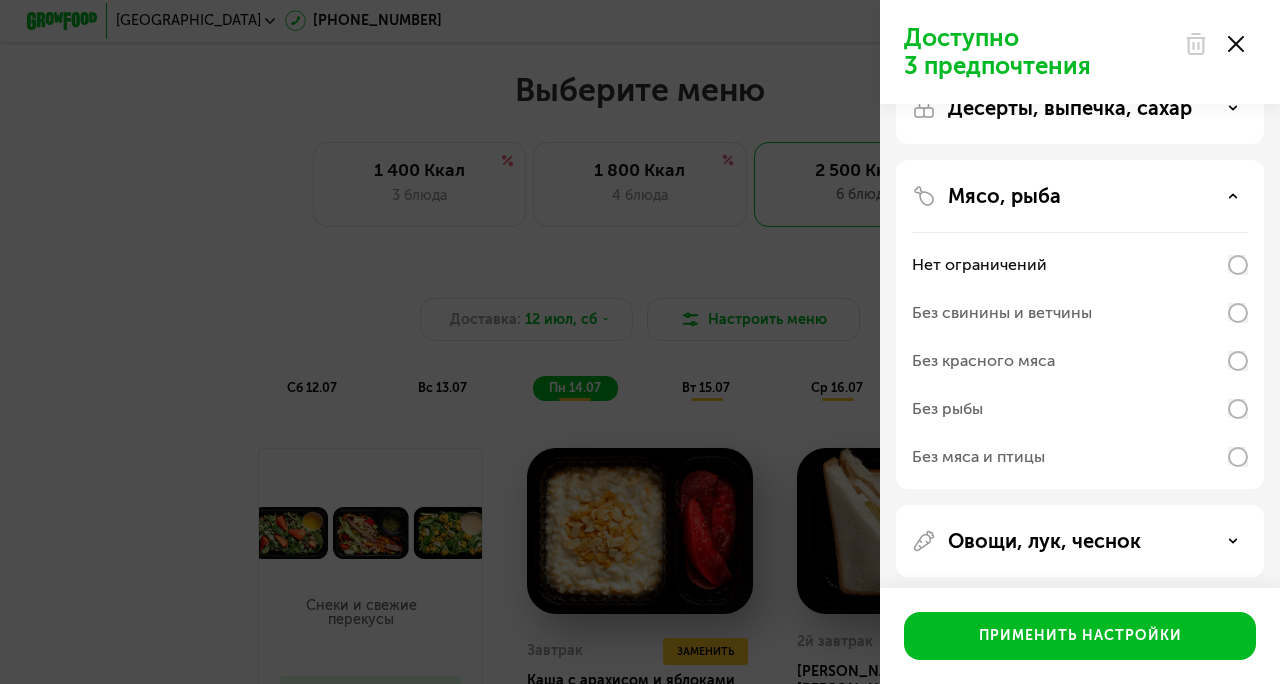 click on "Мясо, рыба" at bounding box center (1004, 196) 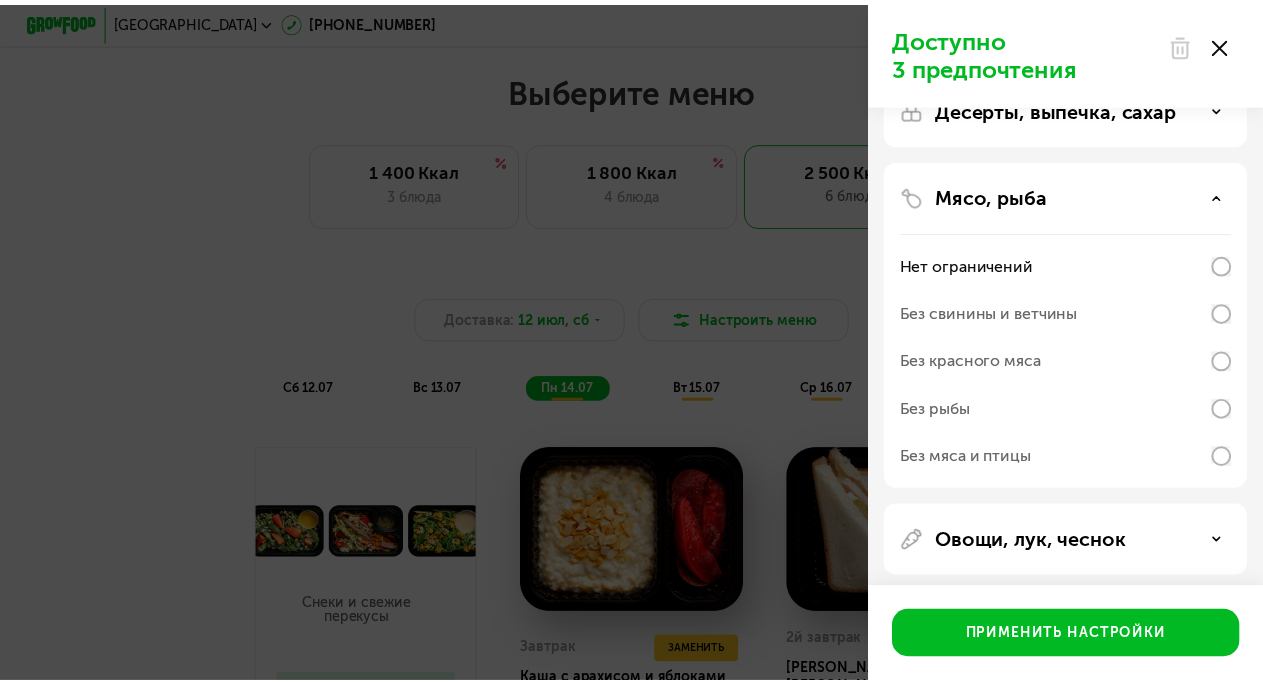 scroll, scrollTop: 0, scrollLeft: 0, axis: both 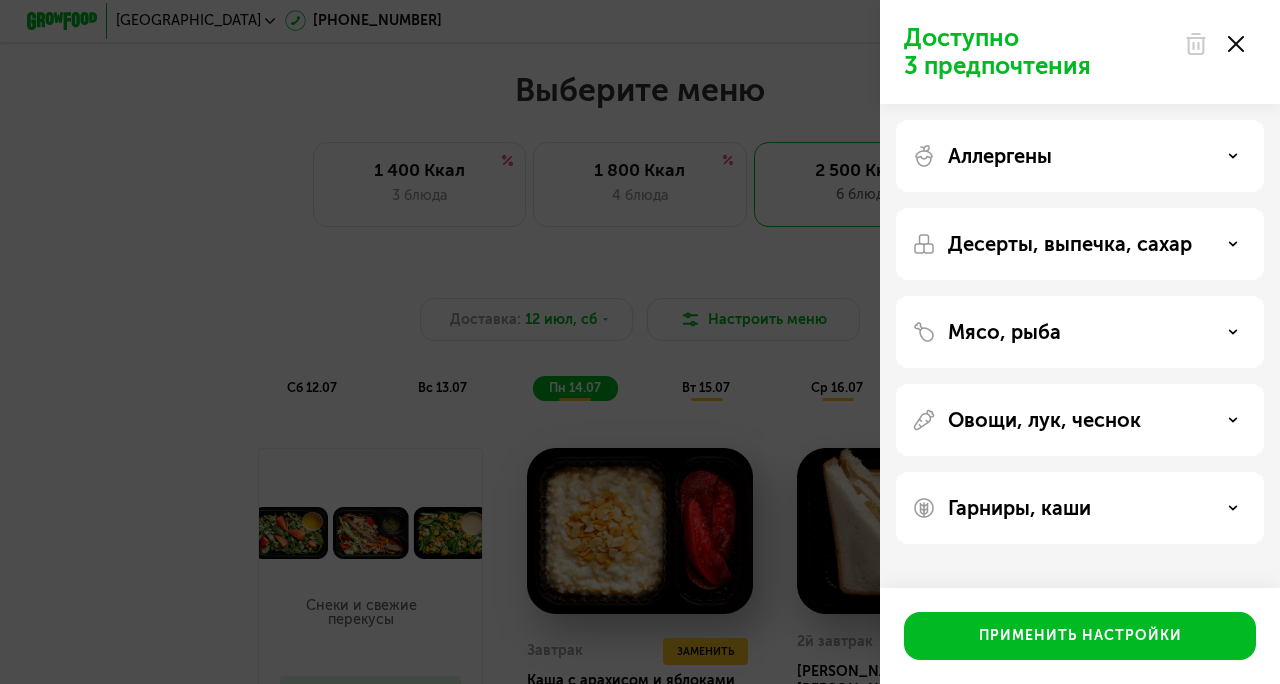 click on "Доступно 3 предпочтения Аллергены Десерты, выпечка, сахар Мясо, рыба Овощи, лук, чеснок Гарниры, каши  Применить настройки" 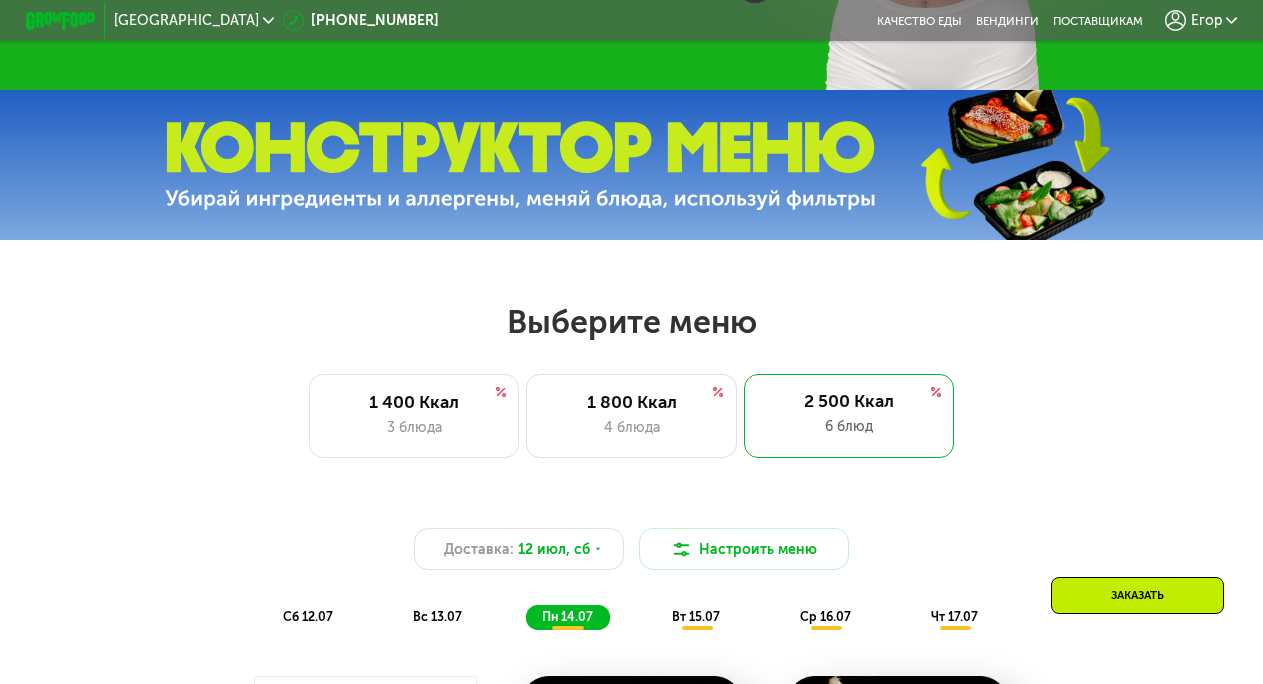 scroll, scrollTop: 495, scrollLeft: 0, axis: vertical 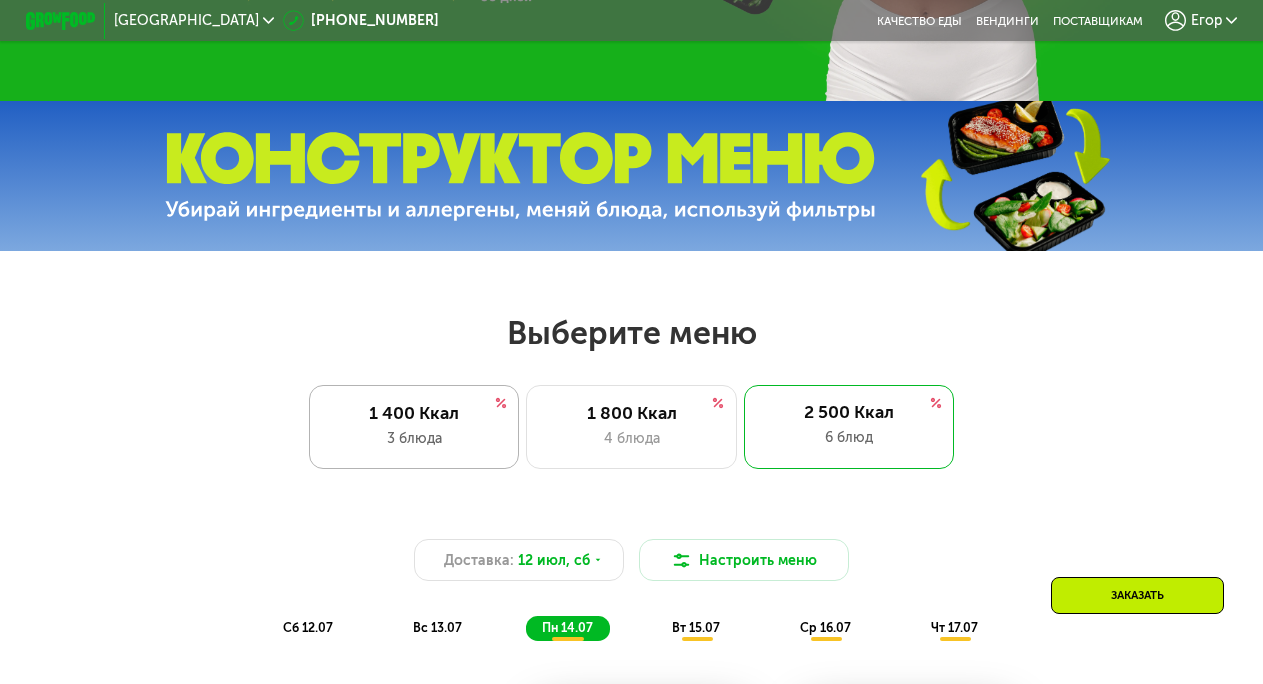 click on "1 400 Ккал" at bounding box center (413, 413) 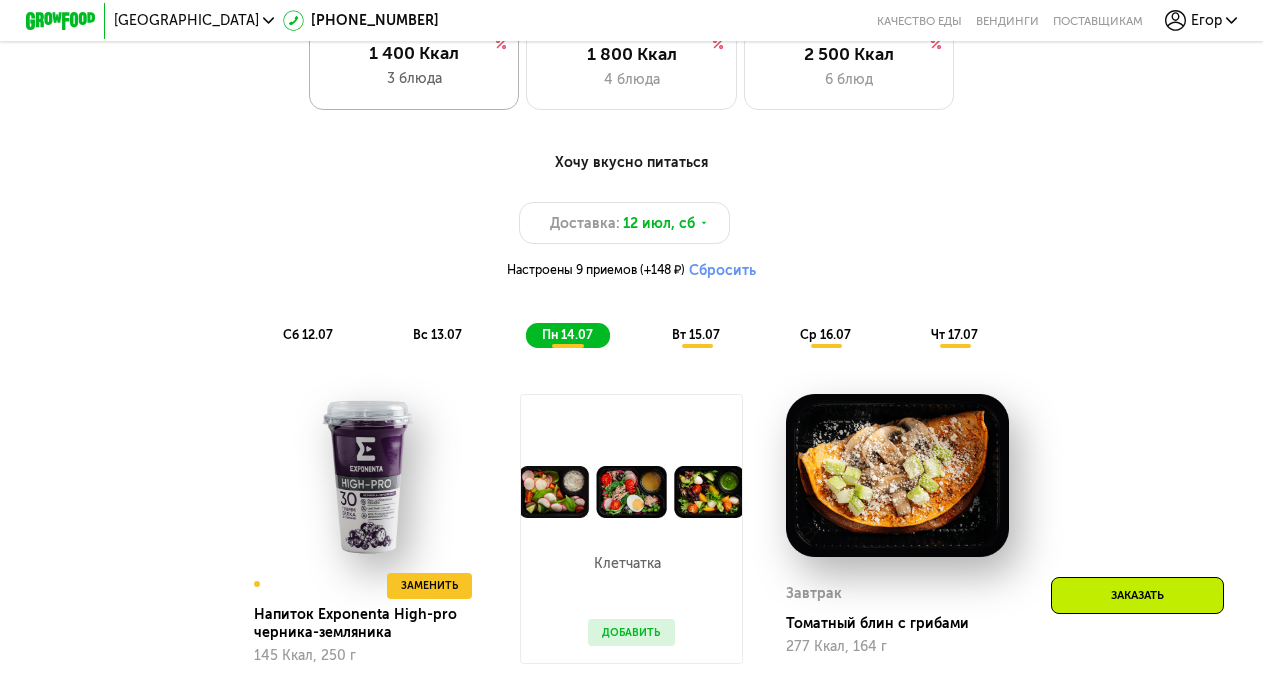 scroll, scrollTop: 867, scrollLeft: 0, axis: vertical 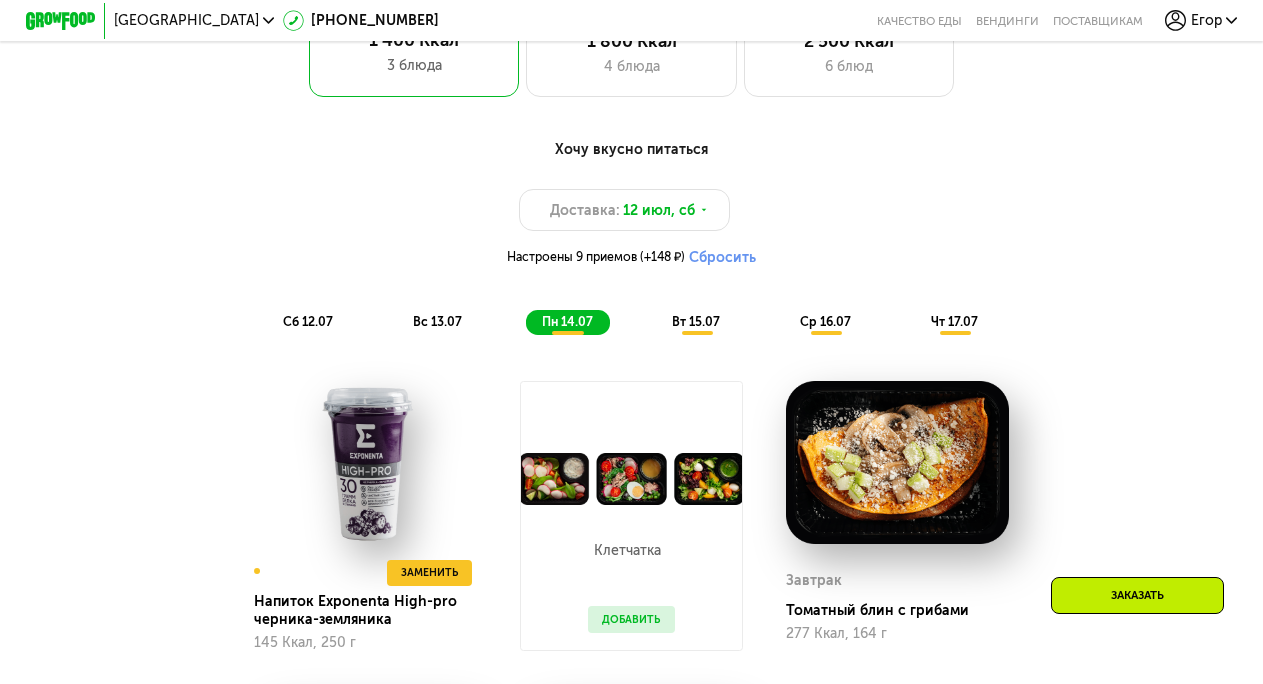 click on "Доставка: [DATE]  Настроены 9 приемов (+148 ₽)     Сбросить" at bounding box center (631, 232) 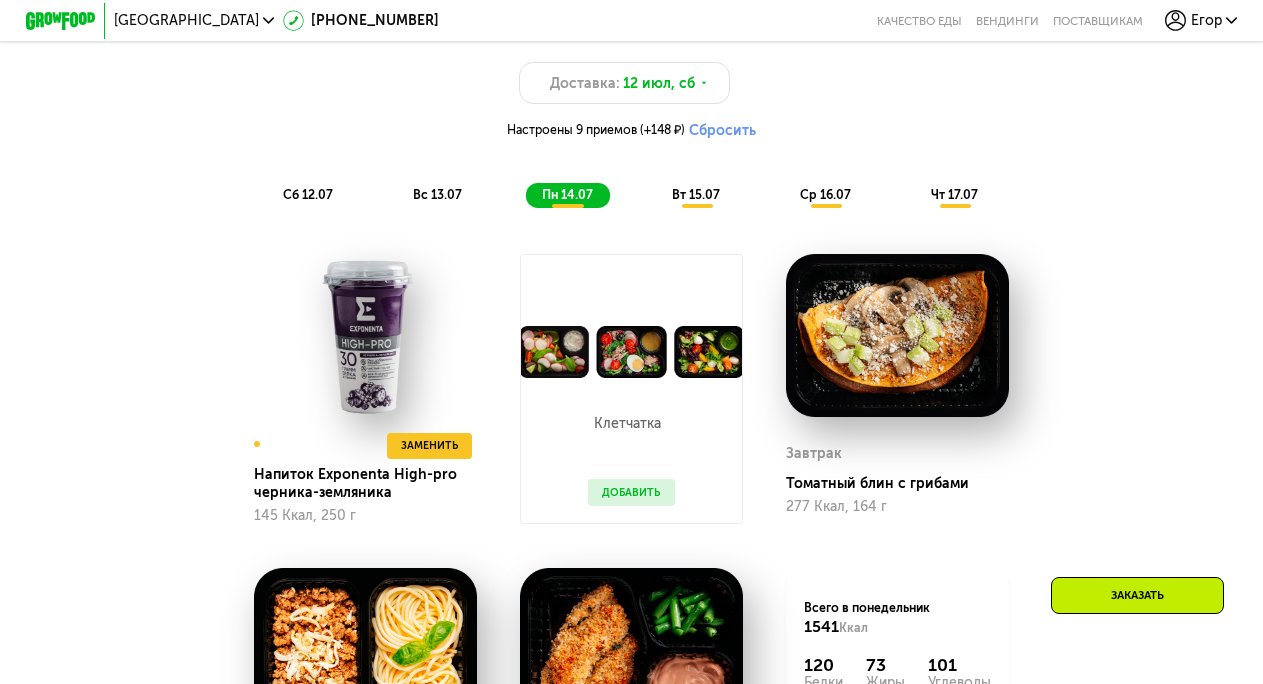 scroll, scrollTop: 993, scrollLeft: 0, axis: vertical 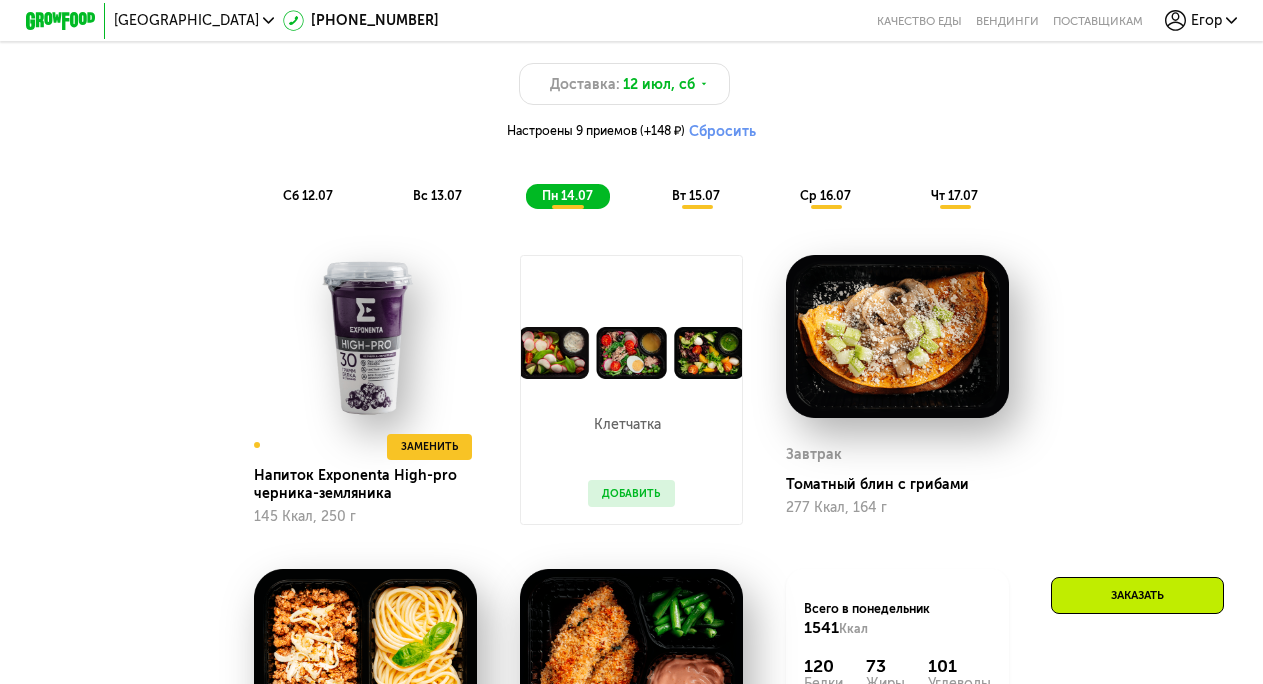 click on "Настроены 9 приемов (+148 ₽)" at bounding box center (596, 131) 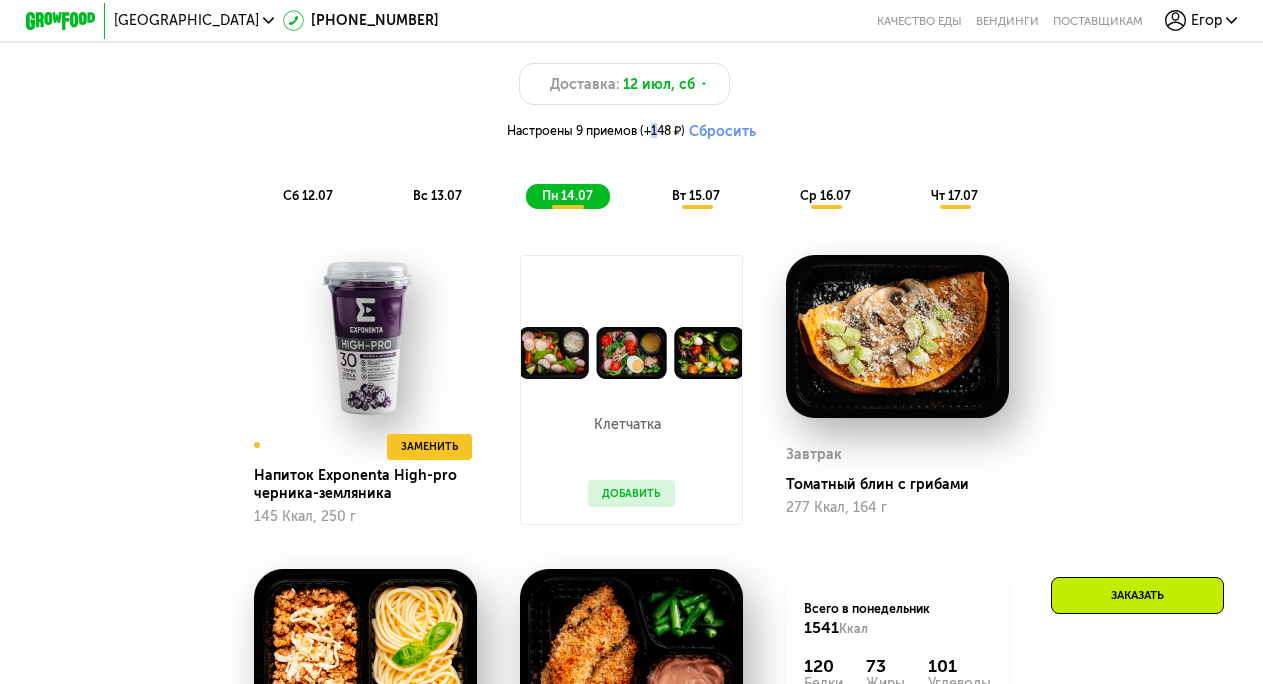 click on "Настроены 9 приемов (+148 ₽)" at bounding box center [596, 131] 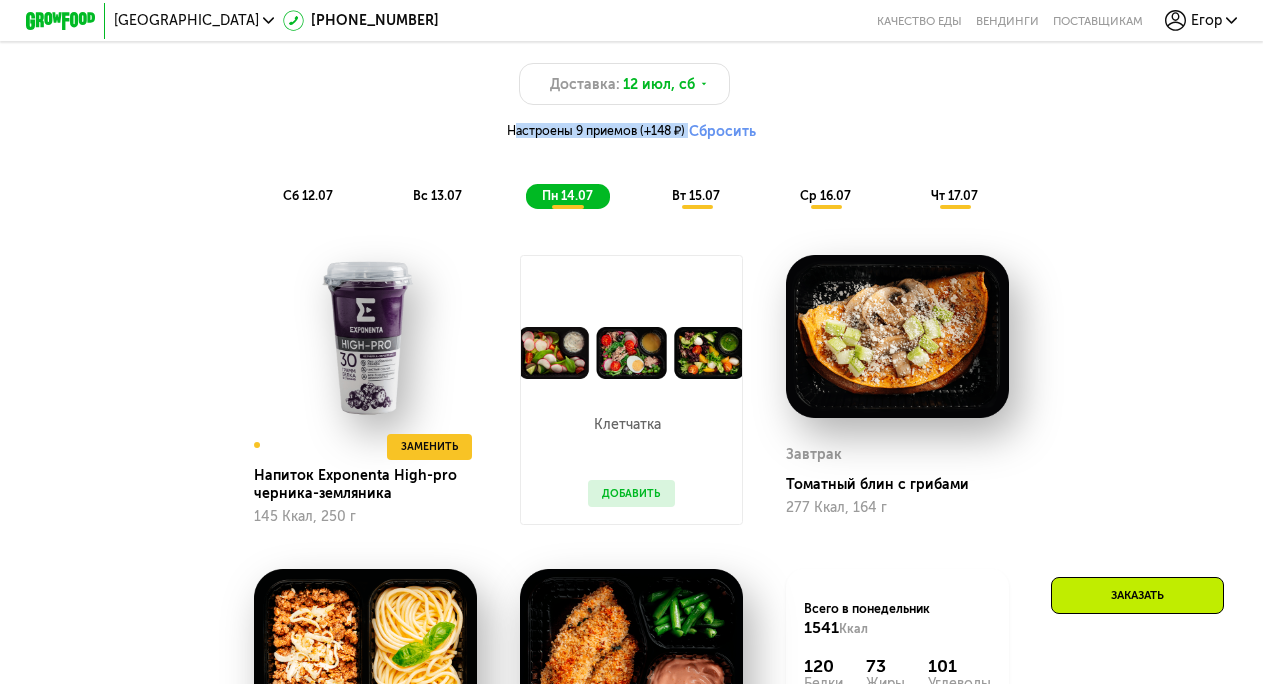 click on "Настроены 9 приемов (+148 ₽)" at bounding box center [596, 131] 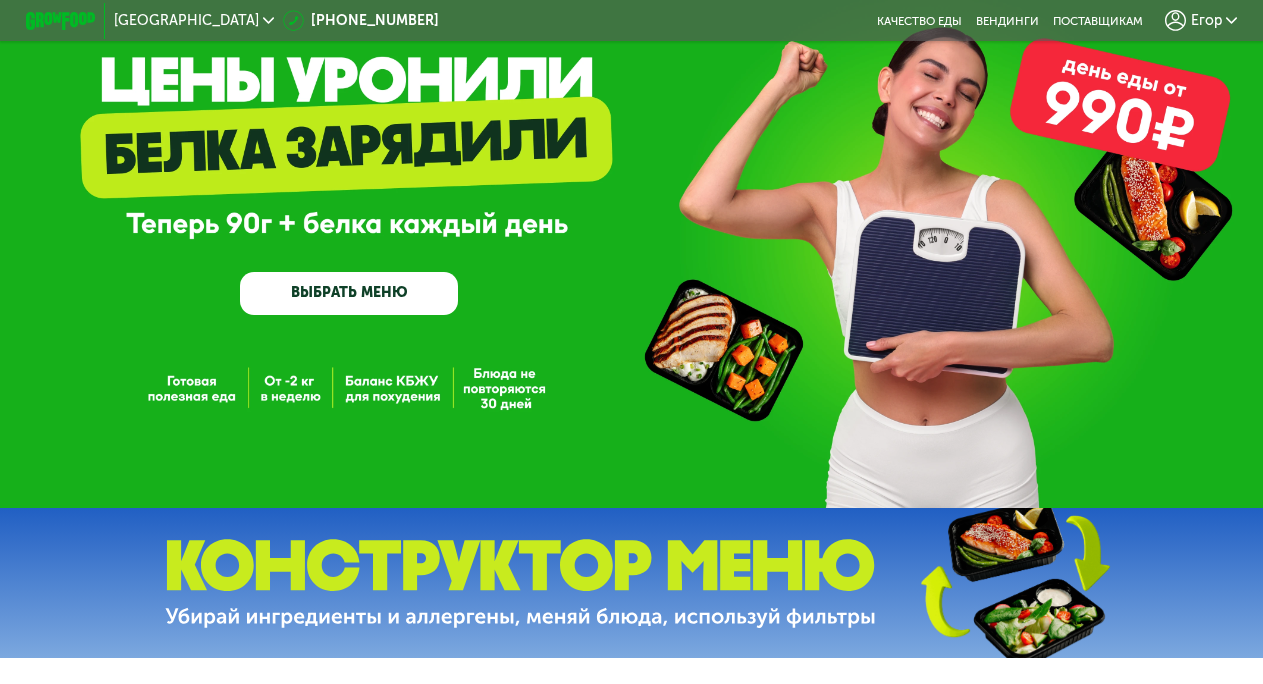 scroll, scrollTop: 0, scrollLeft: 0, axis: both 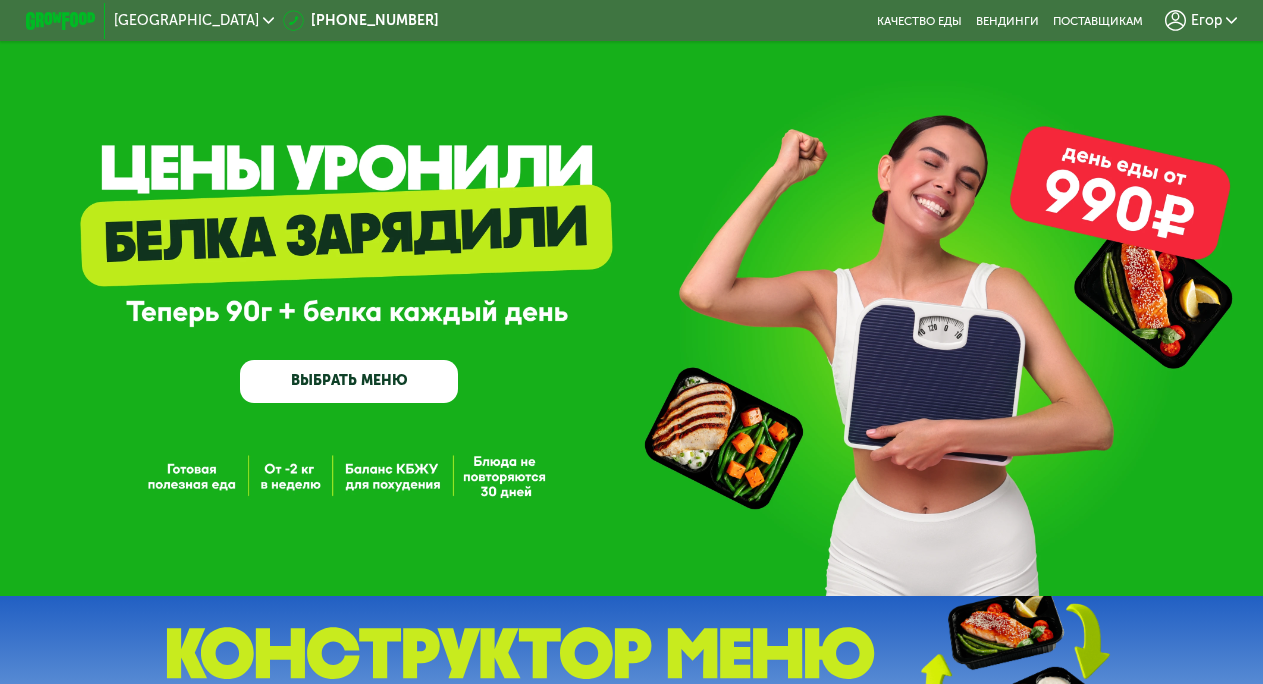 click at bounding box center [60, 21] 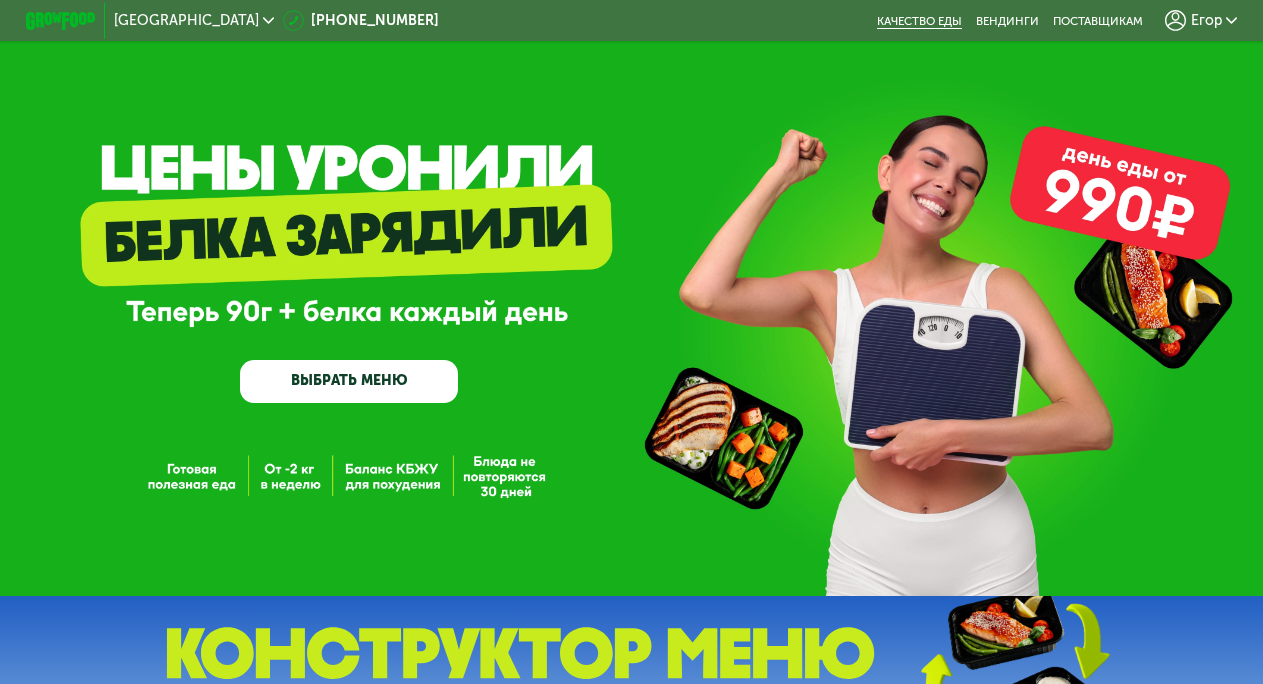 click on "Качество еды" at bounding box center (919, 21) 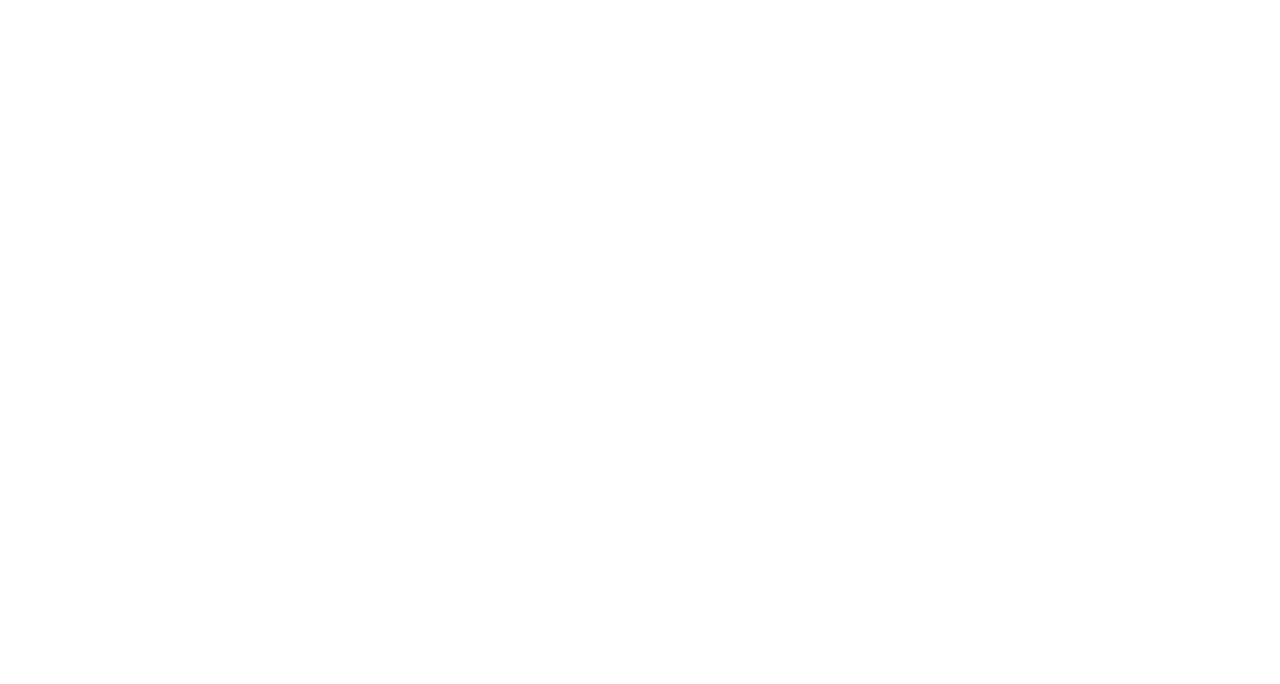 scroll, scrollTop: 0, scrollLeft: 0, axis: both 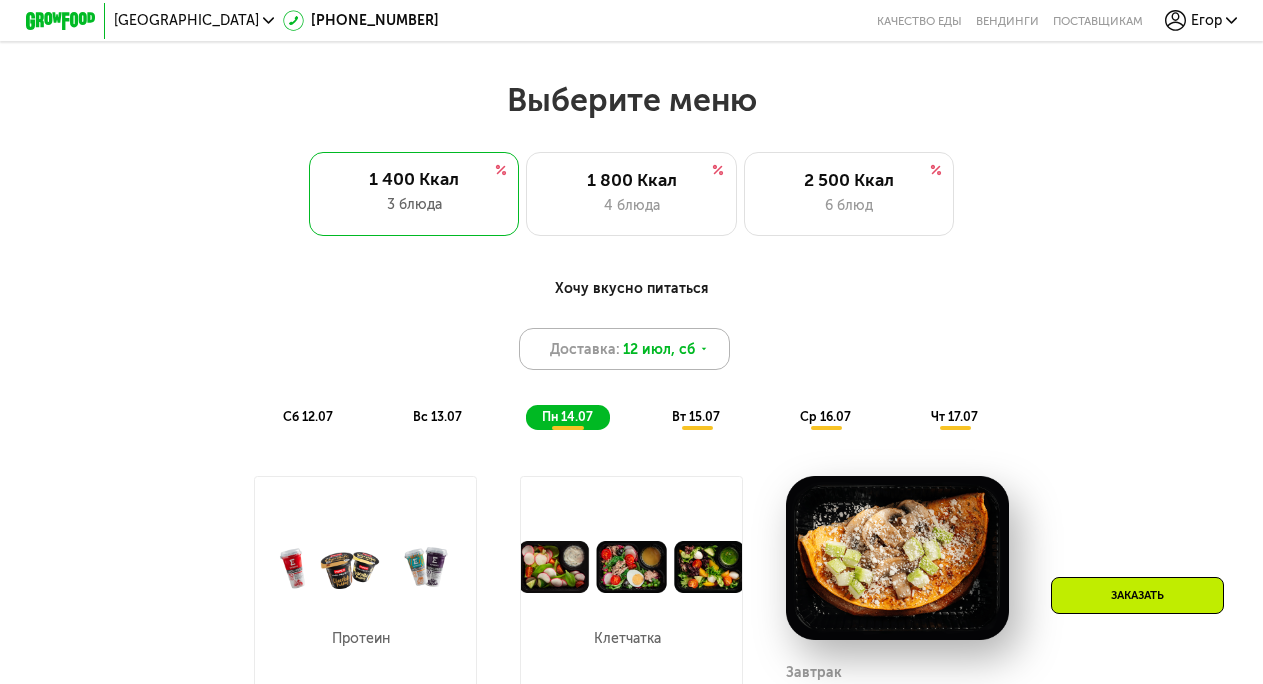 click on "Доставка: 12 июл, сб" at bounding box center (624, 349) 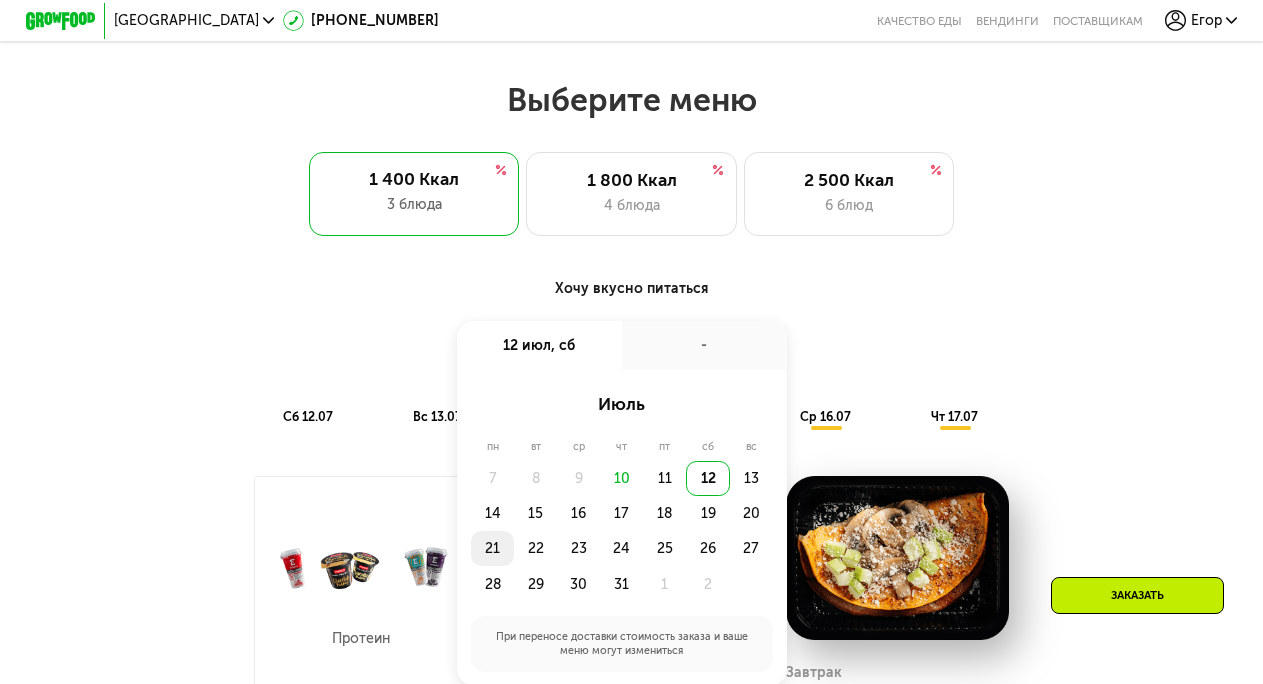 click on "21" 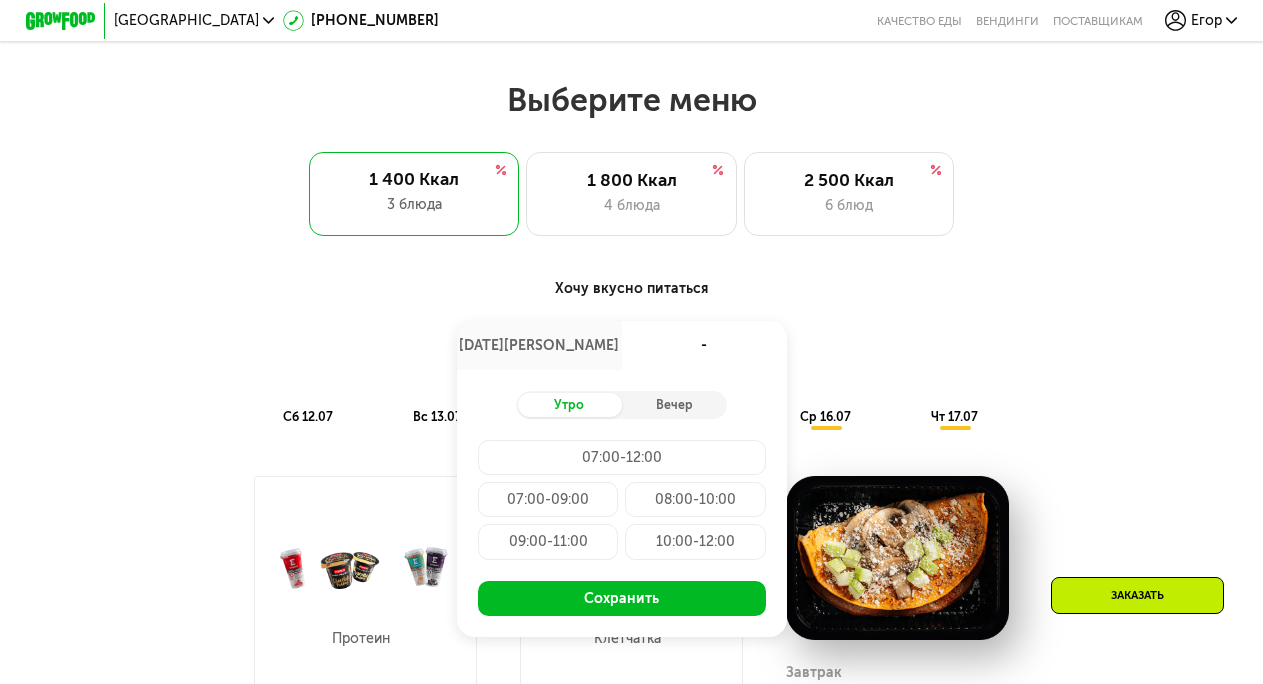 click on "07:00-09:00" 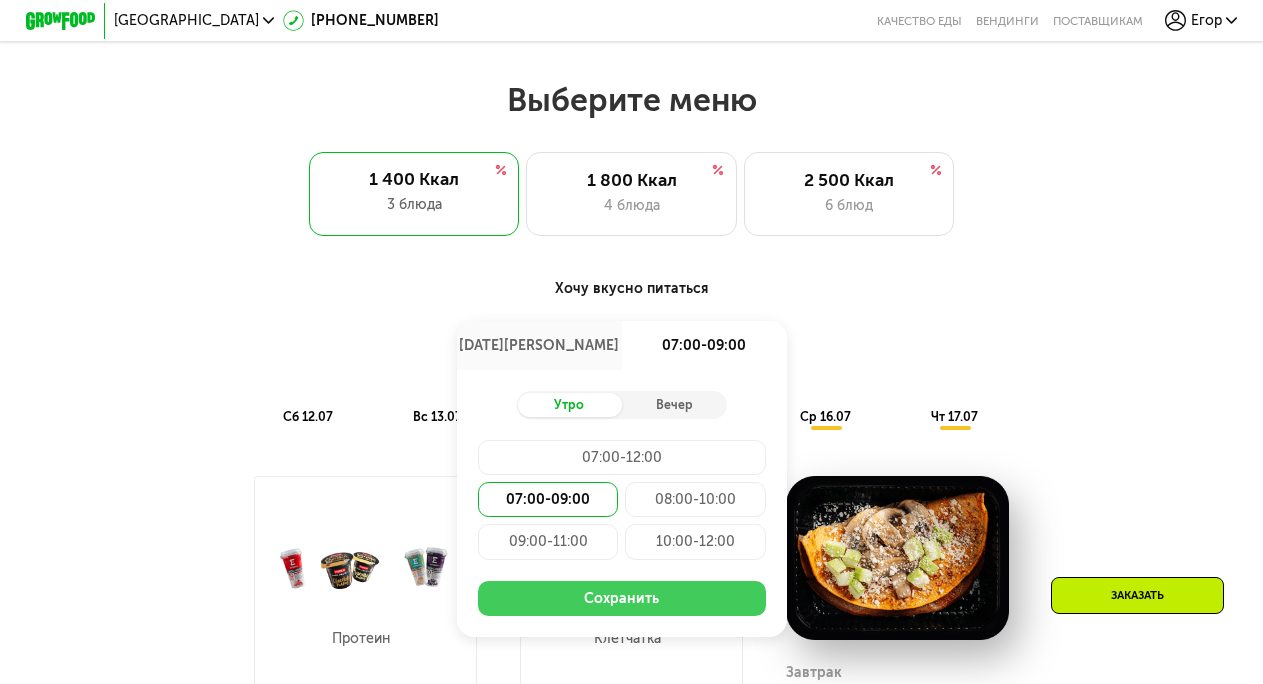 click on "Сохранить" at bounding box center [622, 598] 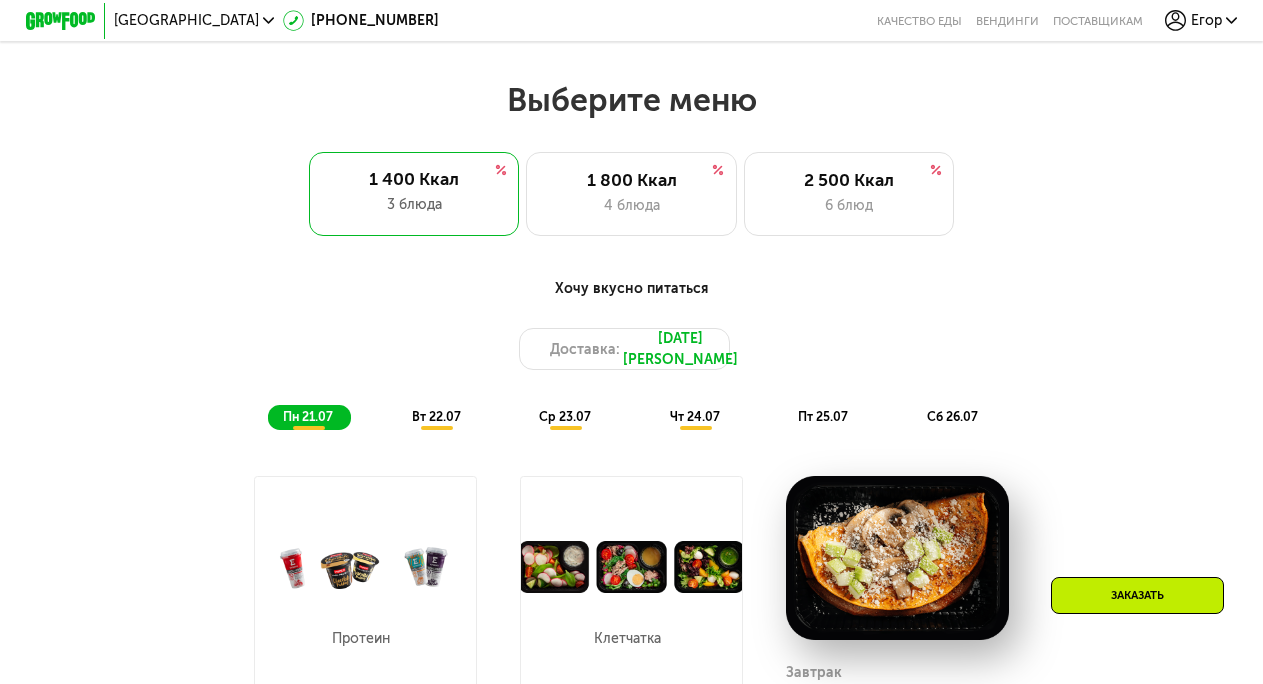scroll, scrollTop: 939, scrollLeft: 0, axis: vertical 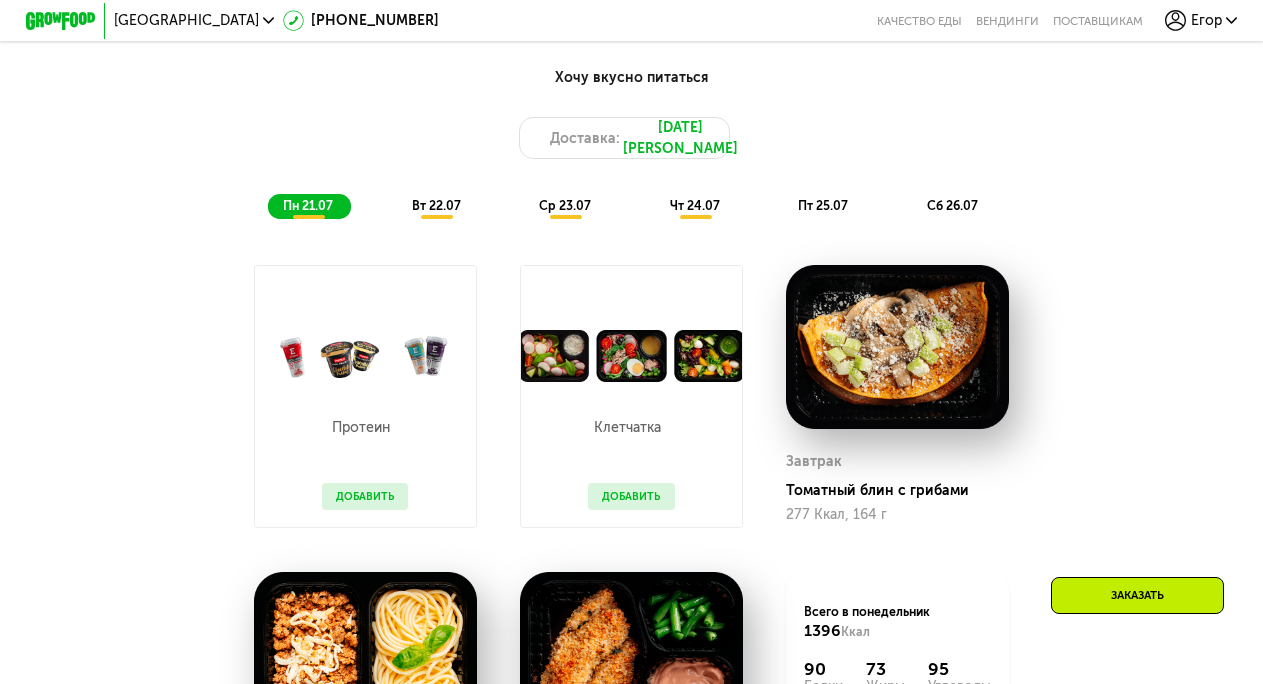 click on "Добавить" at bounding box center (365, 496) 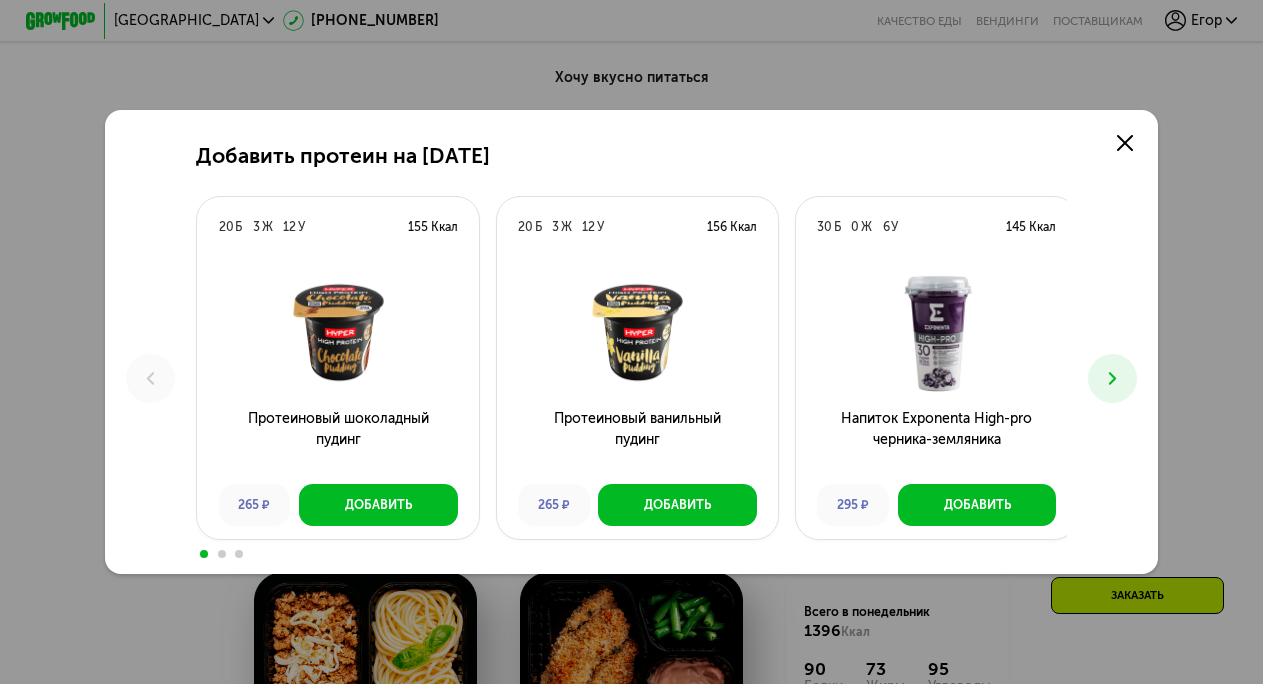 scroll, scrollTop: 0, scrollLeft: 0, axis: both 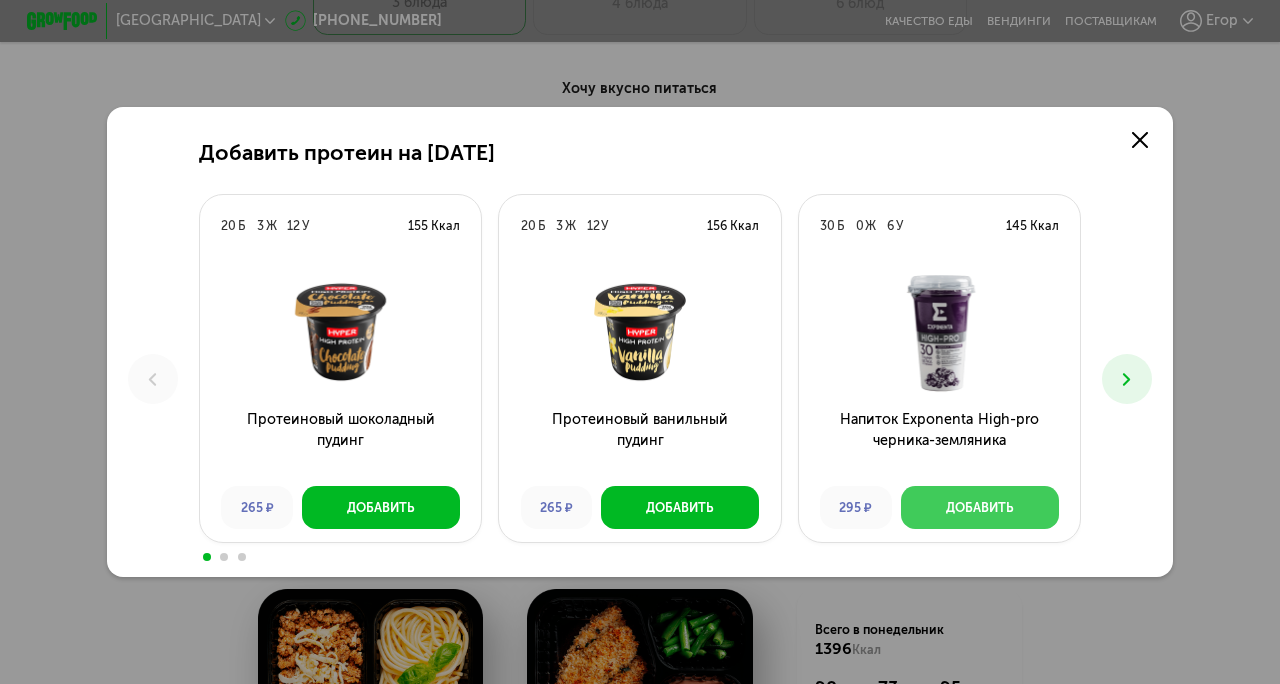 click on "Добавить" at bounding box center (980, 507) 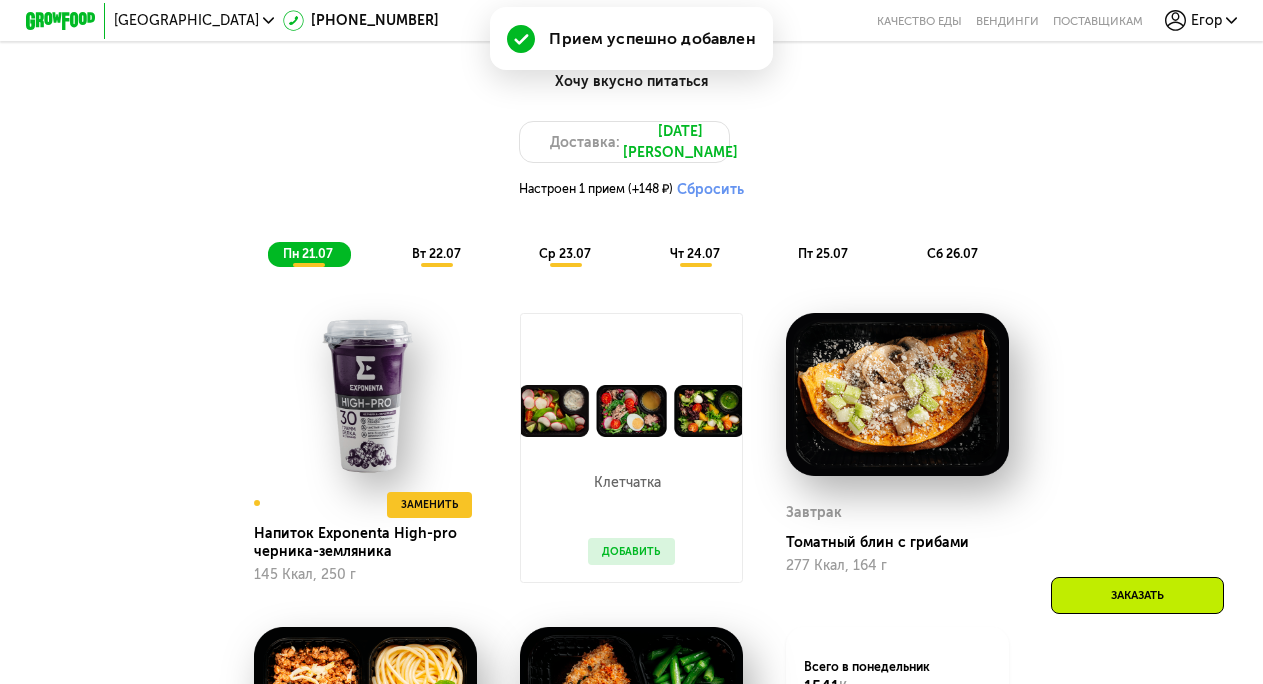 scroll, scrollTop: 939, scrollLeft: 0, axis: vertical 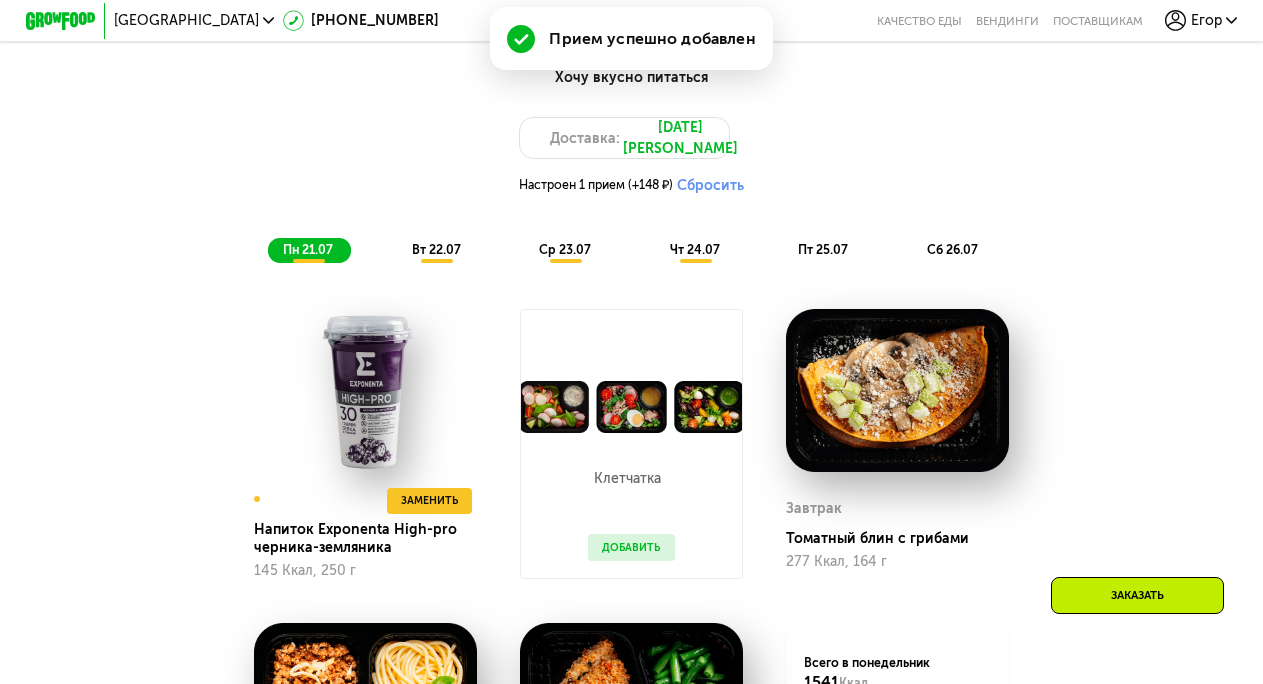 click on "Добавить" at bounding box center [631, 547] 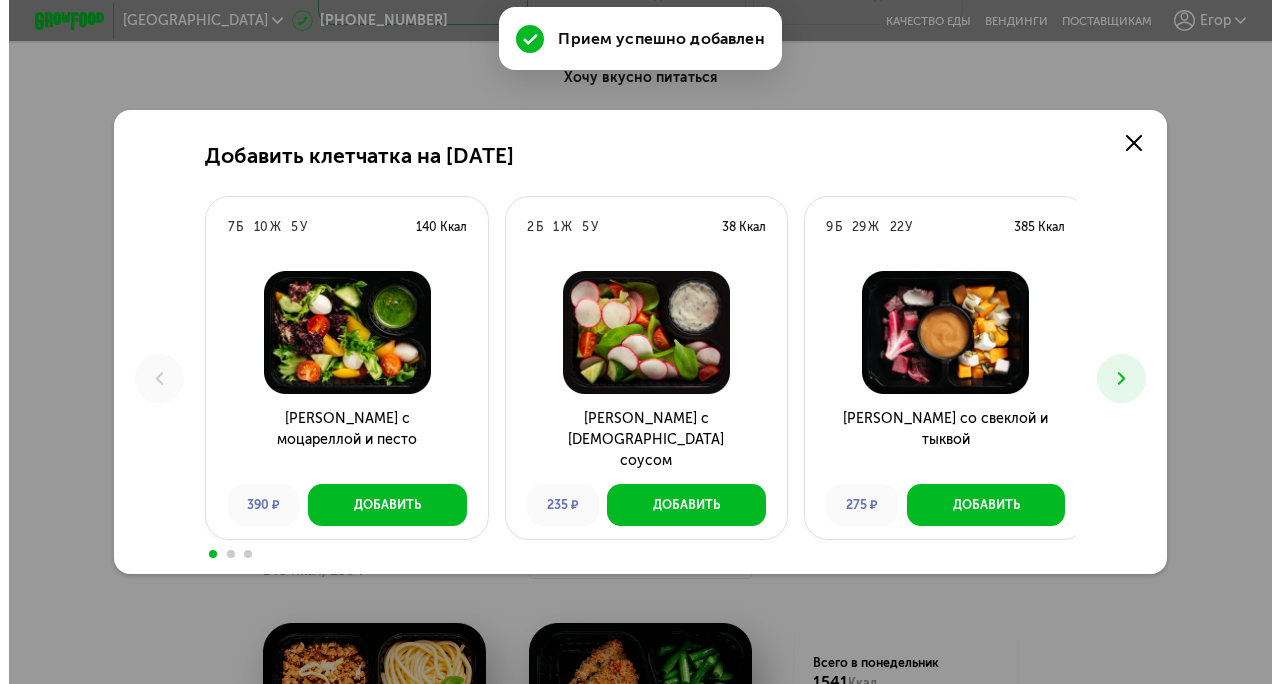 scroll, scrollTop: 0, scrollLeft: 0, axis: both 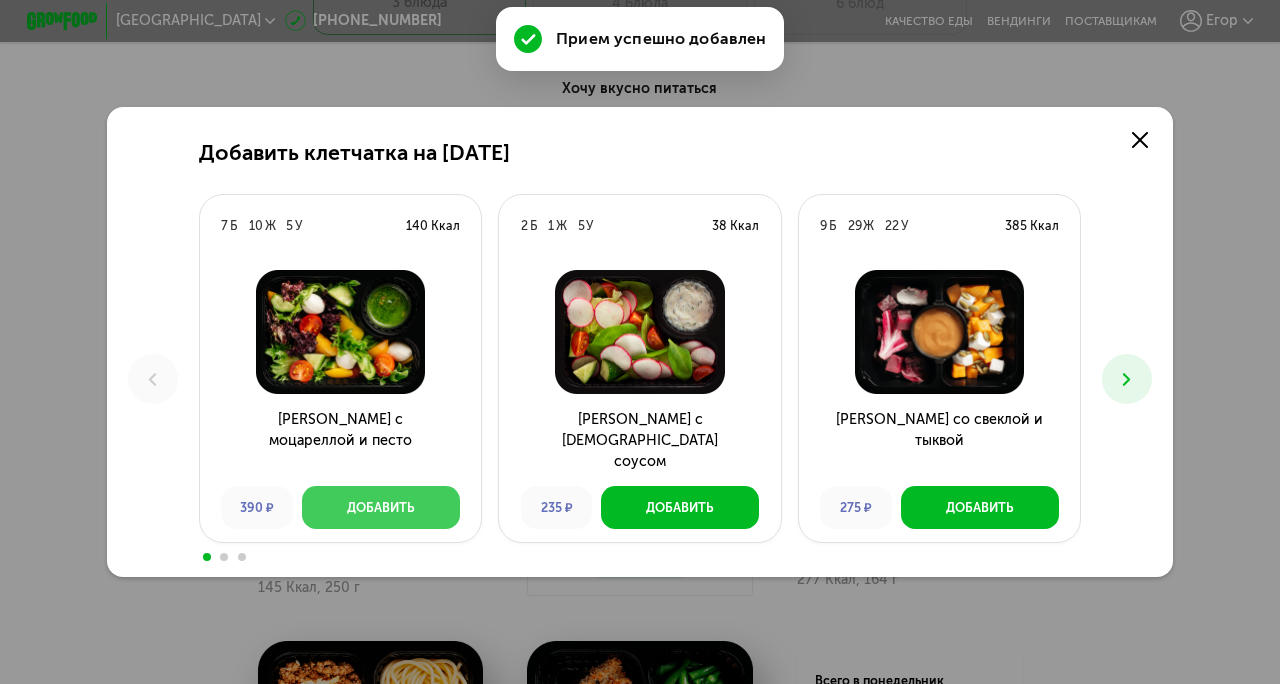 click on "Добавить" at bounding box center (381, 507) 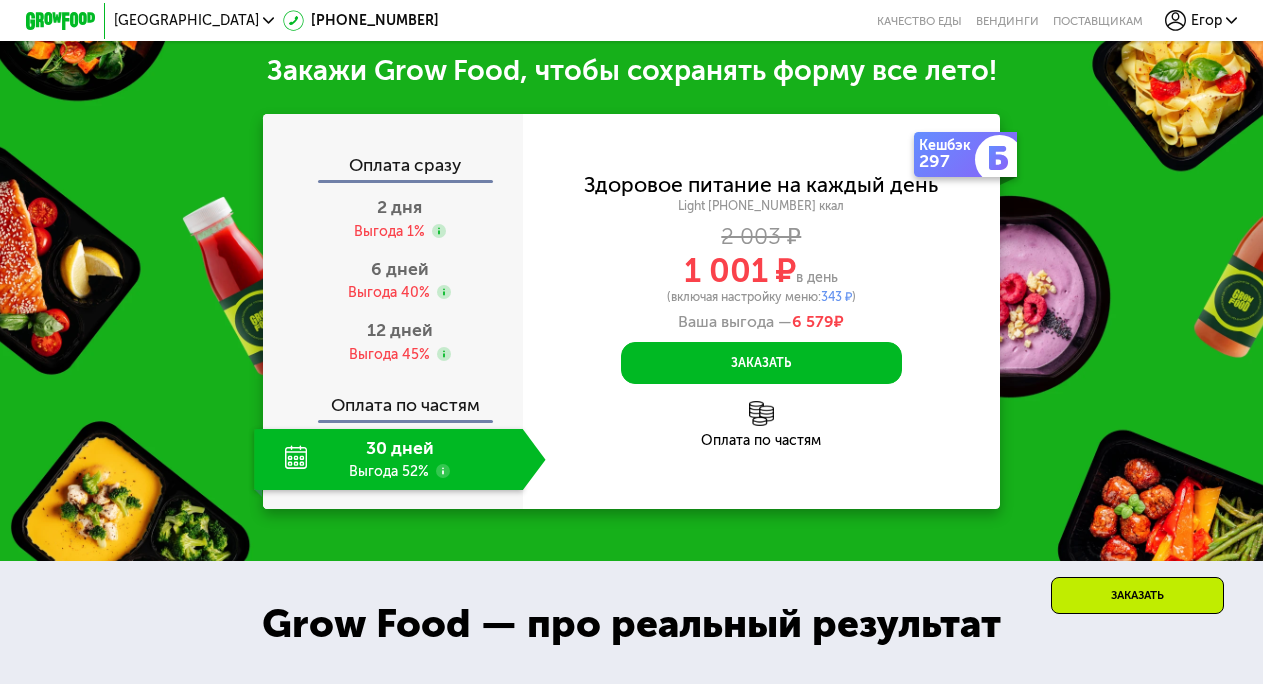 scroll, scrollTop: 1930, scrollLeft: 0, axis: vertical 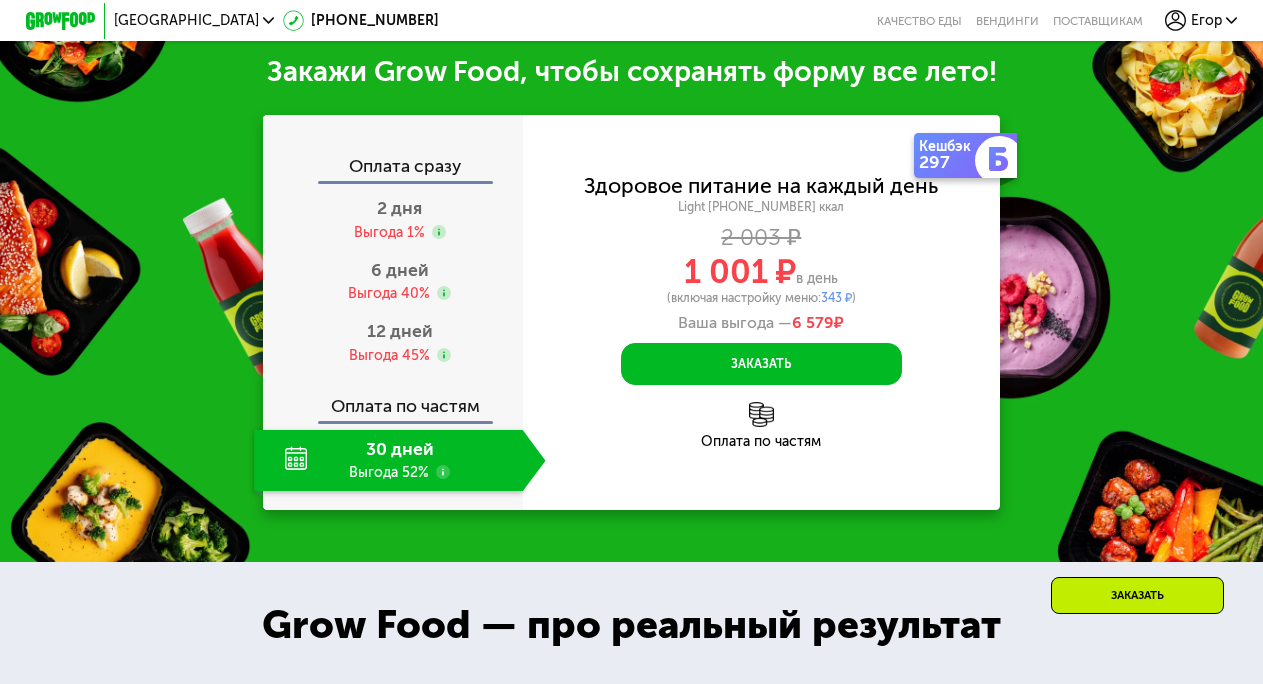 click on "30 дней Выгода 52%" 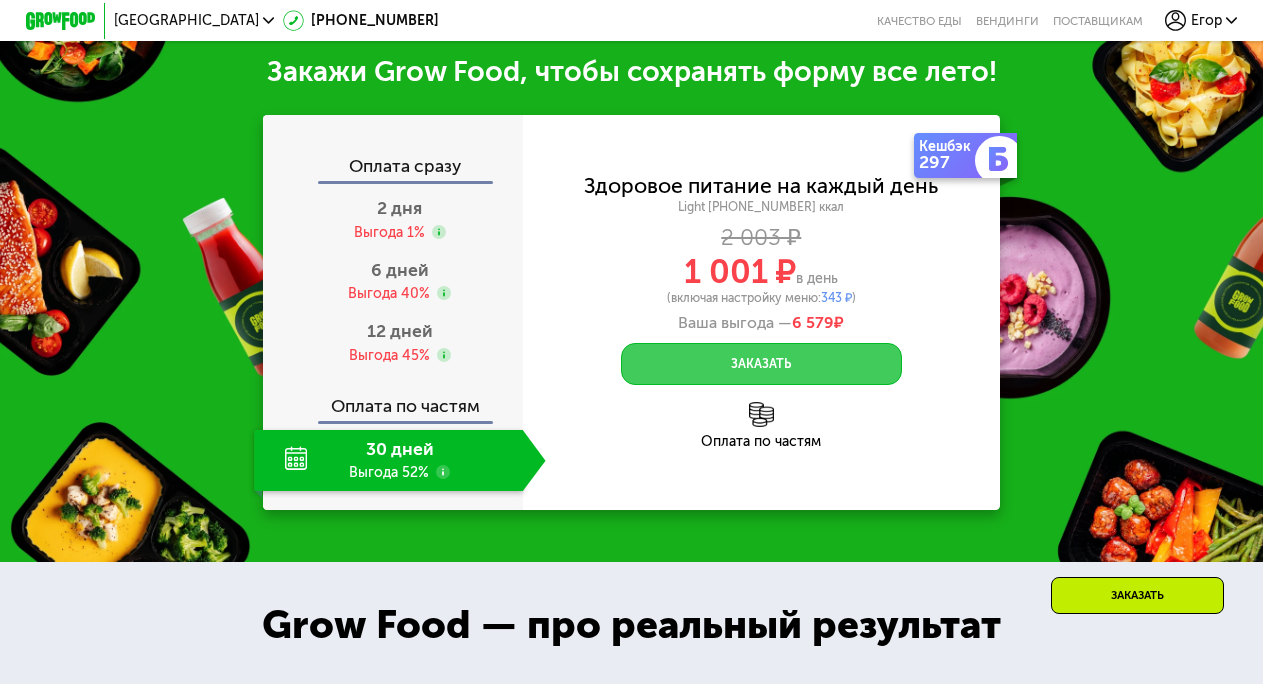 click on "Заказать" at bounding box center [761, 364] 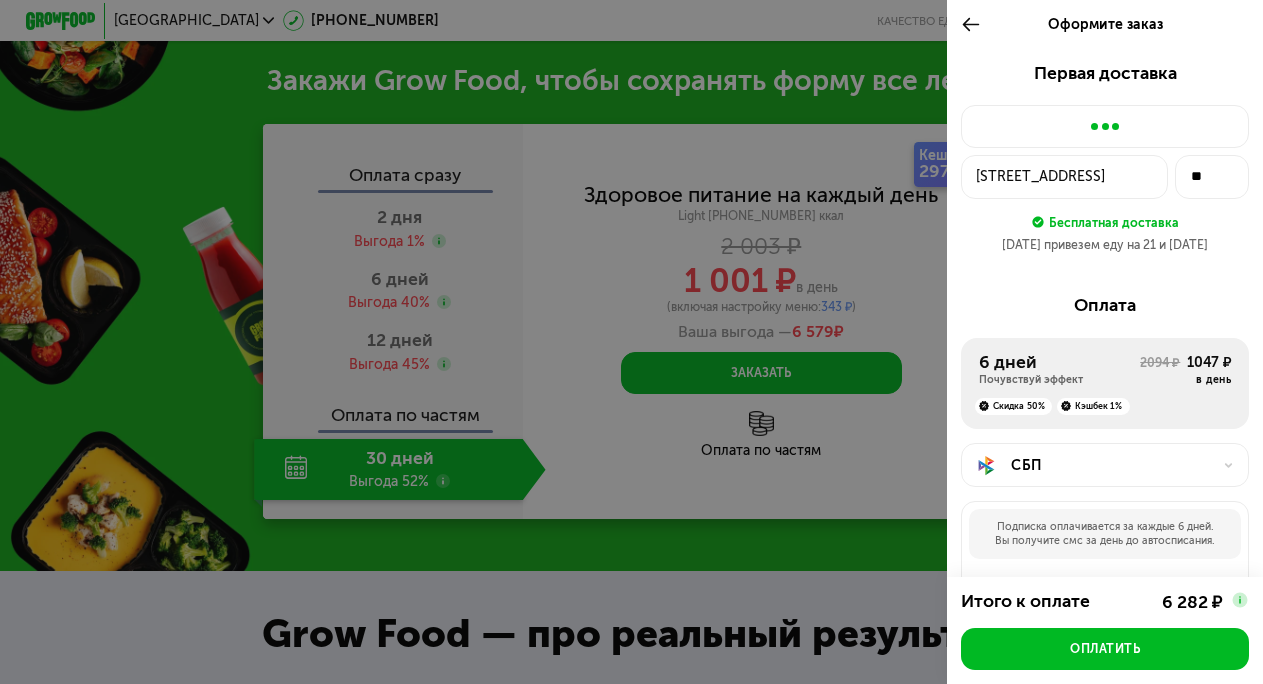 scroll, scrollTop: 1930, scrollLeft: 0, axis: vertical 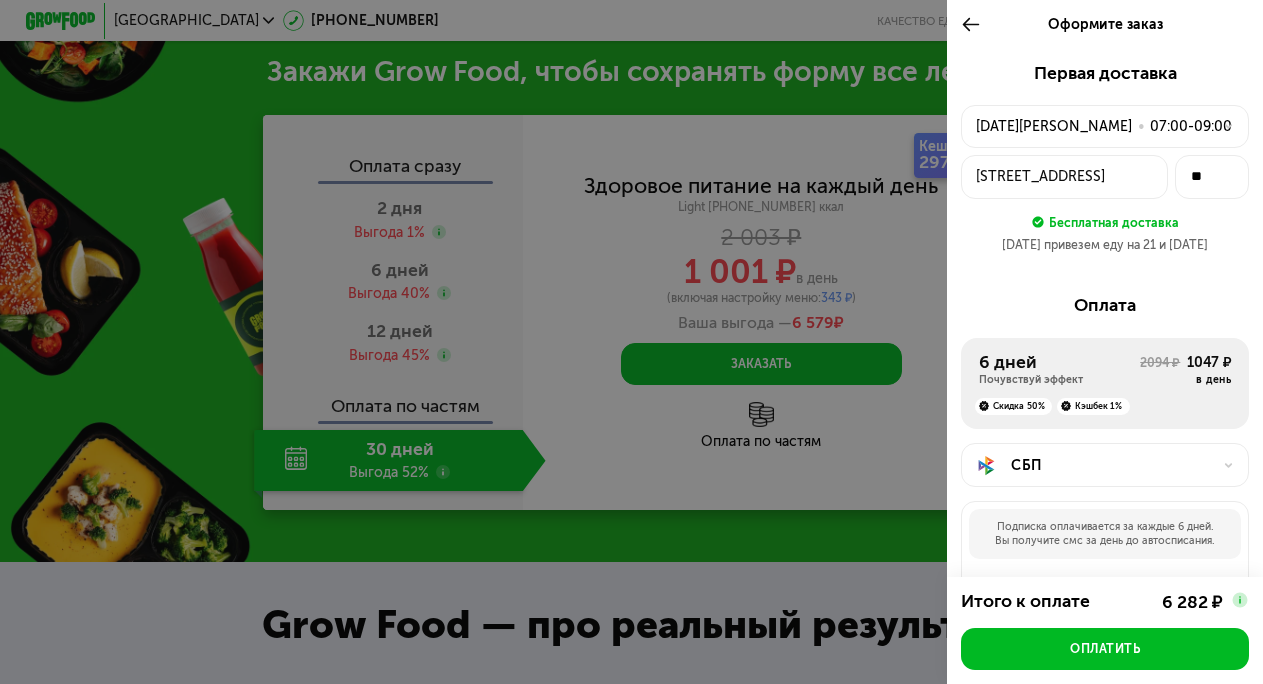 click on "6 дней" at bounding box center (1059, 362) 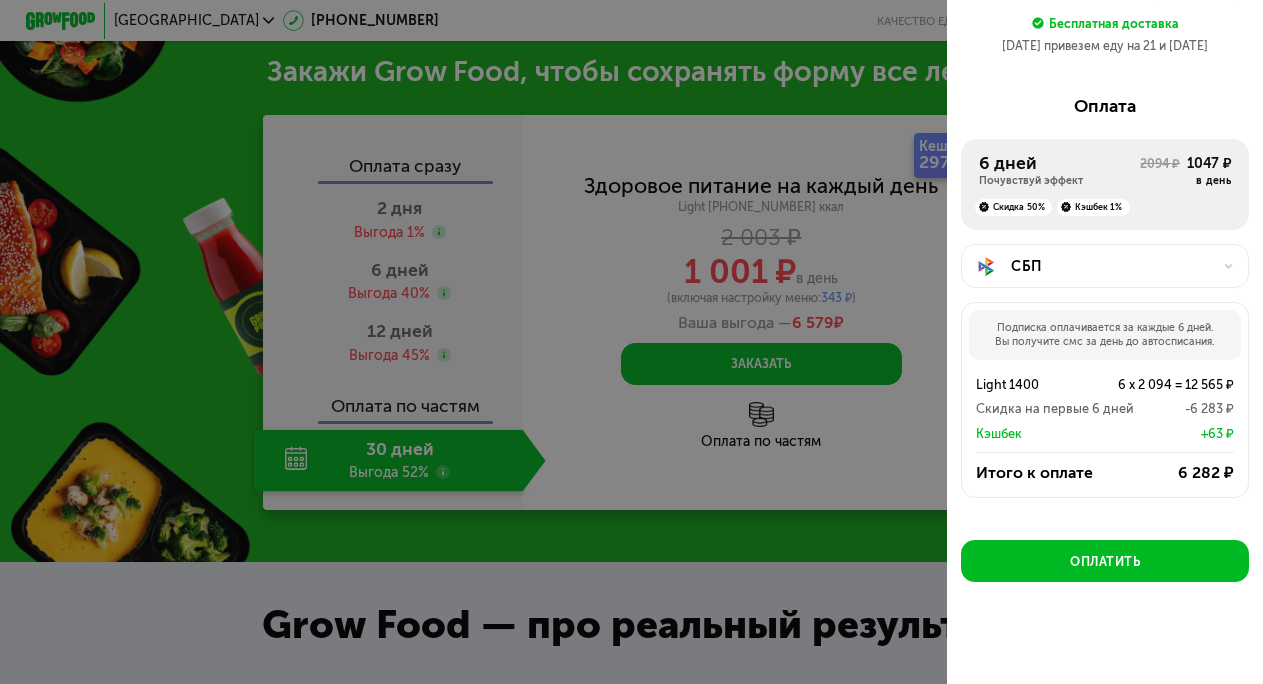 scroll, scrollTop: 0, scrollLeft: 0, axis: both 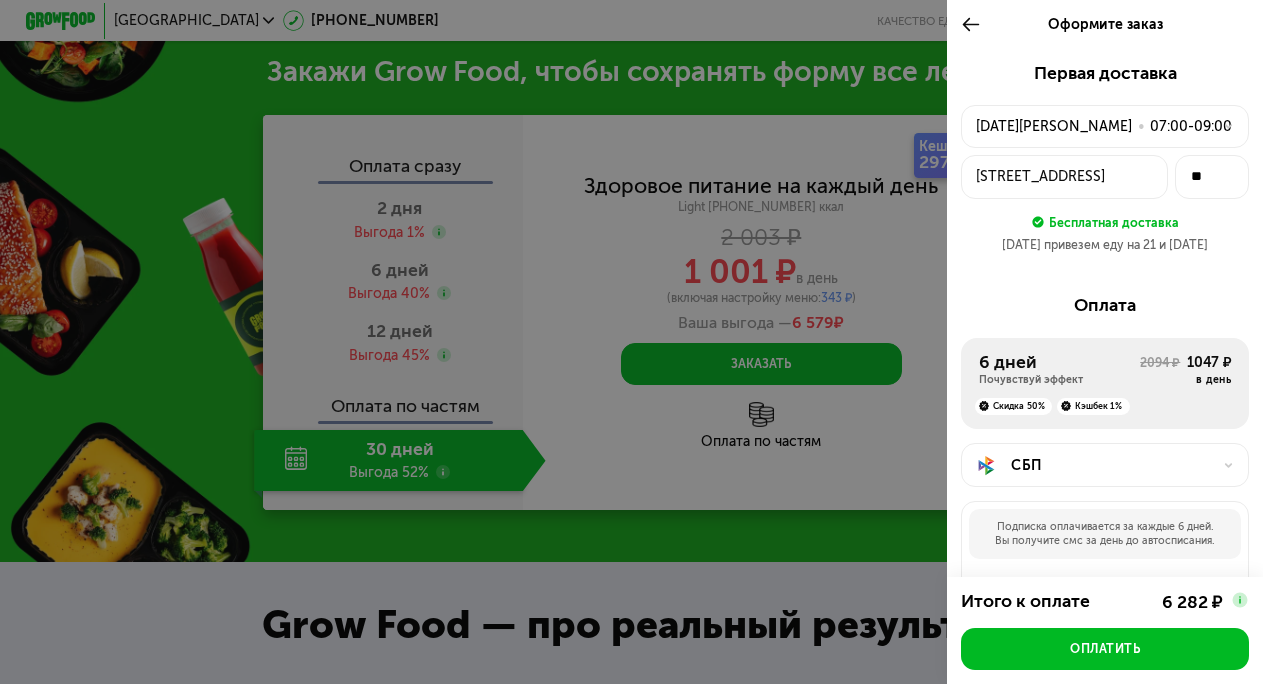 click at bounding box center [631, 342] 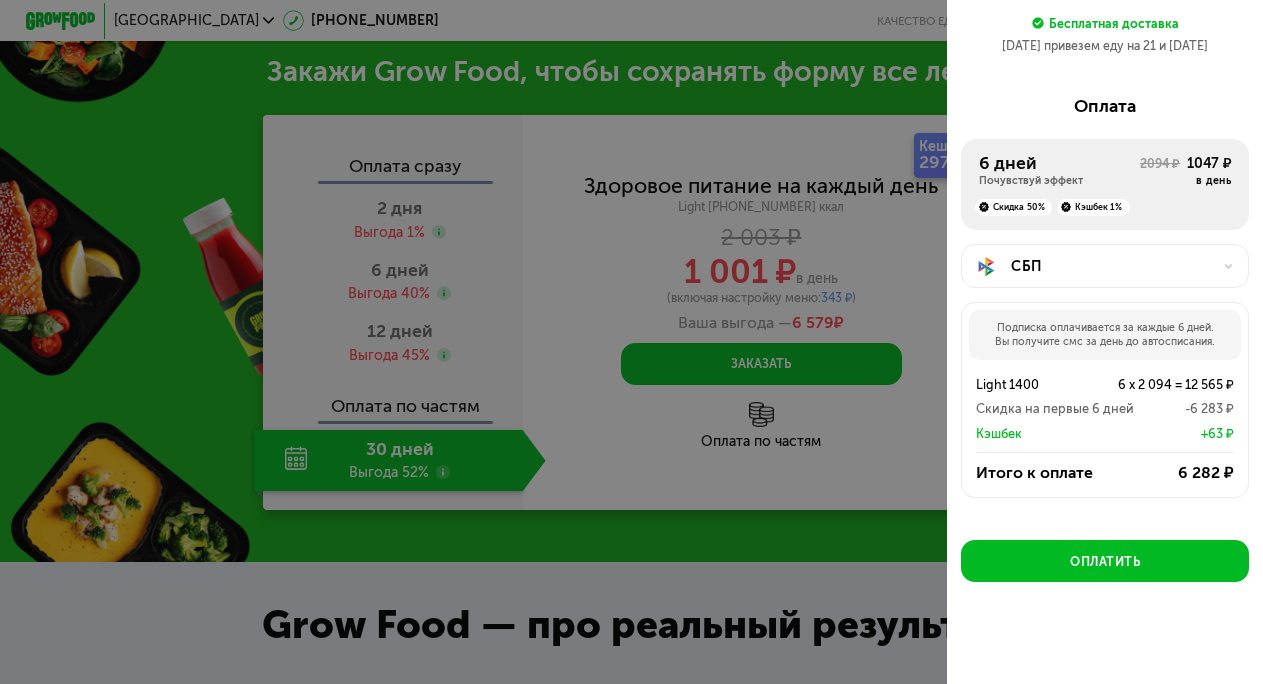 click on "СБП" at bounding box center [1105, 266] 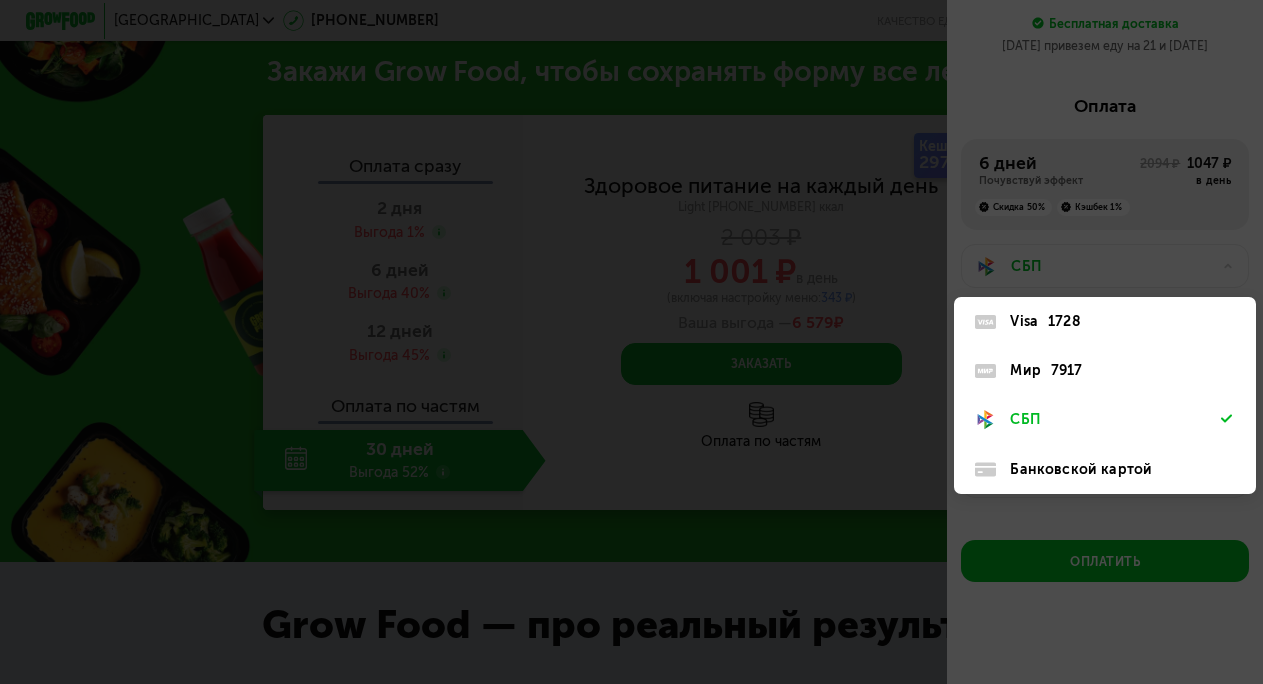 click at bounding box center [631, 342] 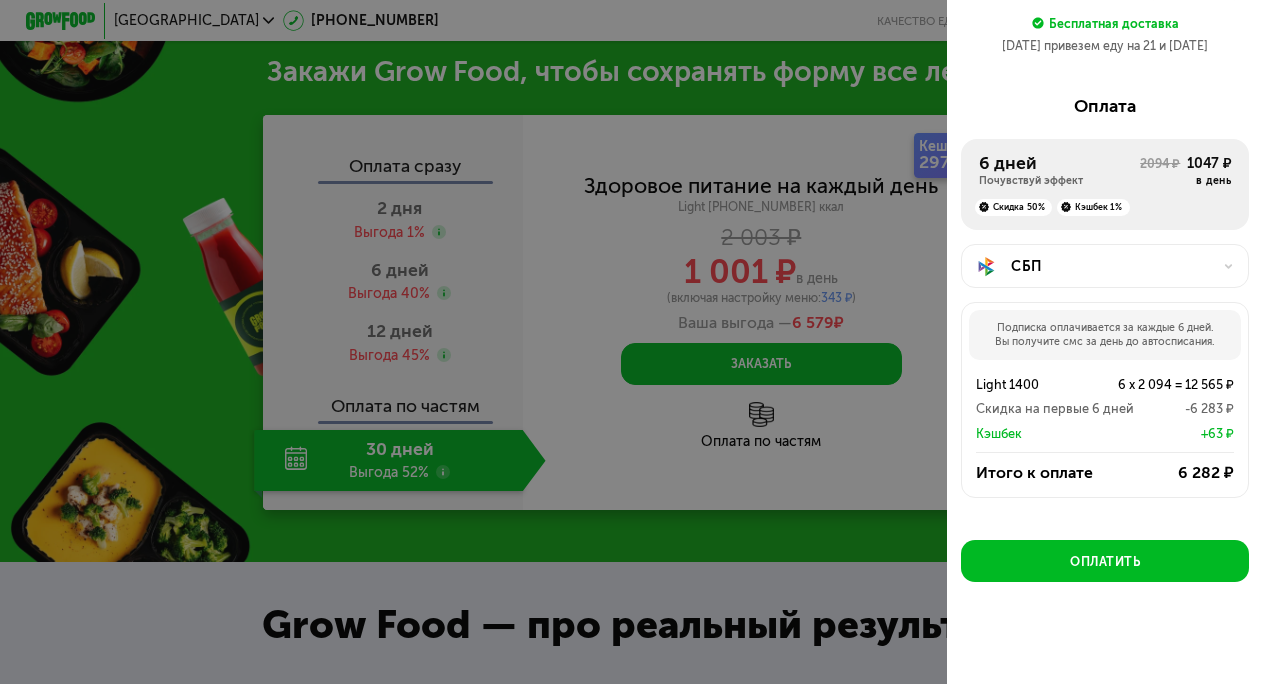 scroll, scrollTop: 207, scrollLeft: 0, axis: vertical 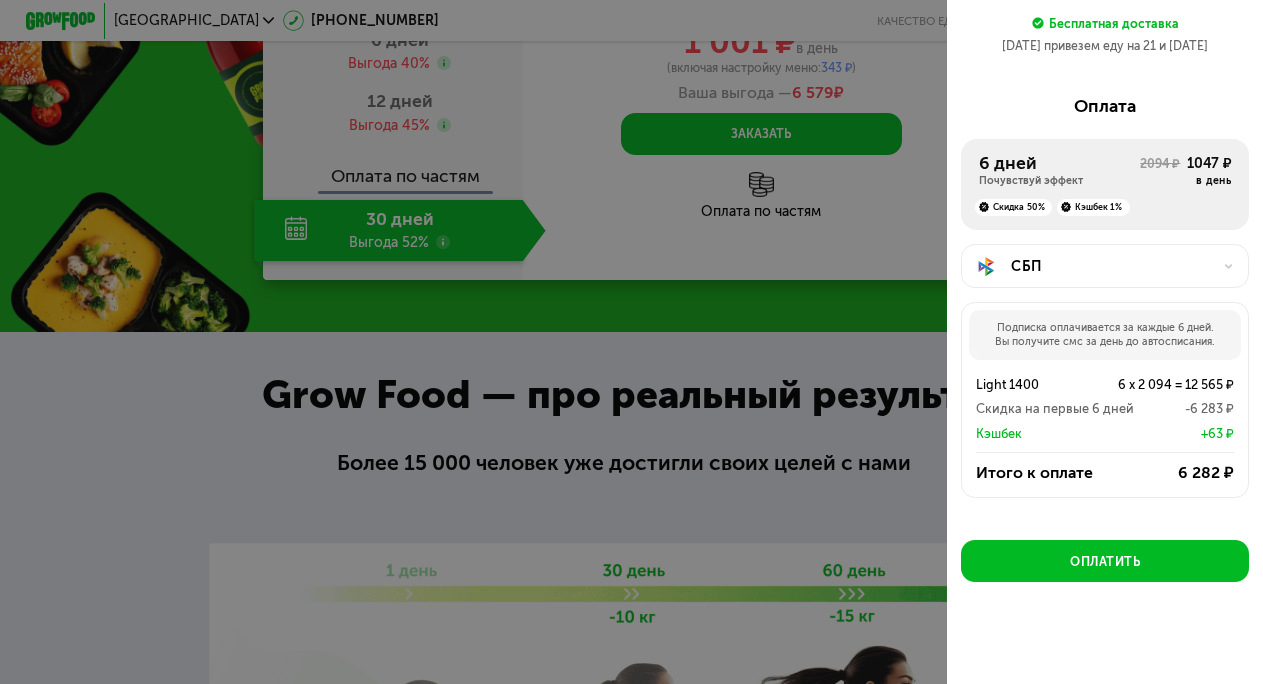 click at bounding box center [631, 342] 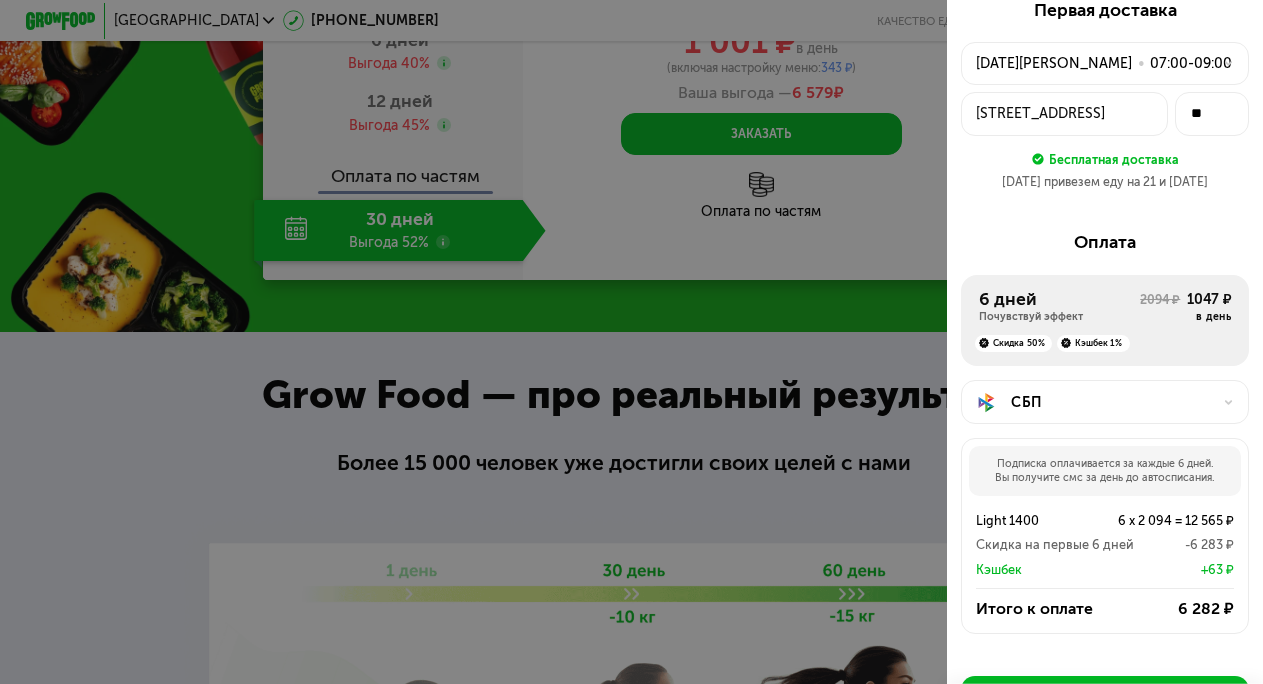 scroll, scrollTop: 0, scrollLeft: 0, axis: both 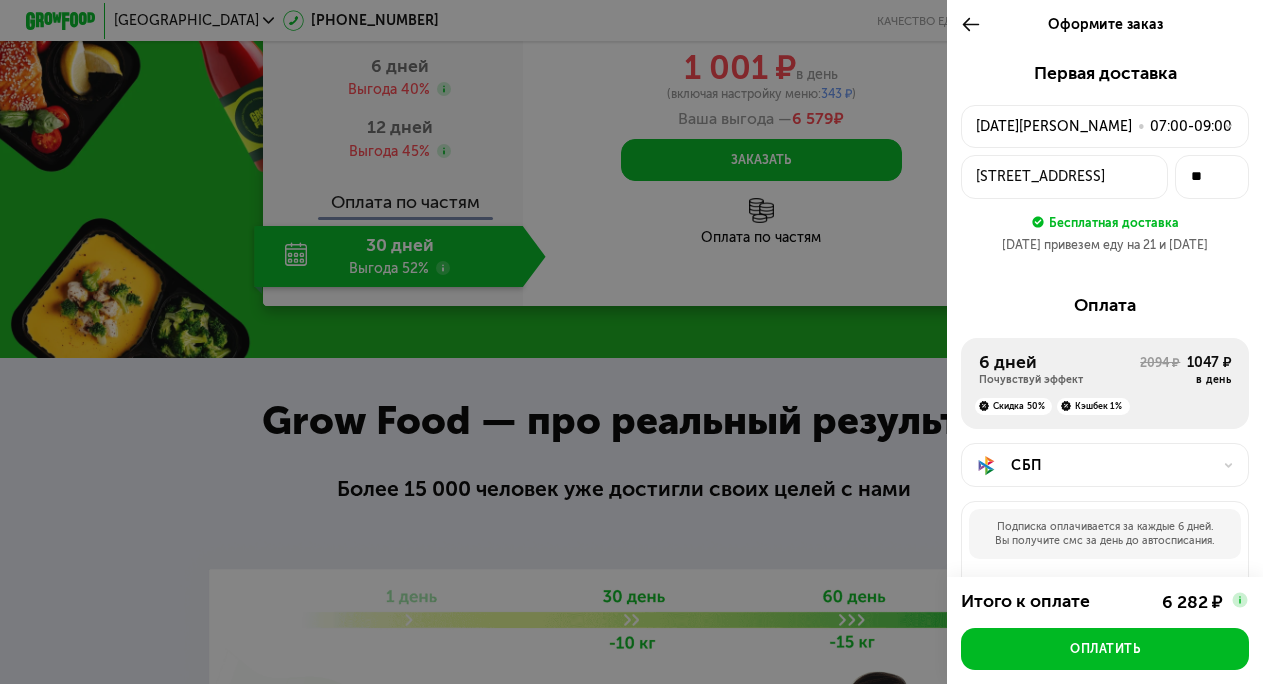 click 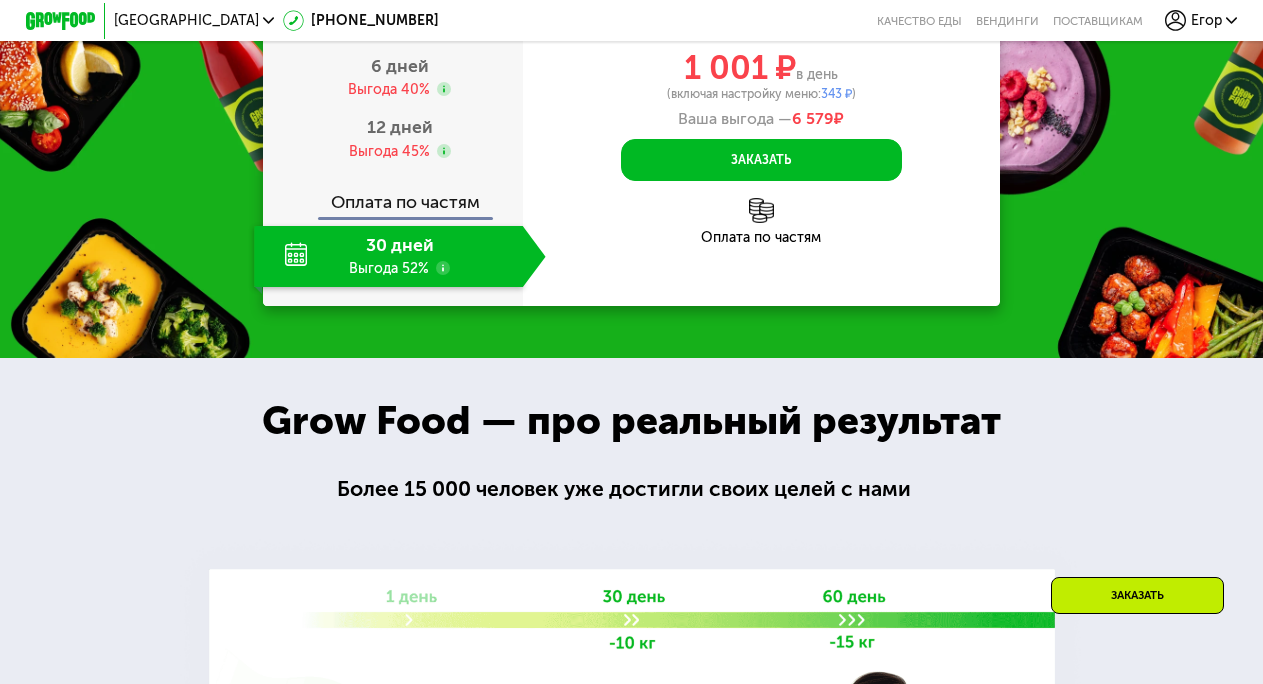 scroll, scrollTop: 2021, scrollLeft: 0, axis: vertical 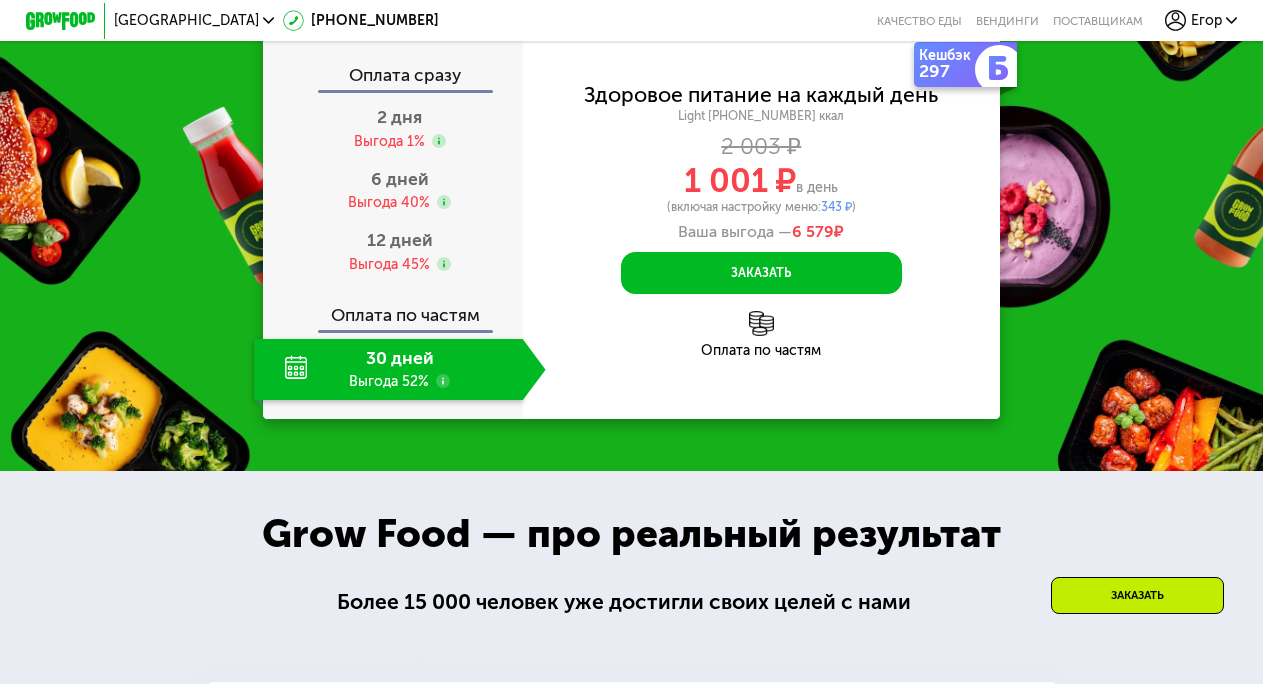 click 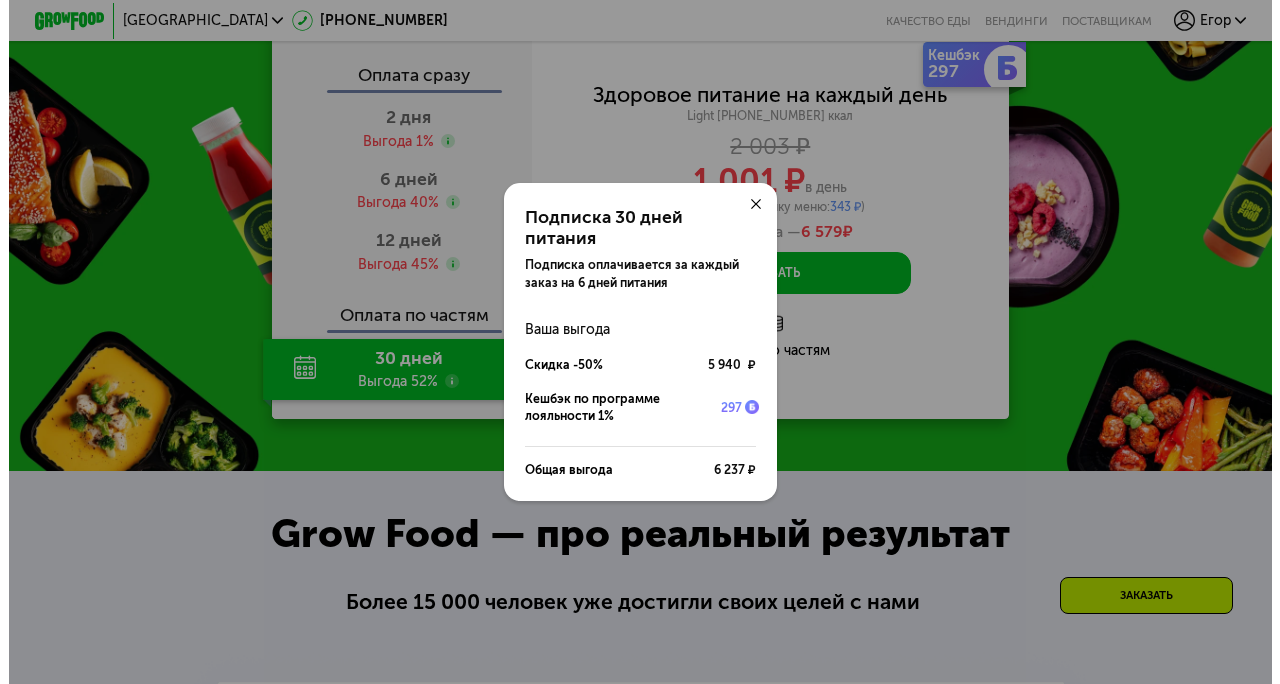 scroll, scrollTop: 0, scrollLeft: 0, axis: both 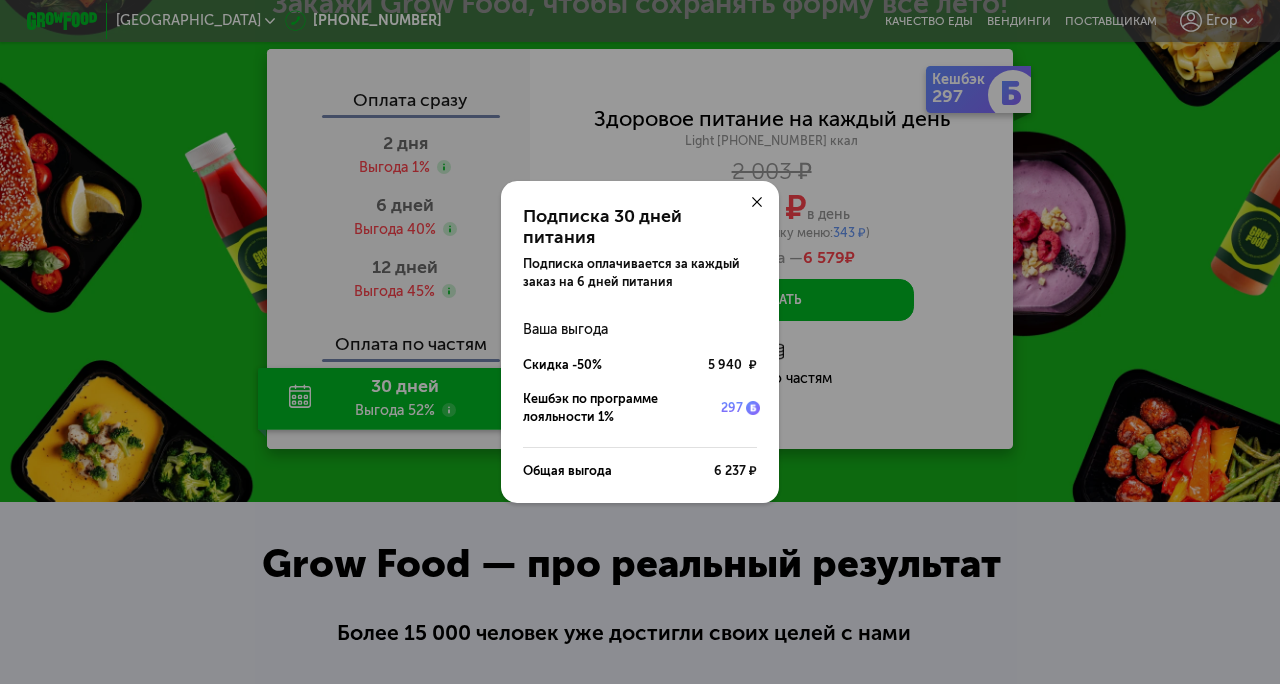 click on "Подписка 30 дней питания Подписка оплачивается за каждый заказ на 6 дней питания Ваша выгода Скидка -50% 5 940 ₽ Кешбэк по программе лояльности 1% 297 Общая выгода 6 237 ₽" 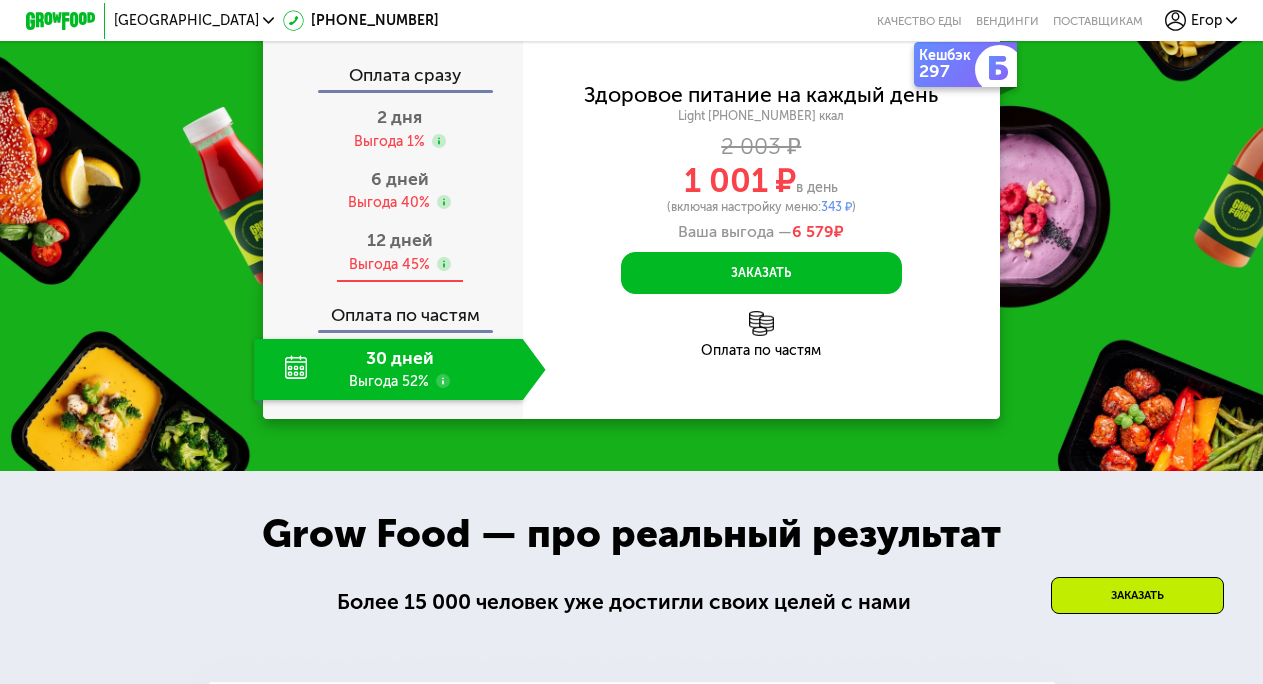 click on "12 дней" at bounding box center [400, 240] 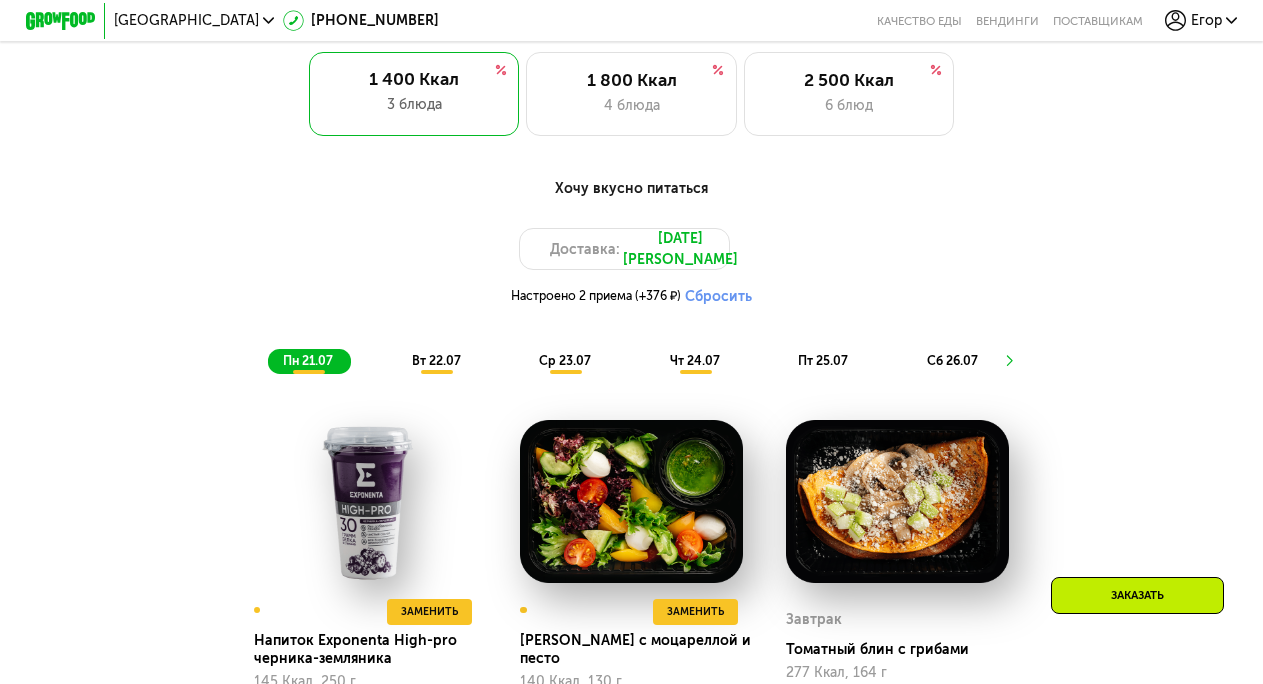 scroll, scrollTop: 827, scrollLeft: 0, axis: vertical 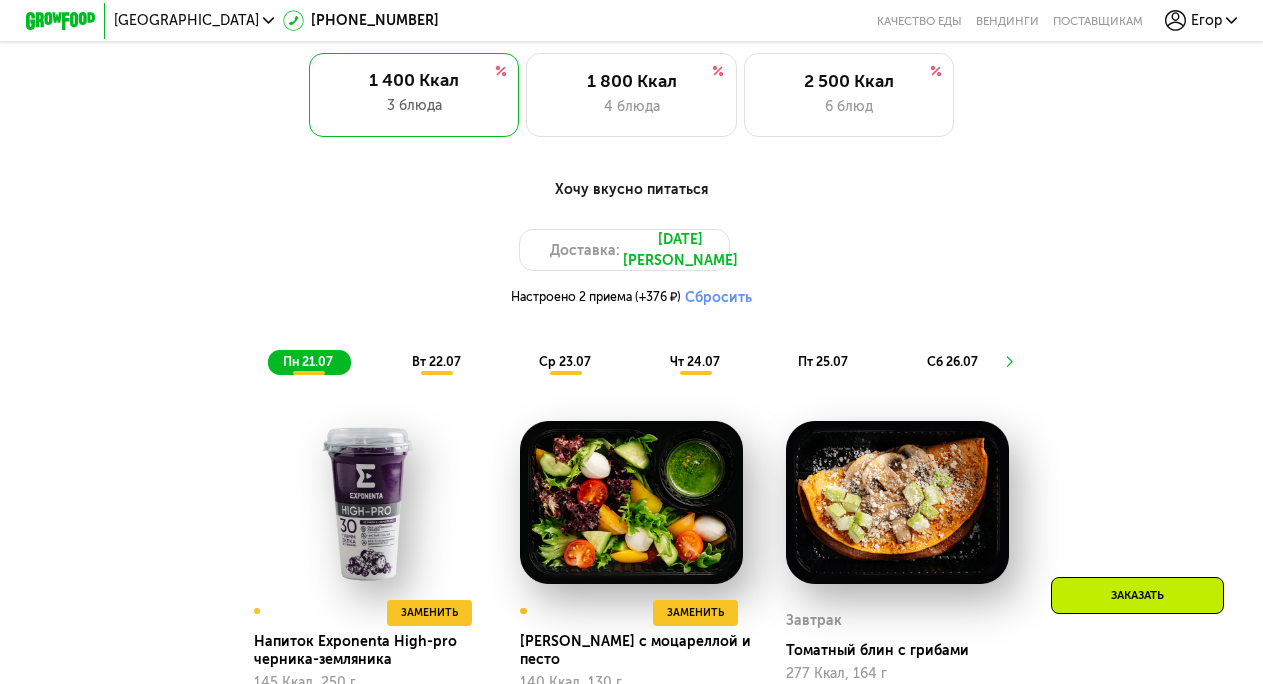 click on "Хочу вкусно питаться Доставка: 21 июл, пн  Настроено 2 приема (+376 ₽)     Сбросить  пн 21.07 вт 22.07 ср 23.07 чт 24.07 пт 25.07 сб 26.07" at bounding box center [631, 277] 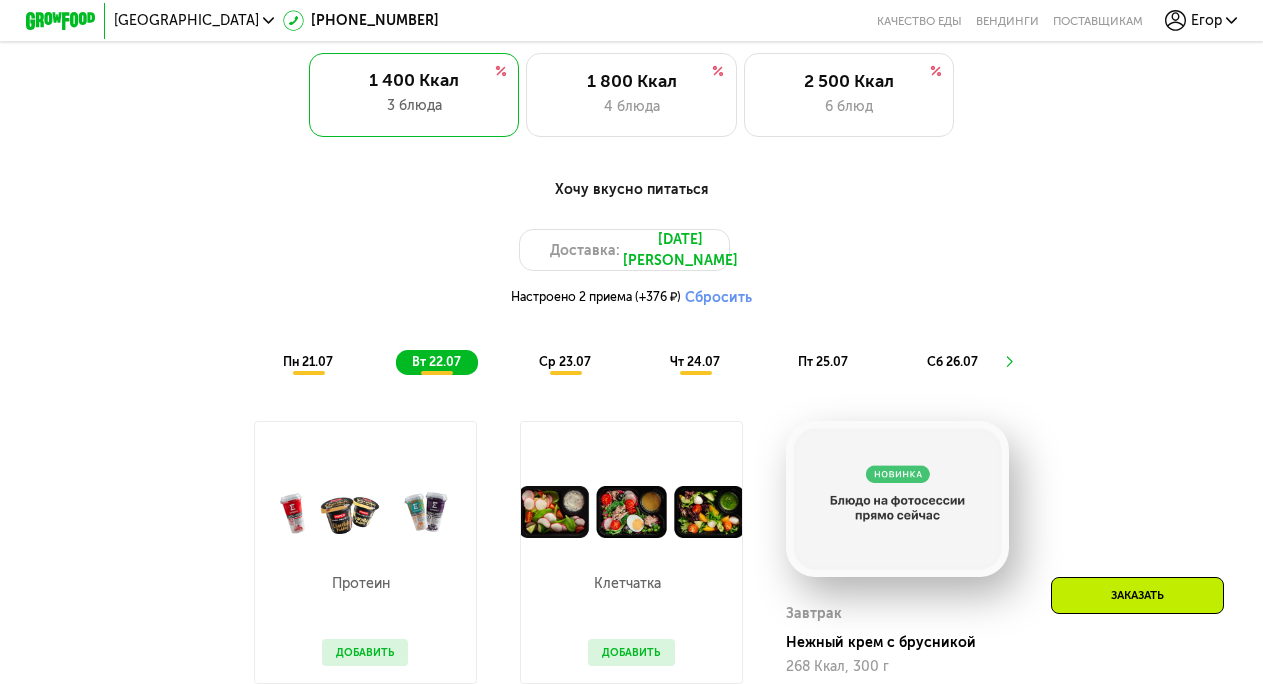 scroll, scrollTop: 920, scrollLeft: 0, axis: vertical 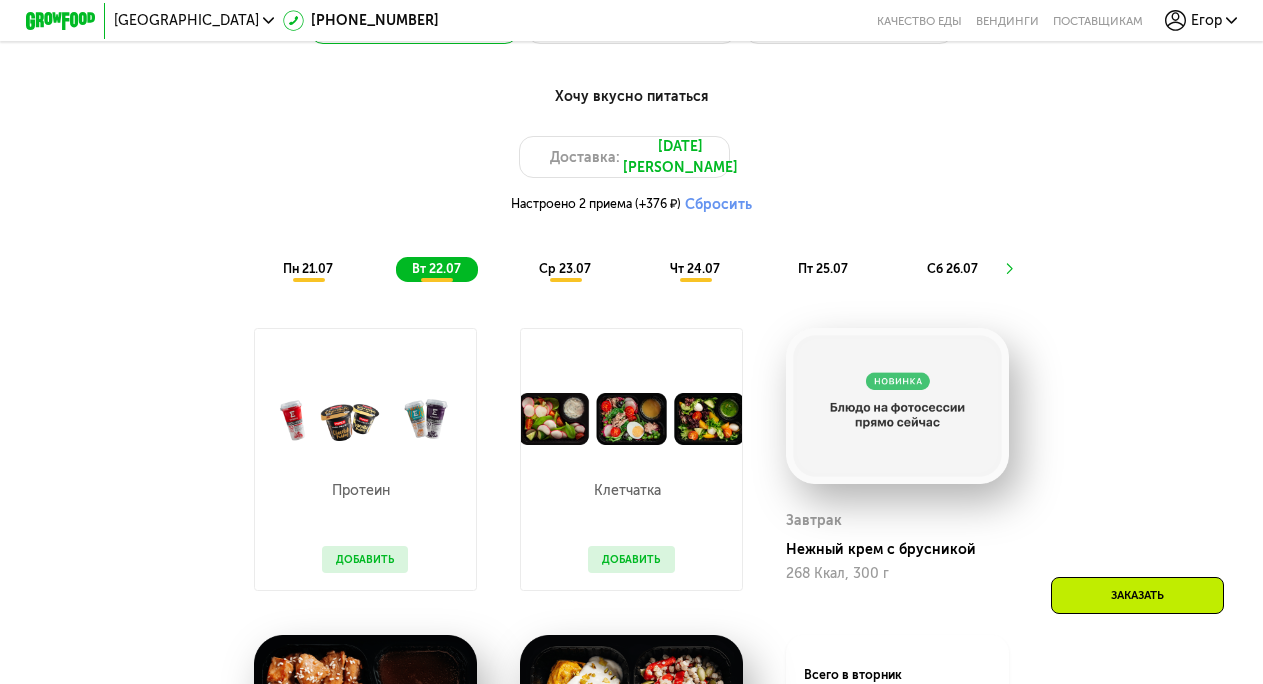 click on "Добавить" at bounding box center (365, 559) 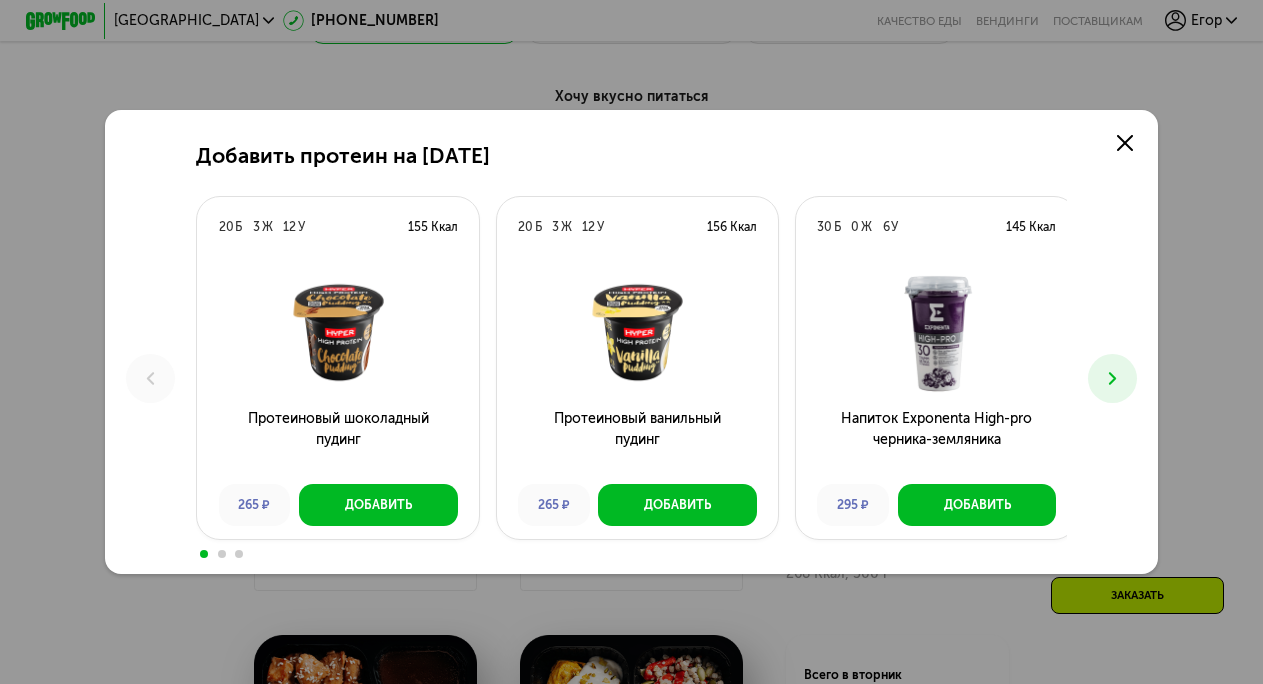 scroll, scrollTop: 0, scrollLeft: 0, axis: both 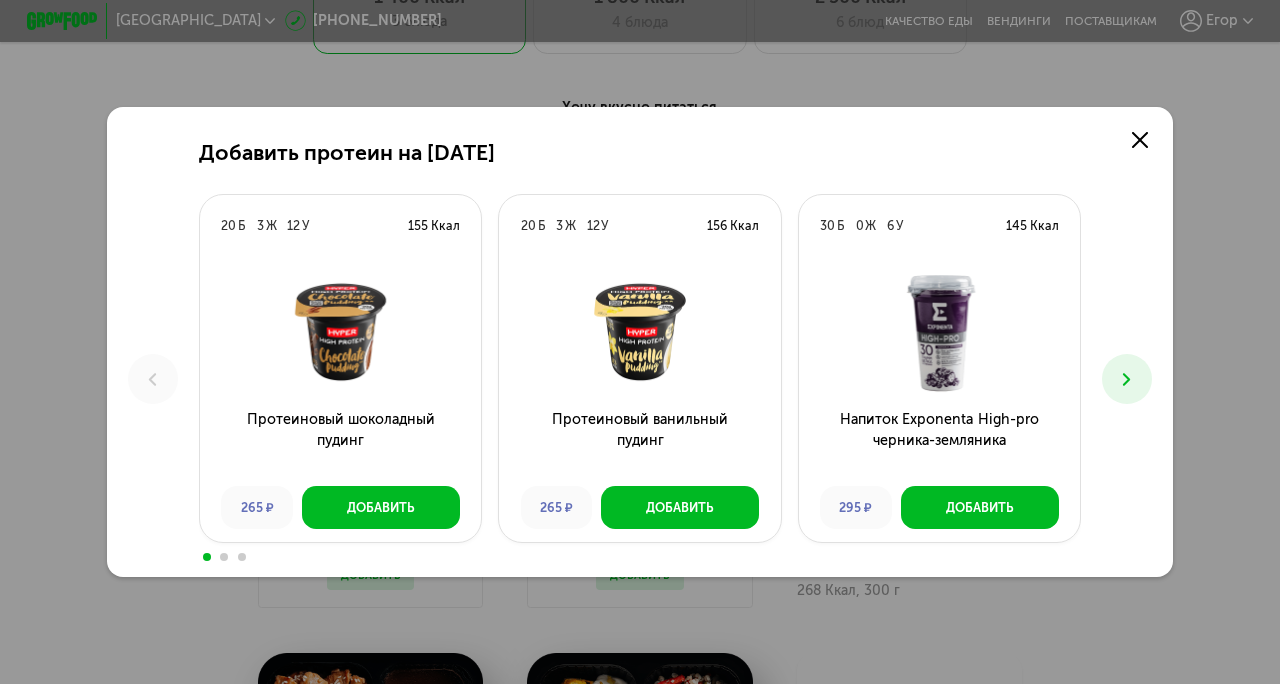 click 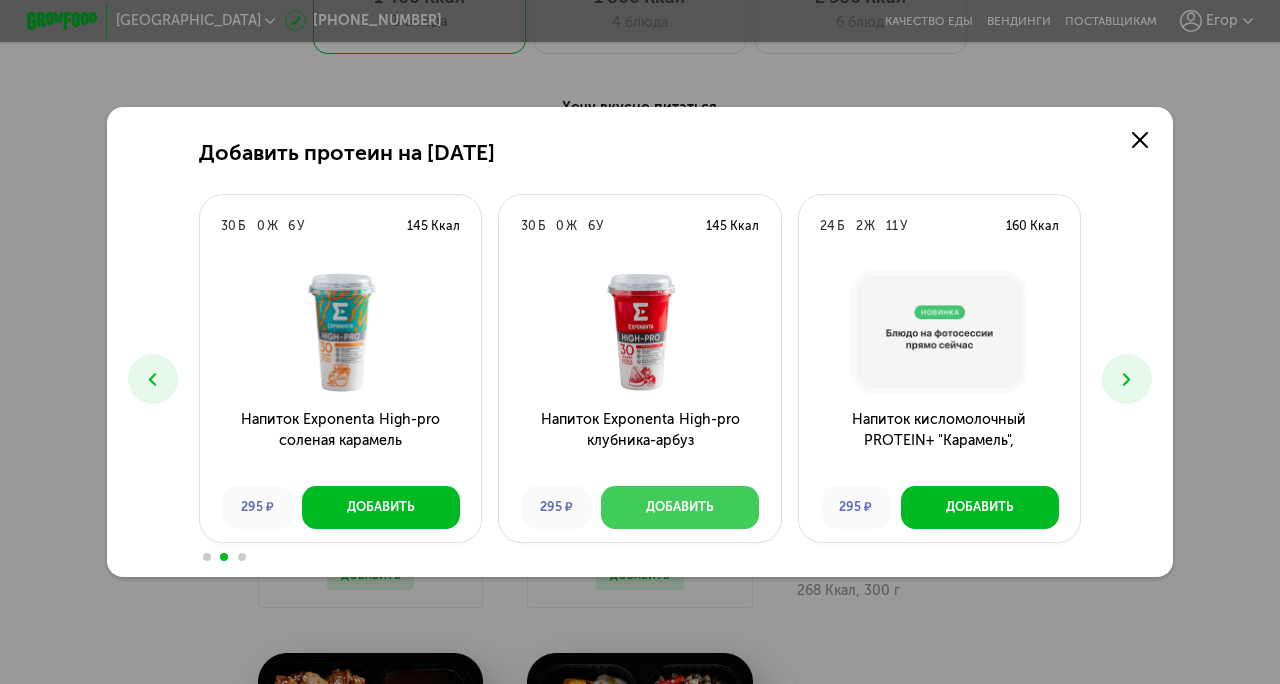 click on "Добавить" at bounding box center [680, 507] 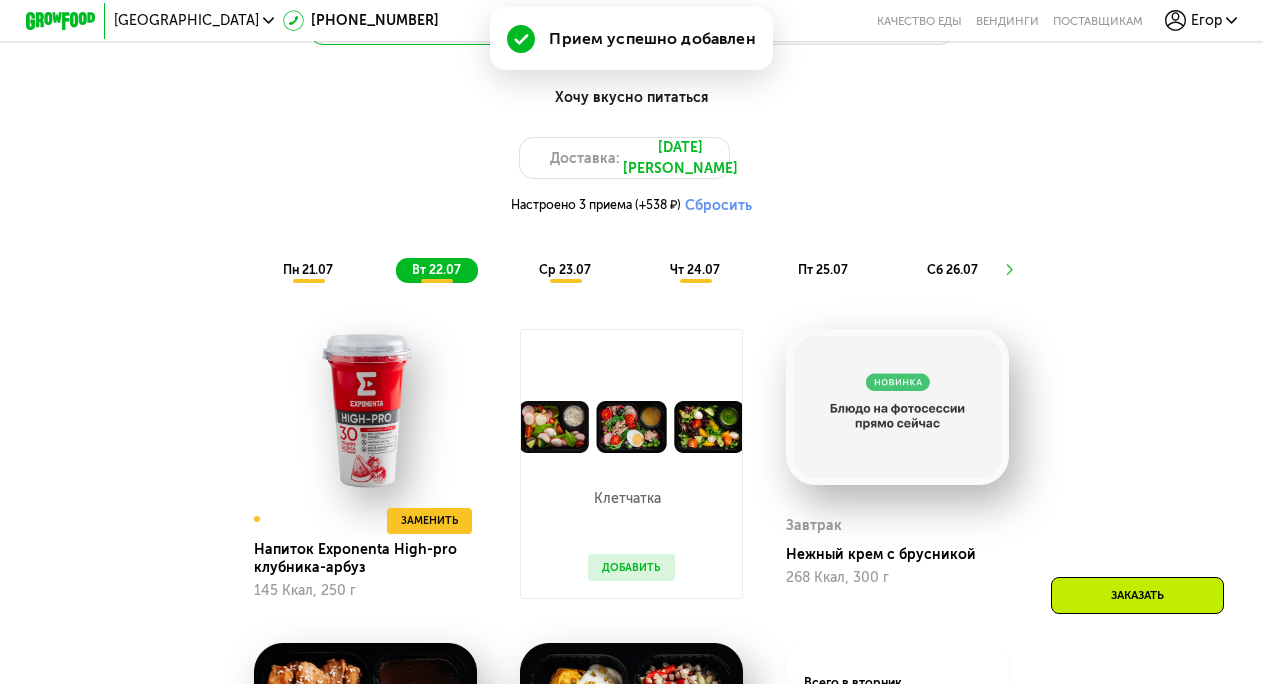 scroll, scrollTop: 920, scrollLeft: 0, axis: vertical 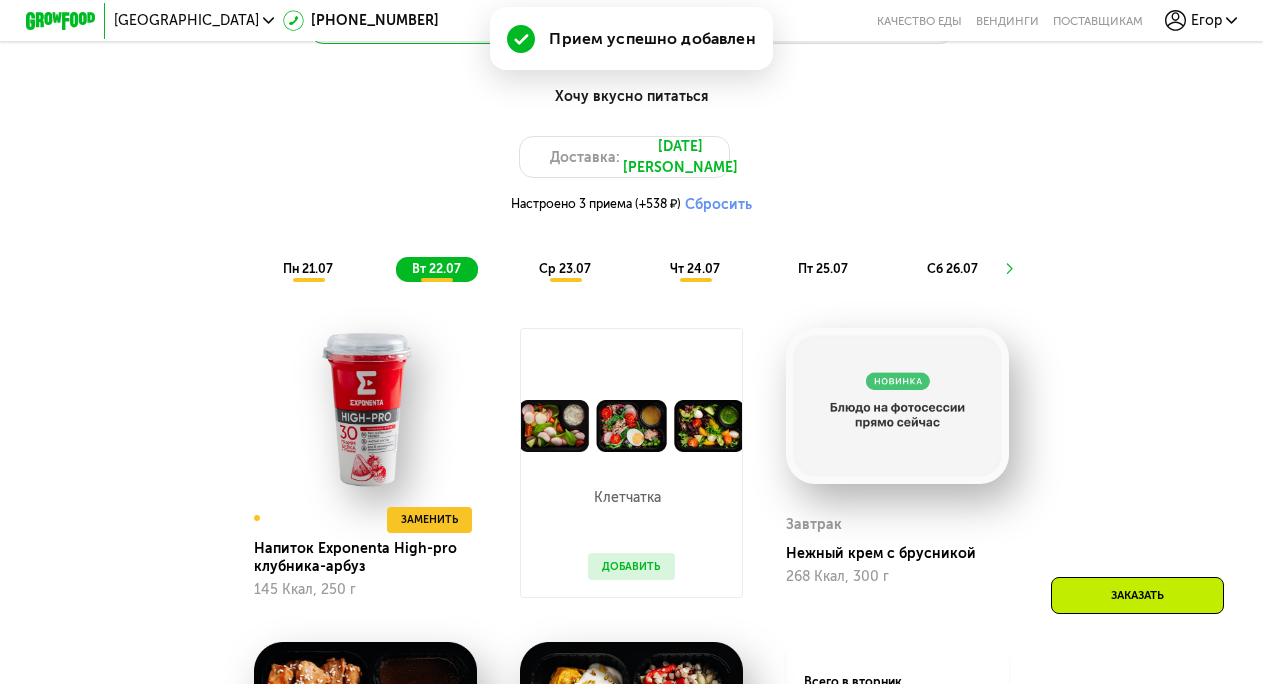 click on "Добавить" at bounding box center [631, 566] 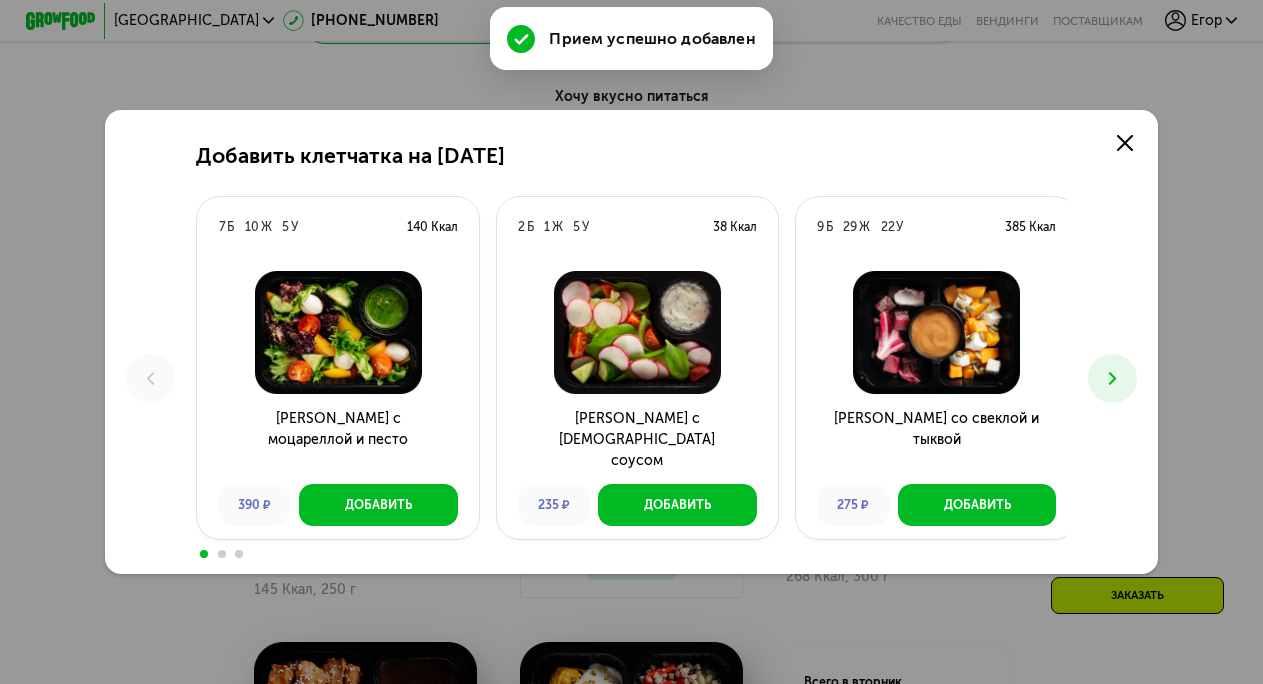 scroll, scrollTop: 0, scrollLeft: 0, axis: both 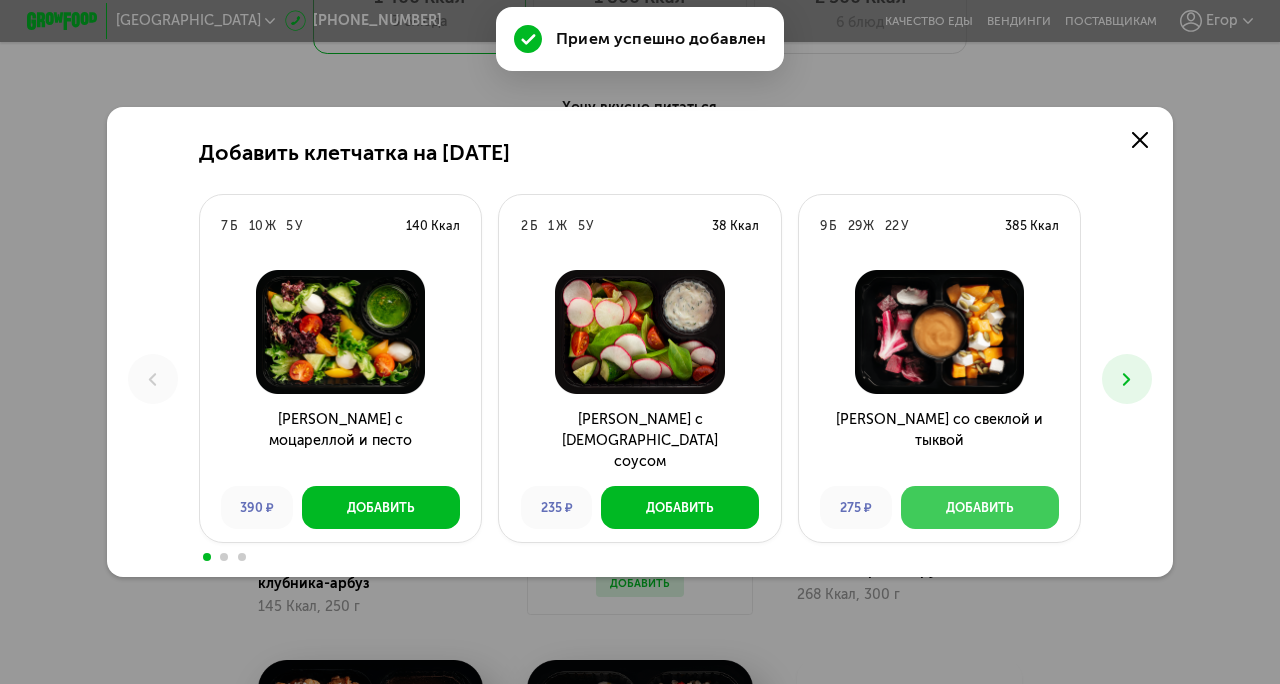 click on "Добавить" at bounding box center [980, 507] 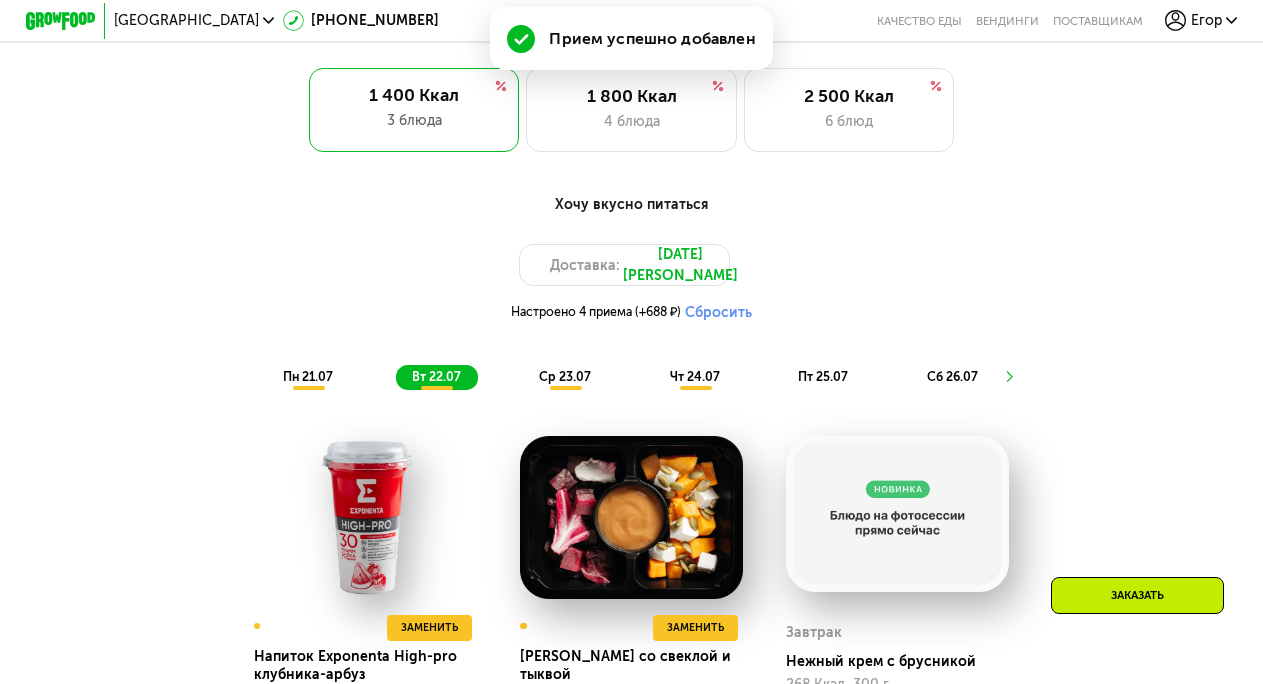 scroll, scrollTop: 920, scrollLeft: 0, axis: vertical 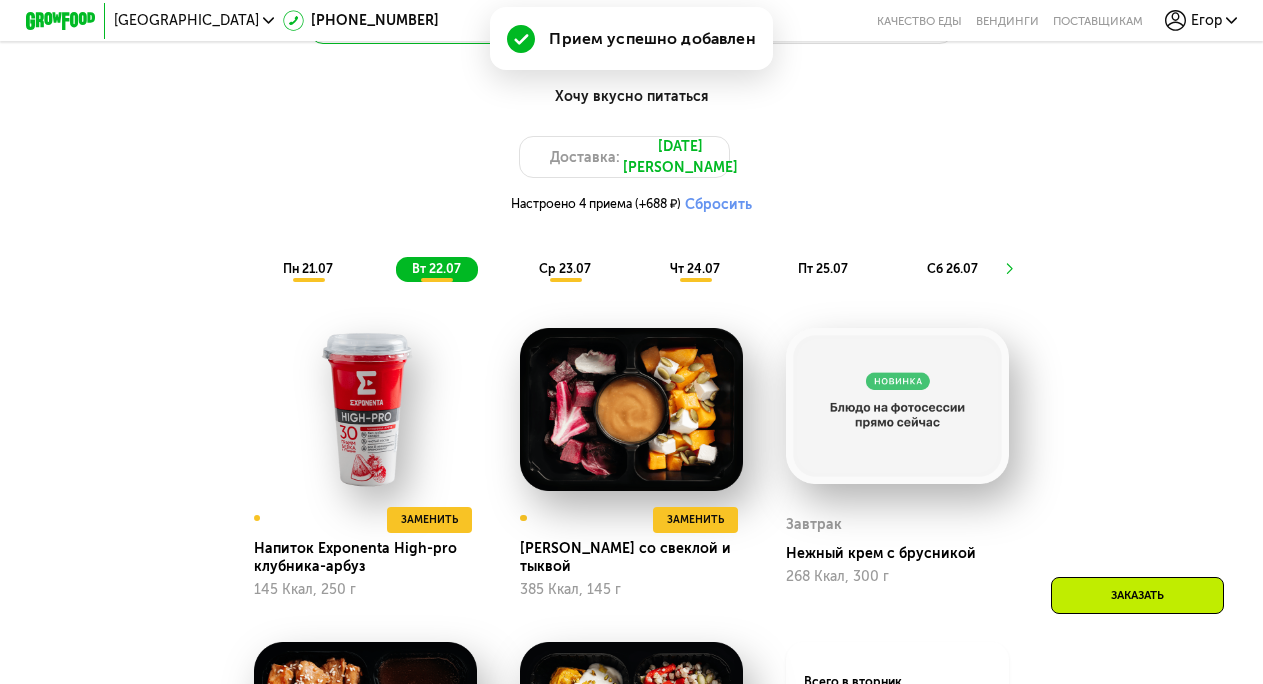 click on "ср 23.07" 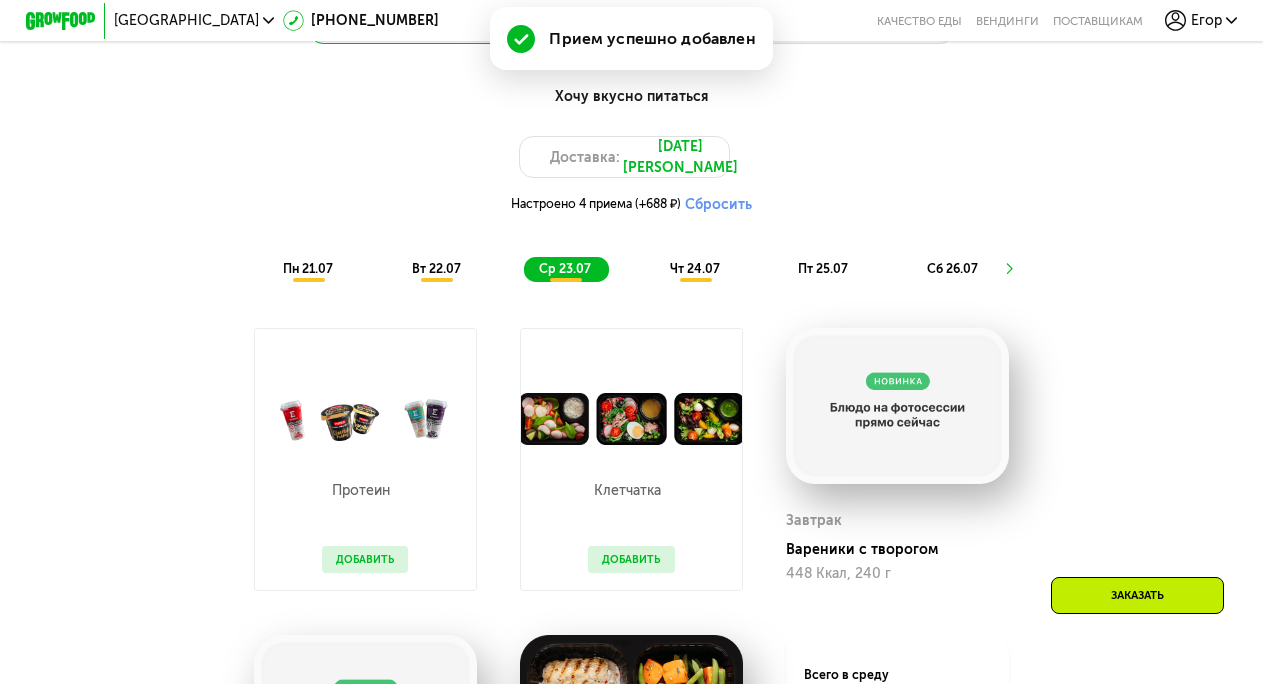 scroll, scrollTop: 1036, scrollLeft: 0, axis: vertical 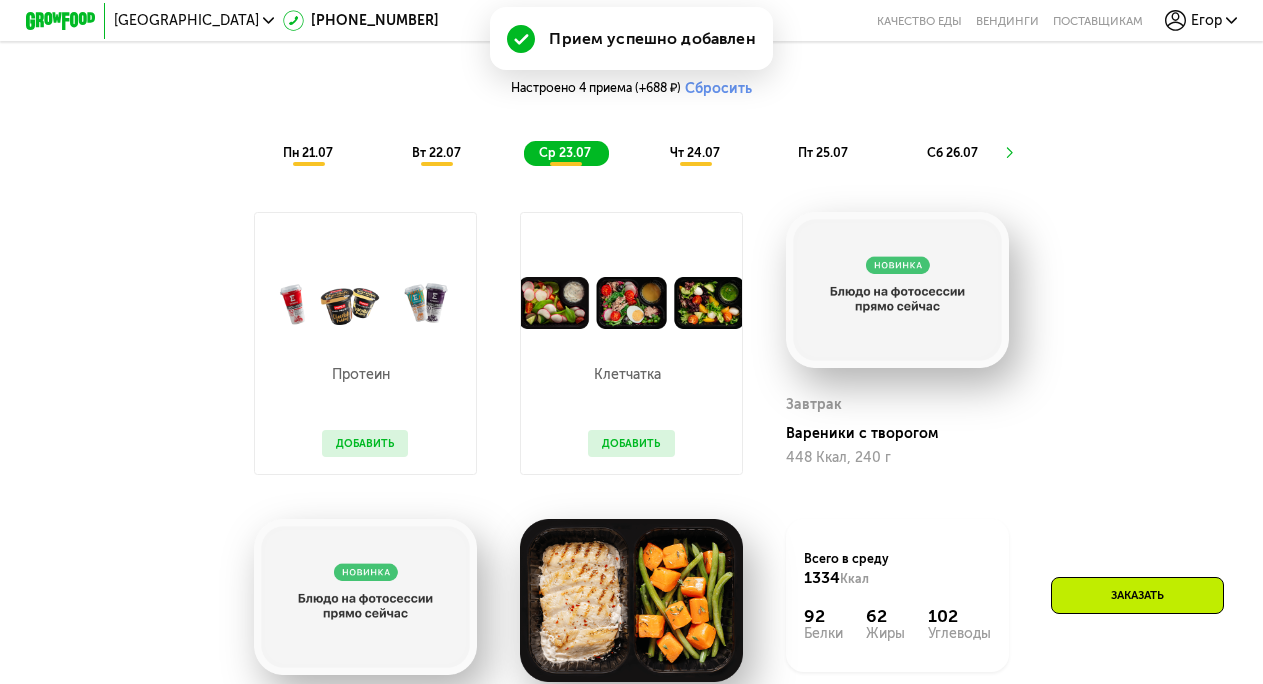 click on "Добавить" at bounding box center [365, 443] 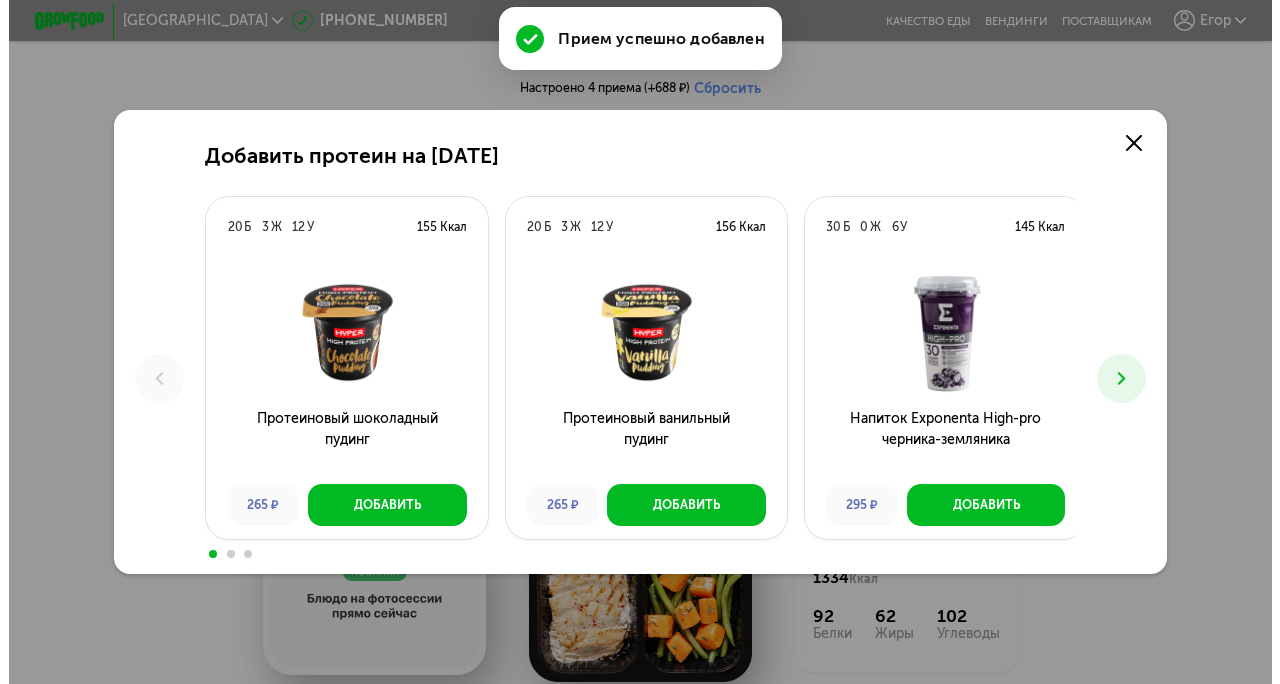 scroll, scrollTop: 0, scrollLeft: 0, axis: both 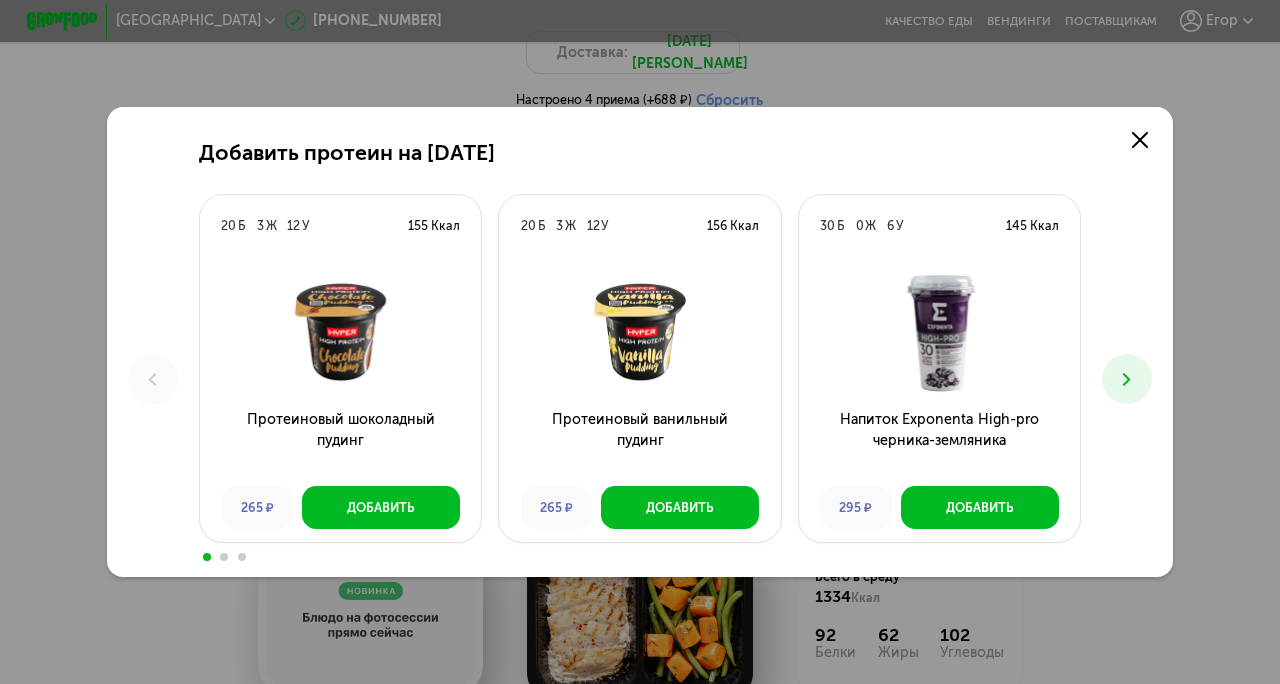 click at bounding box center (1127, 379) 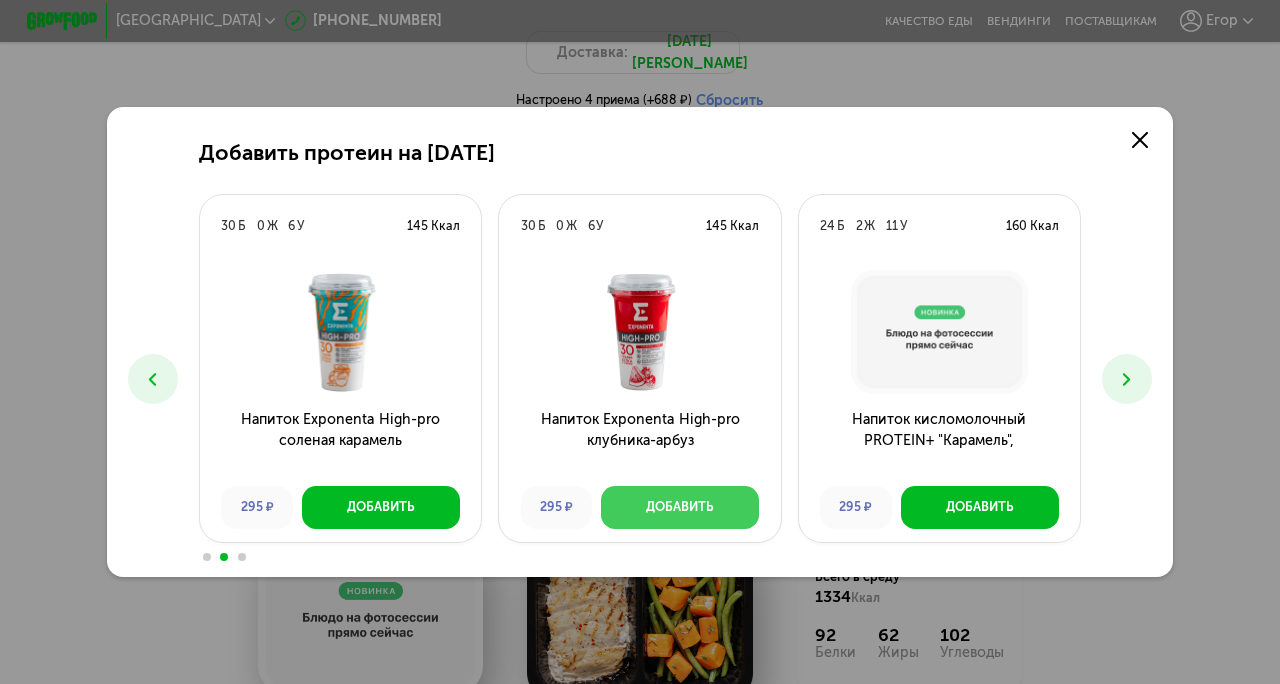click on "Добавить" at bounding box center [680, 507] 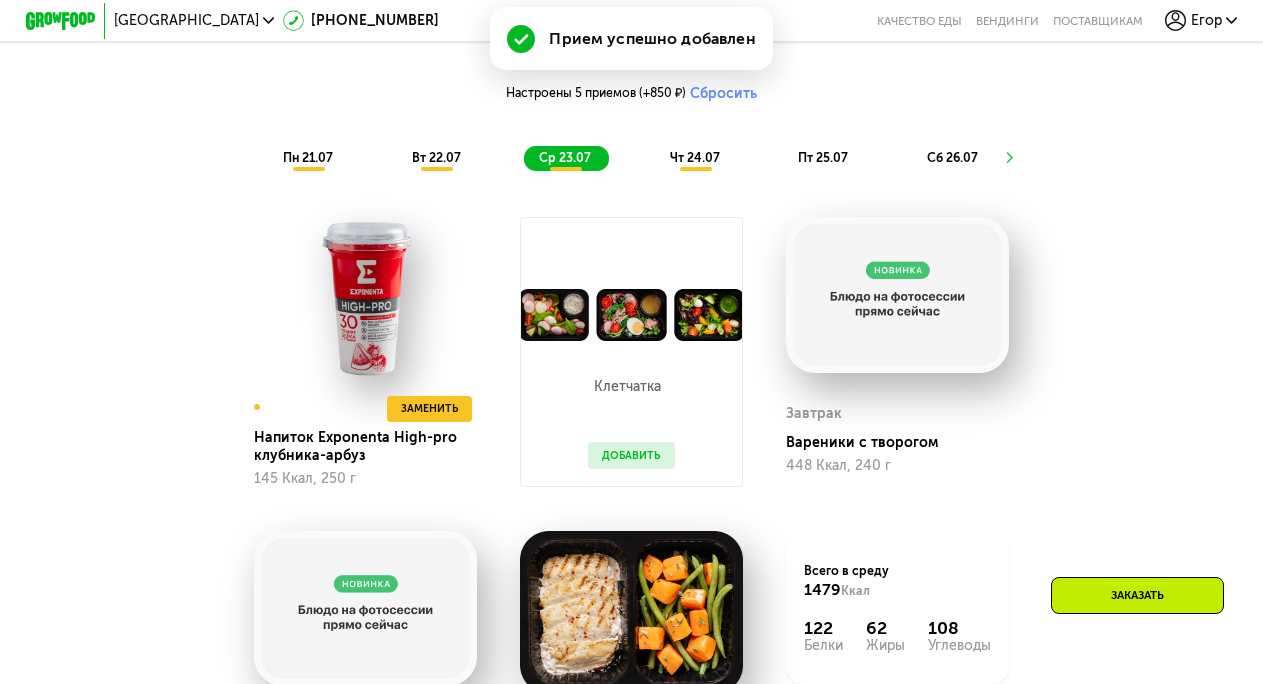 scroll, scrollTop: 1036, scrollLeft: 0, axis: vertical 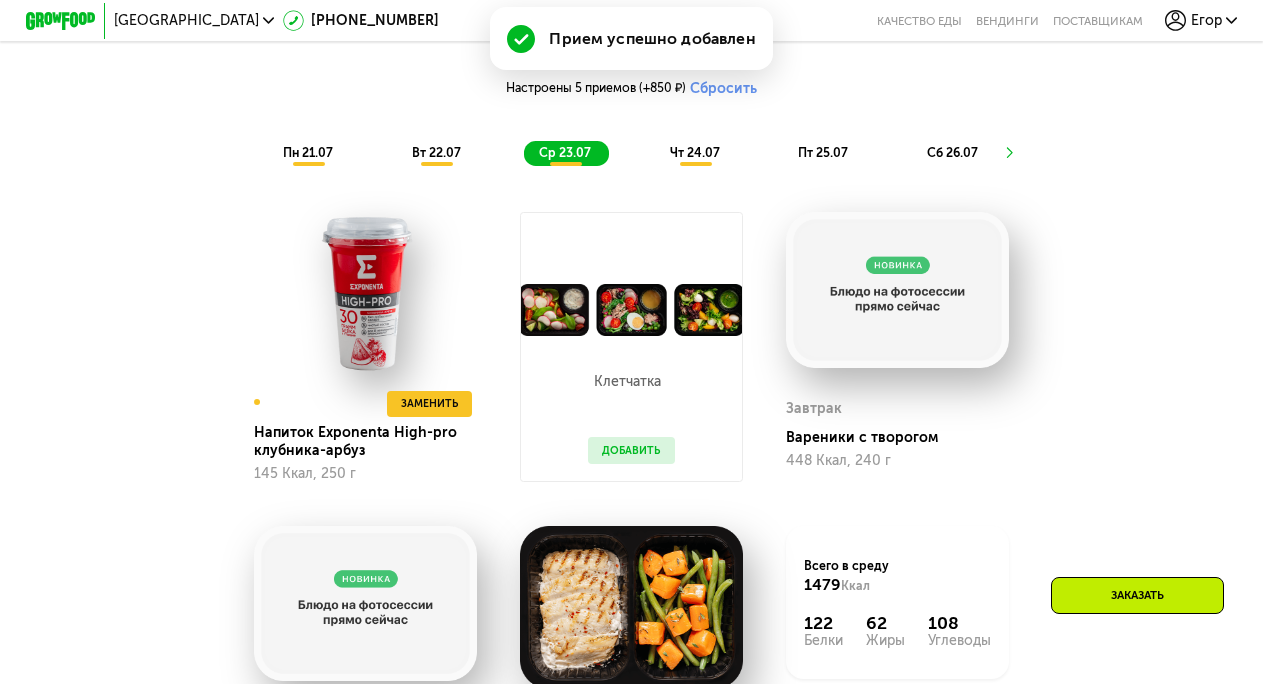 click on "Добавить" at bounding box center (631, 450) 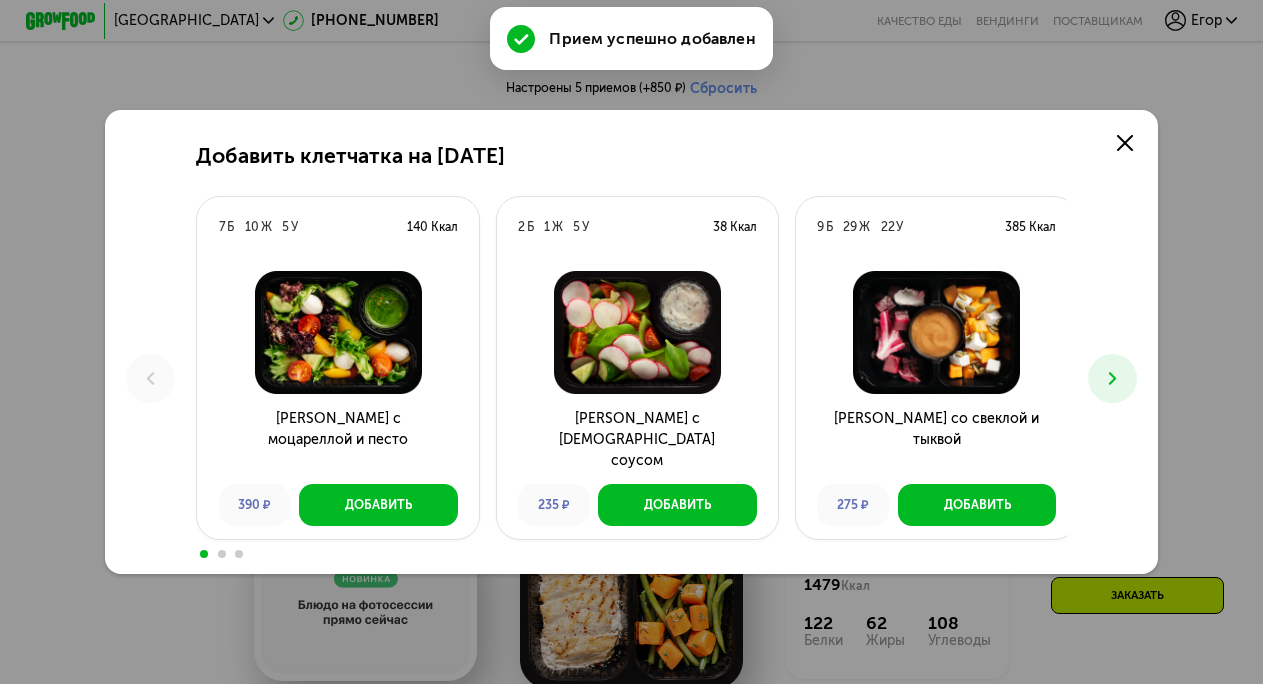 scroll, scrollTop: 0, scrollLeft: 0, axis: both 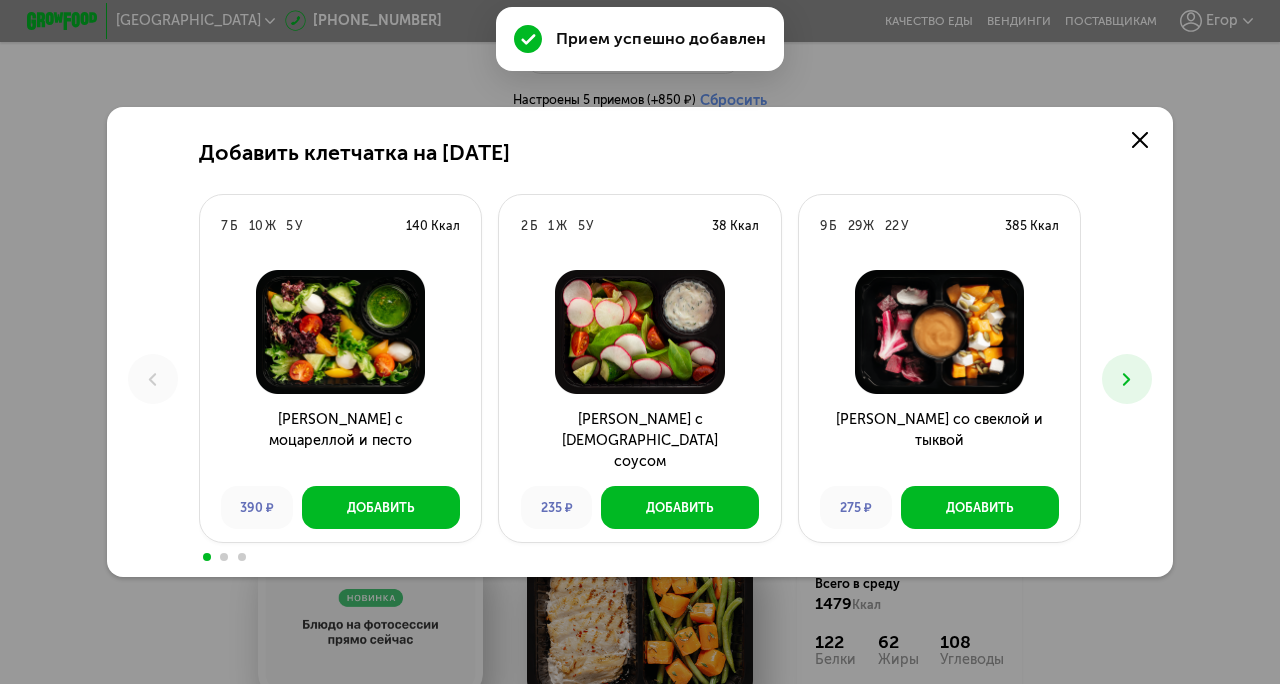 click on "Салат с греческим соусом 235 ₽ Добавить" at bounding box center [639, 399] 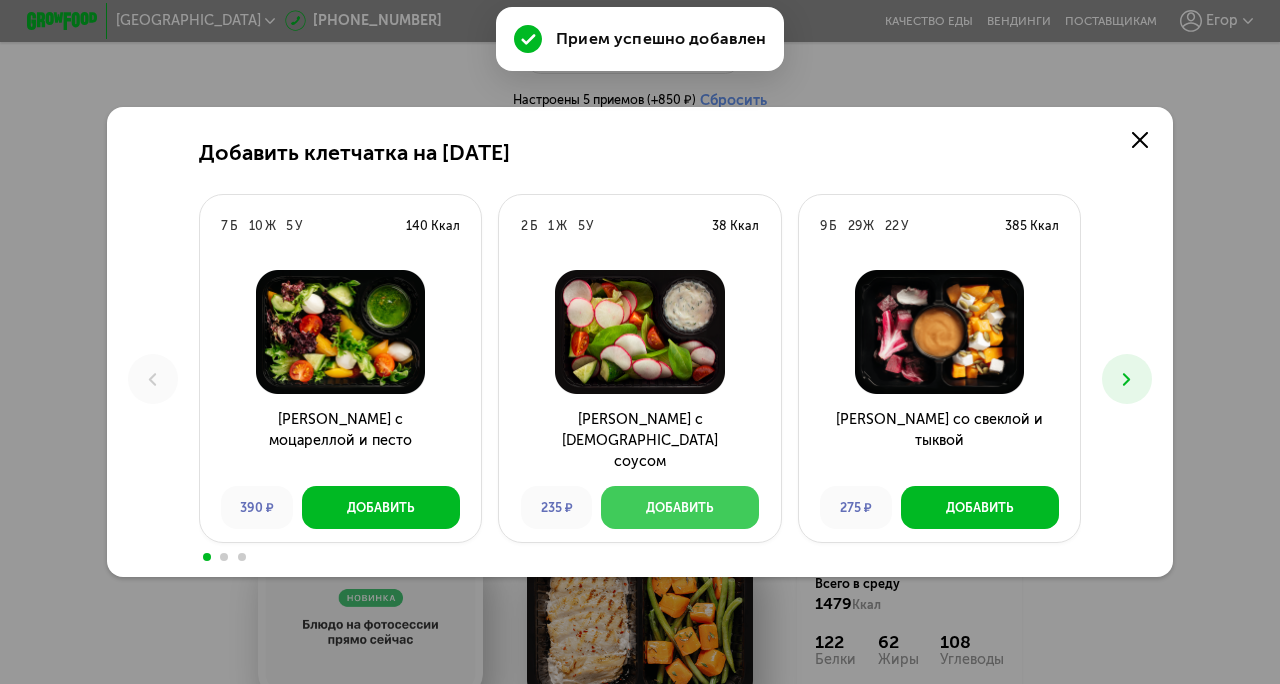 click on "Добавить" at bounding box center (680, 507) 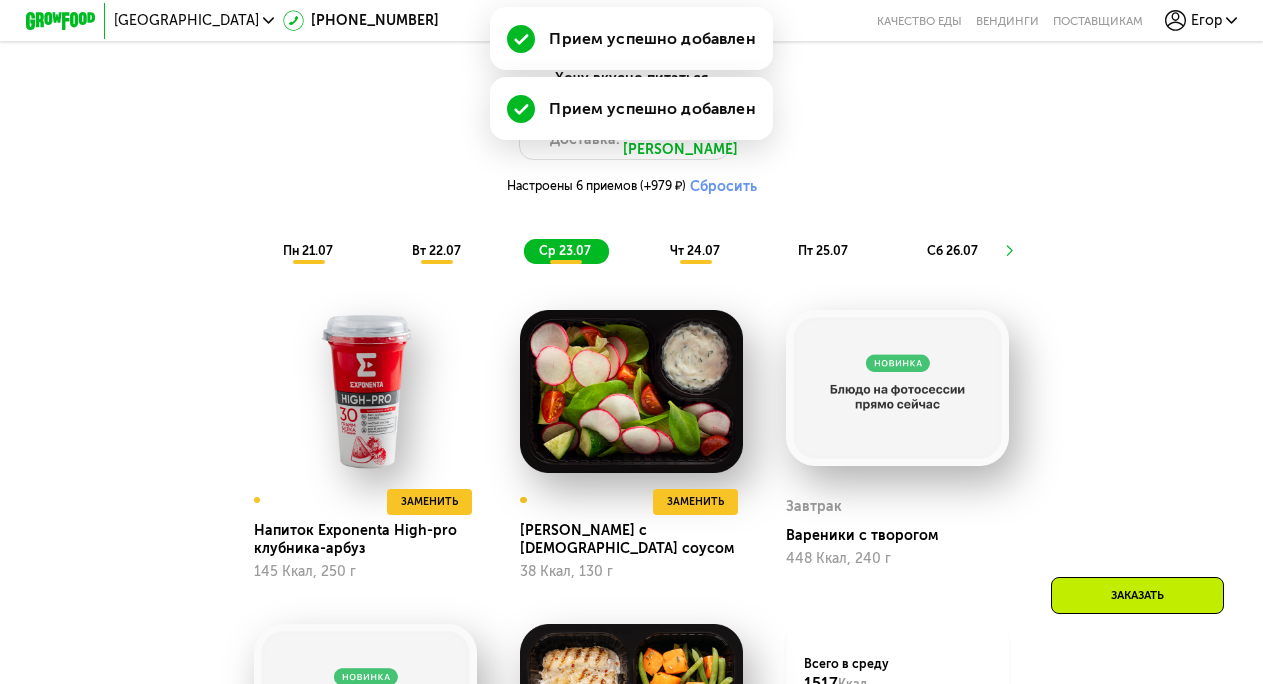 scroll, scrollTop: 1036, scrollLeft: 0, axis: vertical 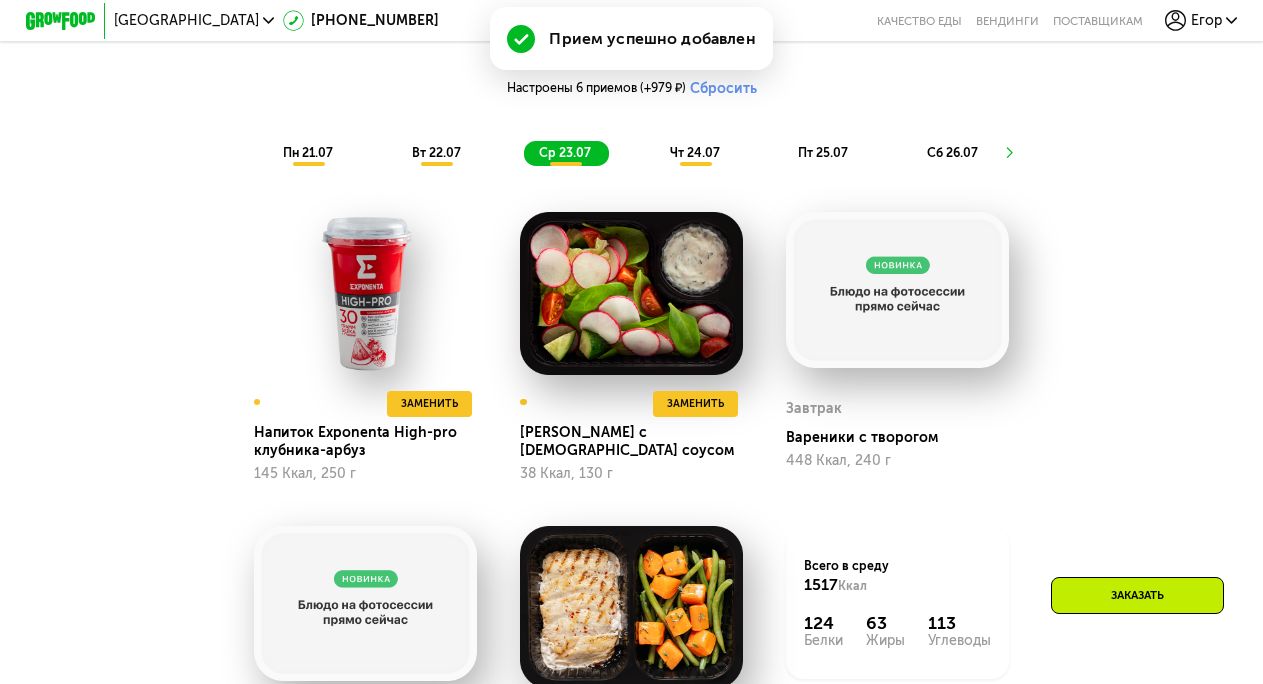 click on "чт 24.07" at bounding box center [695, 152] 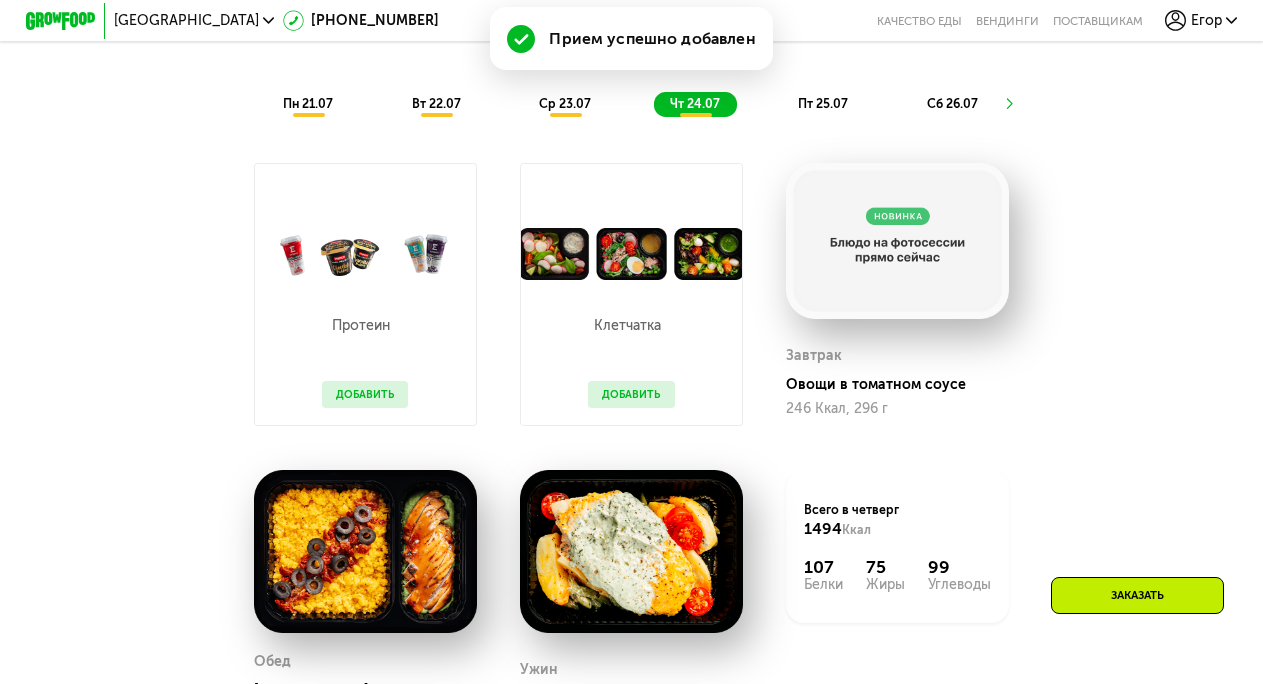 scroll, scrollTop: 1086, scrollLeft: 0, axis: vertical 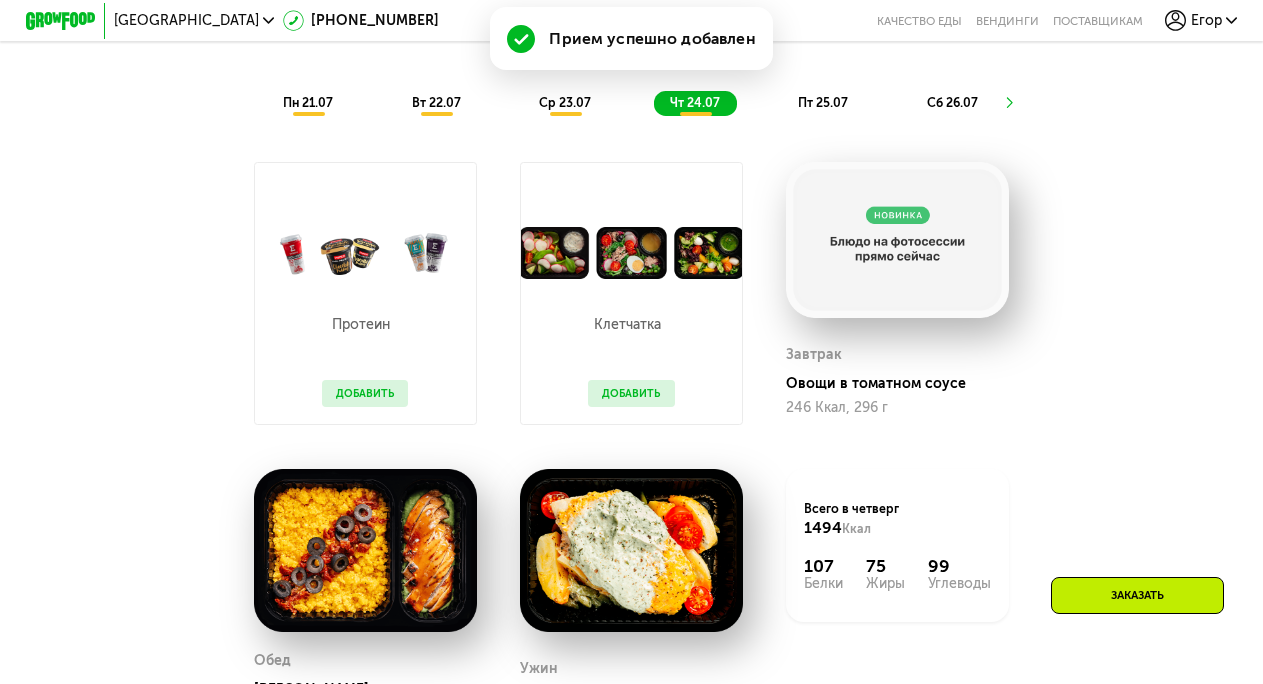 click on "Добавить" at bounding box center (365, 393) 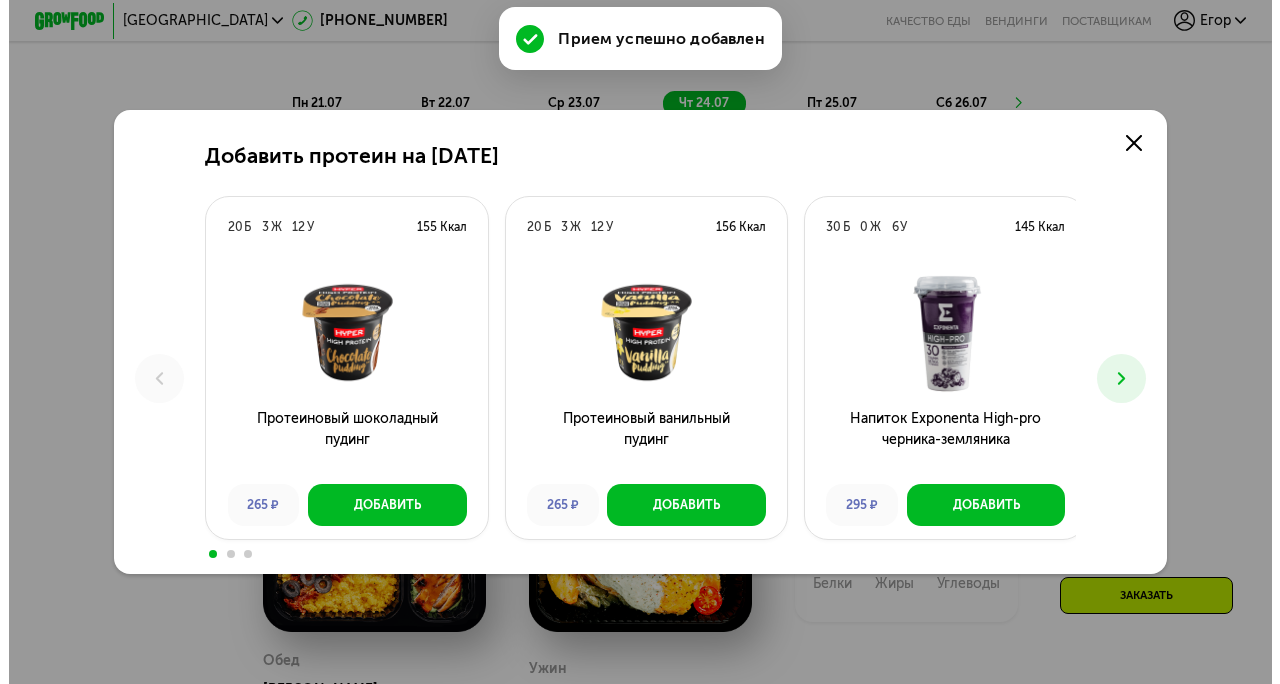 scroll, scrollTop: 0, scrollLeft: 0, axis: both 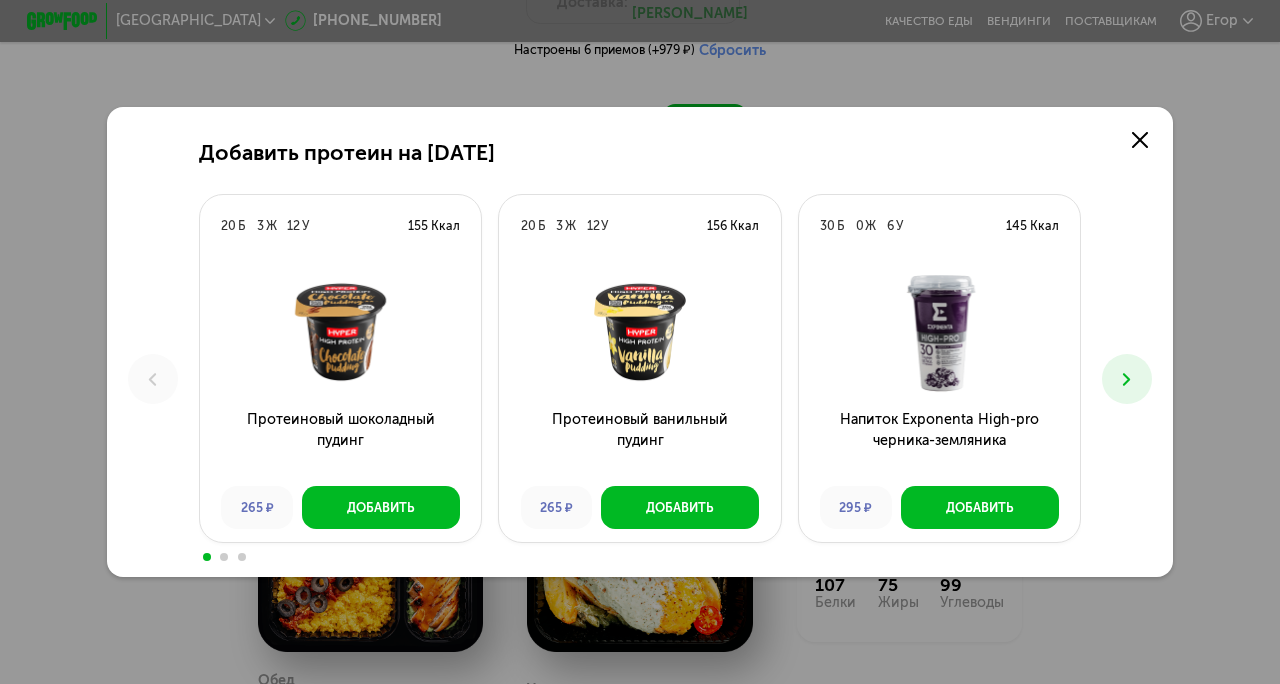 click on "Добавить протеин на 24 июля 20  Б  3  Ж  12  У  155 Ккал  Протеиновый шоколадный пудинг 265 ₽ Добавить 20  Б  3  Ж  12  У  156 Ккал  Протеиновый ванильный пудинг 265 ₽ Добавить 30  Б  0  Ж  6  У  145 Ккал  Напиток Exponenta High-pro черника-земляника 295 ₽ Добавить 30  Б  0  Ж  6  У  145 Ккал  Напиток Exponenta High-pro соленая карамель 295 ₽ Добавить 30  Б  0  Ж  6  У  145 Ккал  Напиток Exponenta High-pro клубника-арбуз 295 ₽ Добавить 24  Б  2  Ж  11  У  160 Ккал  Напиток кисломолочный PROTEIN+ "Карамель", 295 ₽ Добавить 24  Б  2  Ж  10  У  156 Ккал  Напиток кисломолочный PROTEIN+ "Малина" 295 ₽ Добавить 24  Б  2  Ж  10  У  156 Ккал  295 ₽ Добавить 24  Б  2  Ж  10  У  153 Ккал" 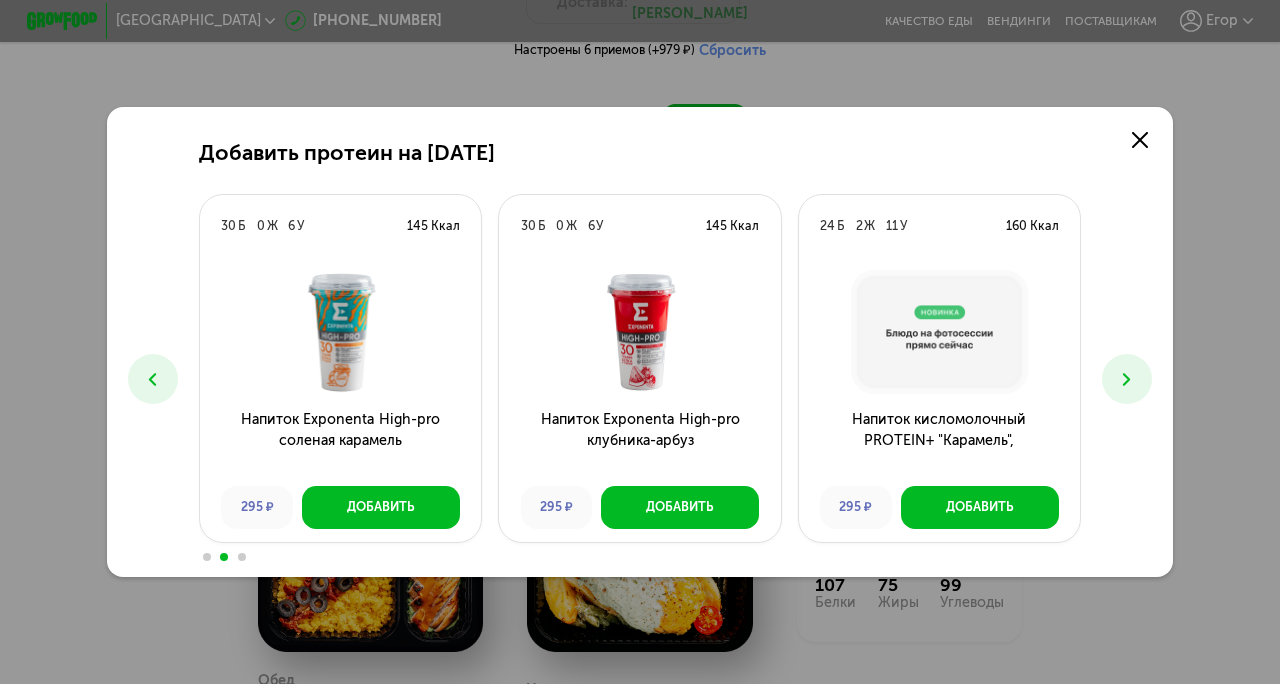 click 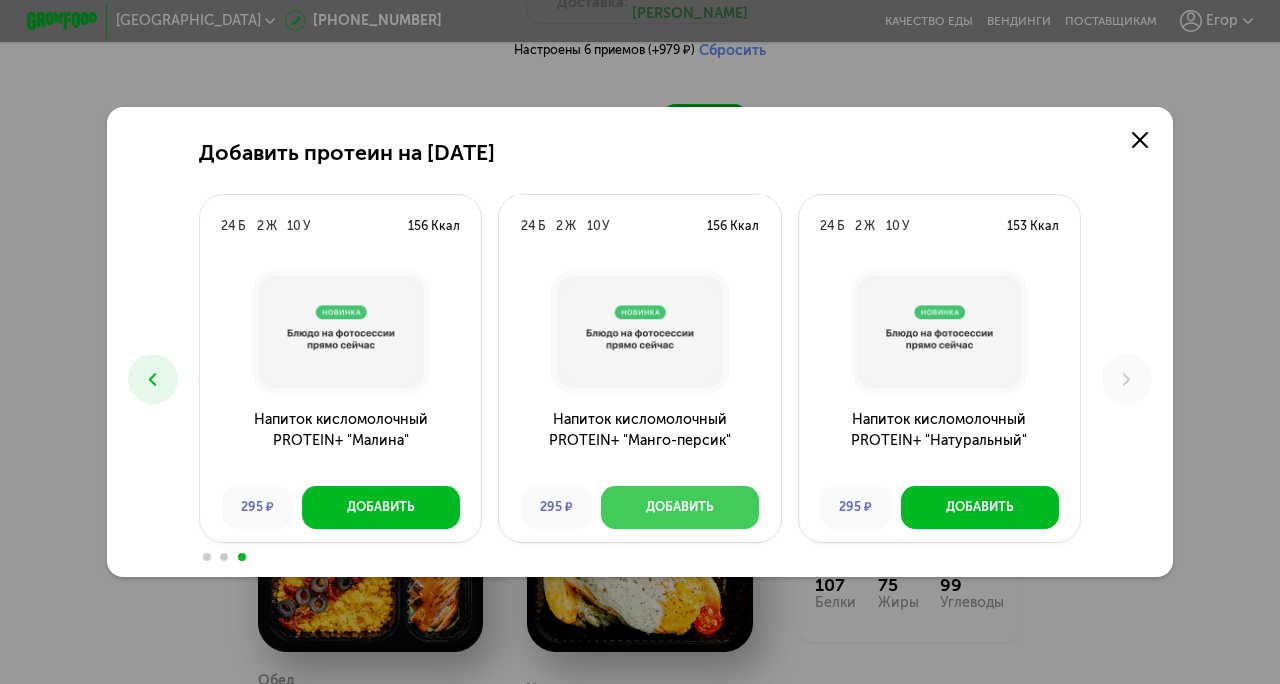 click on "Добавить" at bounding box center (680, 507) 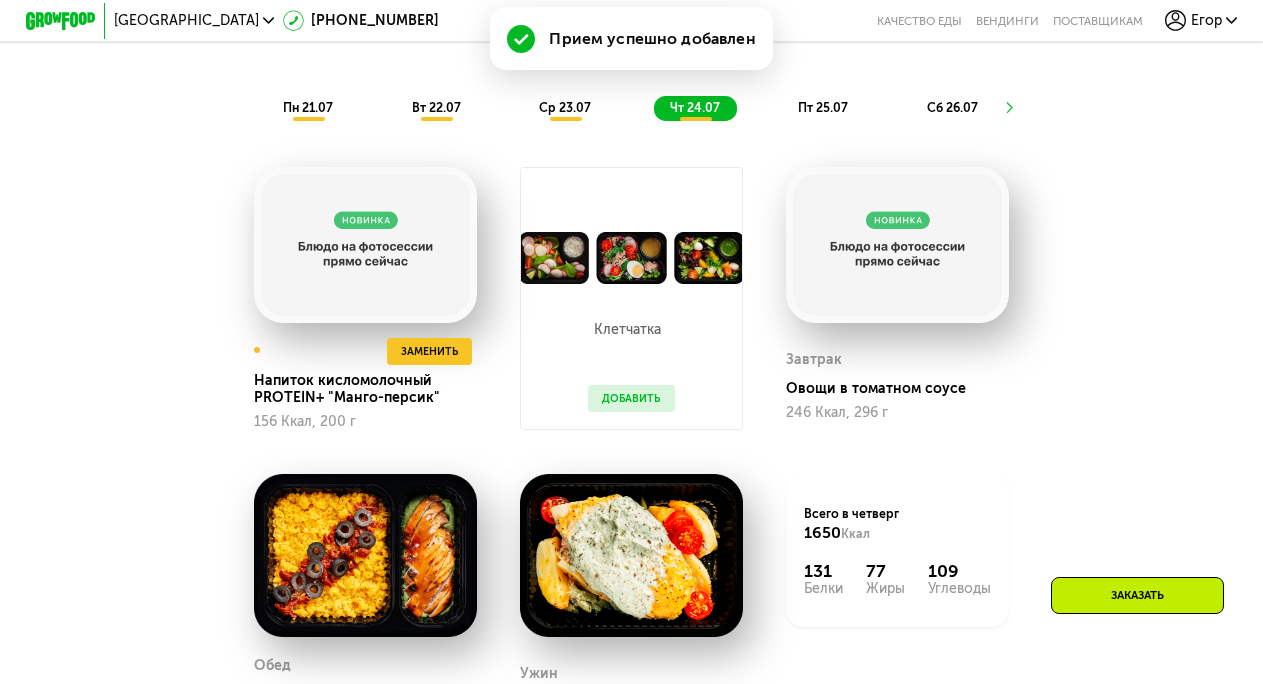 scroll, scrollTop: 1086, scrollLeft: 0, axis: vertical 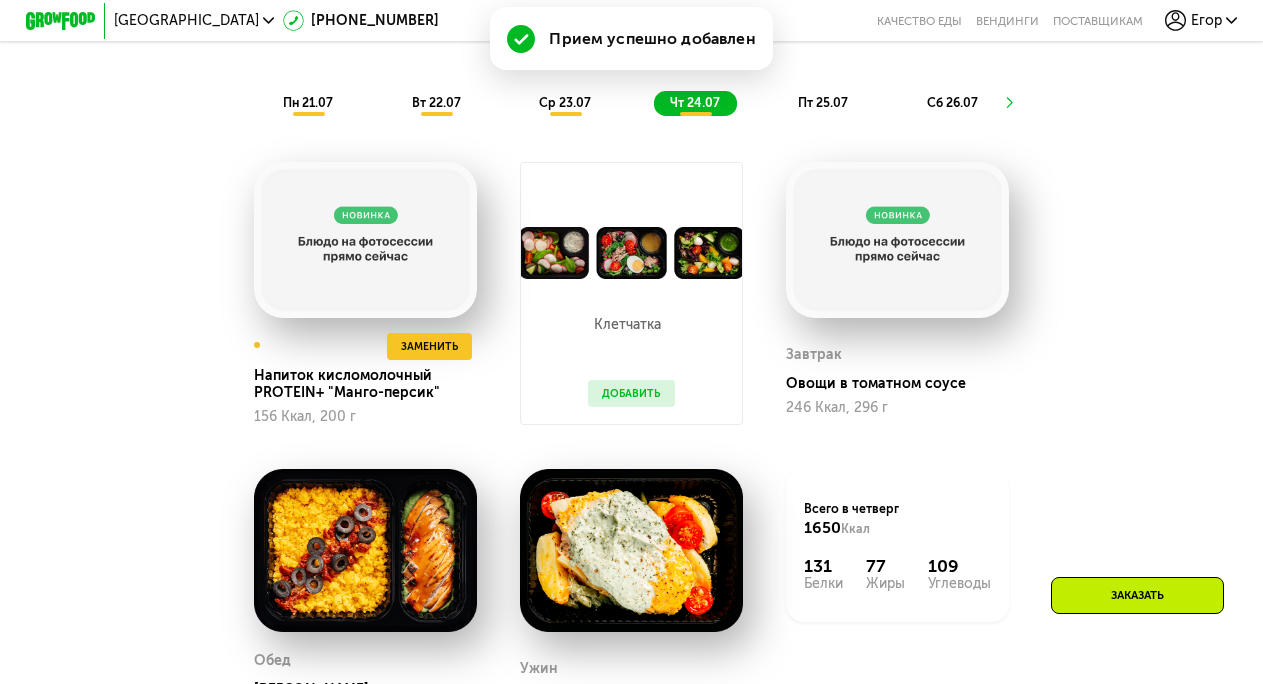 click on "Клетчатка  Добавить" at bounding box center [631, 352] 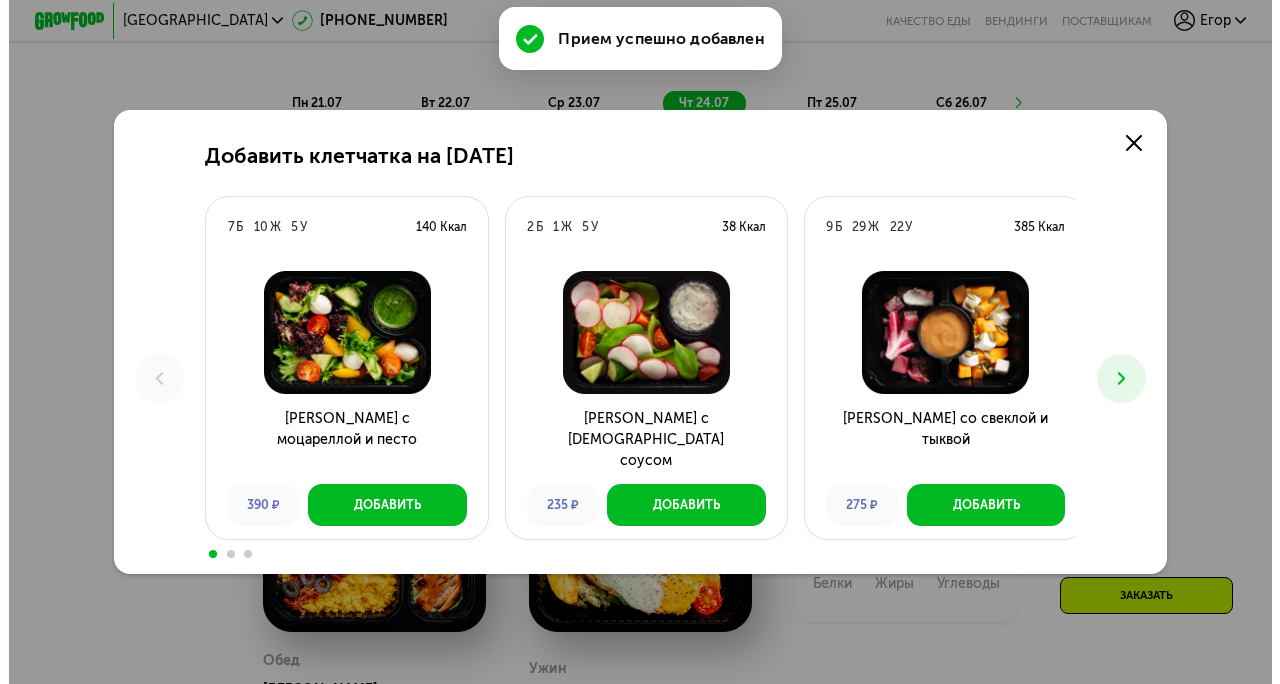 scroll, scrollTop: 0, scrollLeft: 0, axis: both 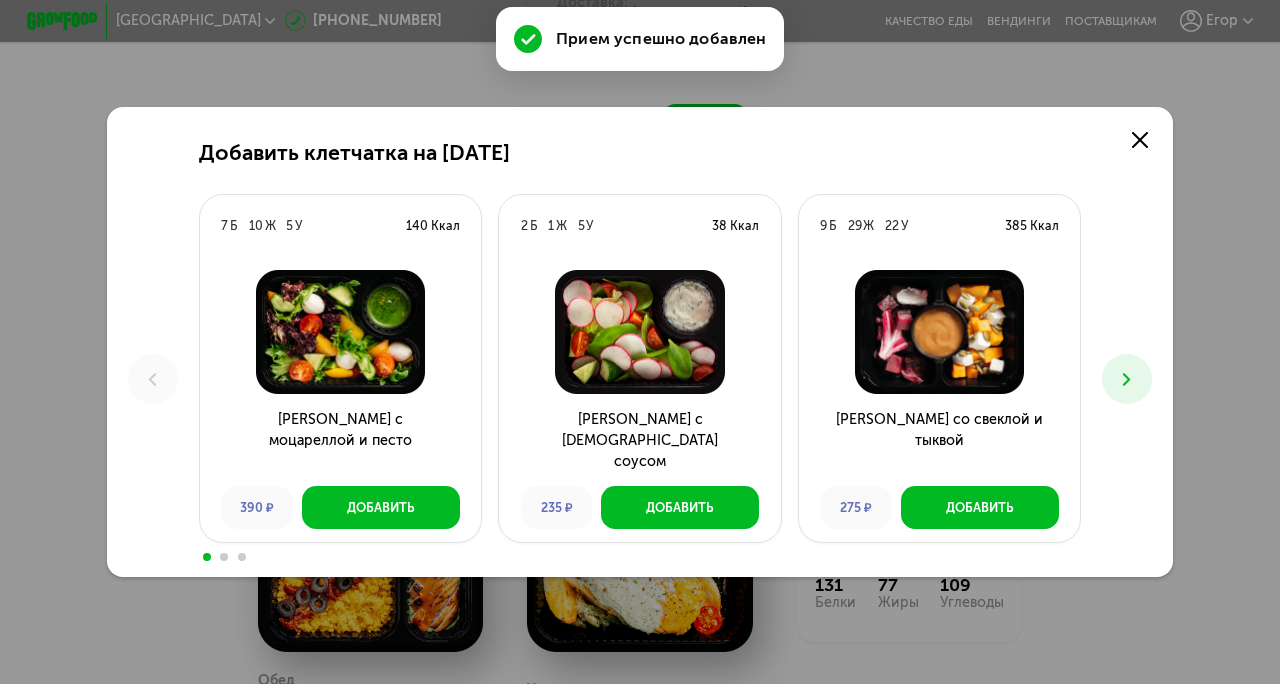 click at bounding box center [1127, 379] 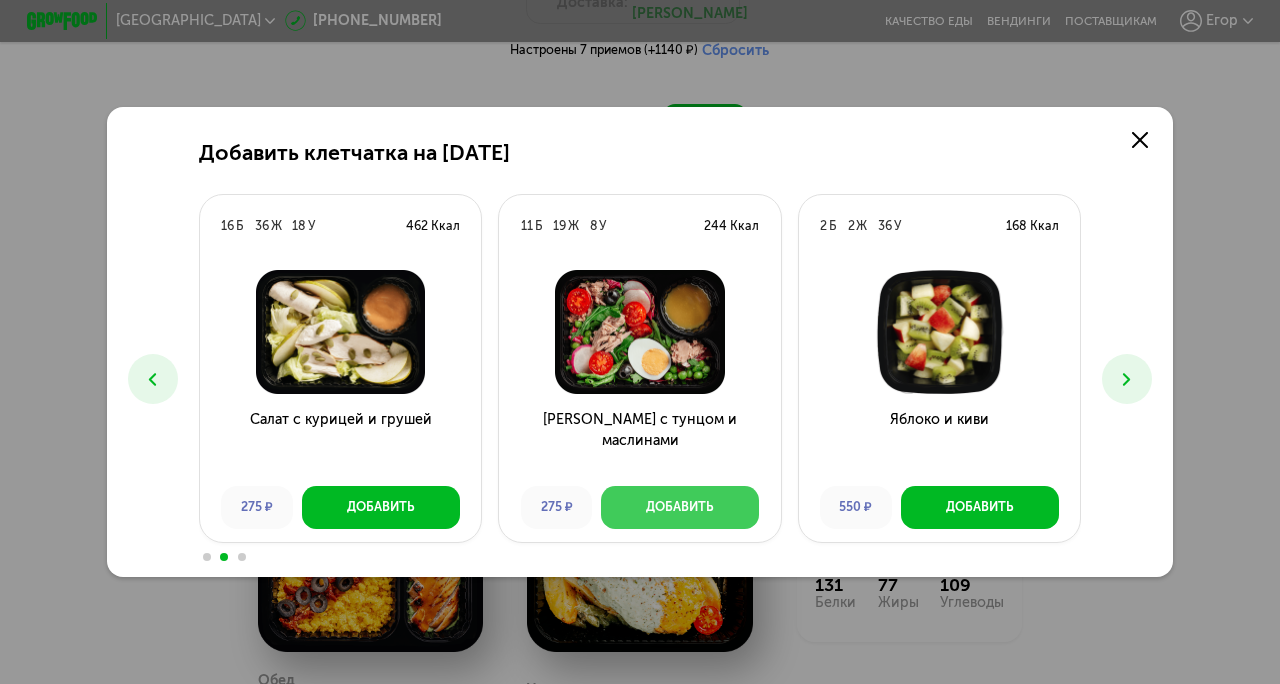 click on "Добавить" at bounding box center (680, 507) 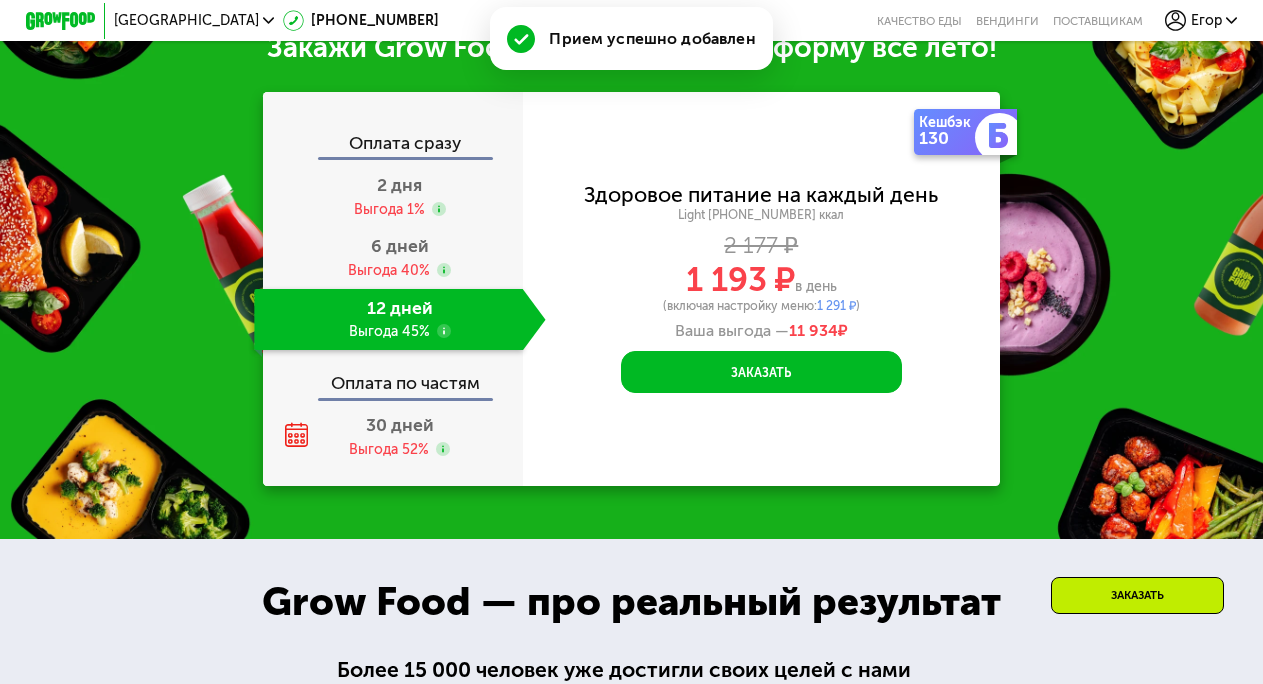 scroll, scrollTop: 1970, scrollLeft: 0, axis: vertical 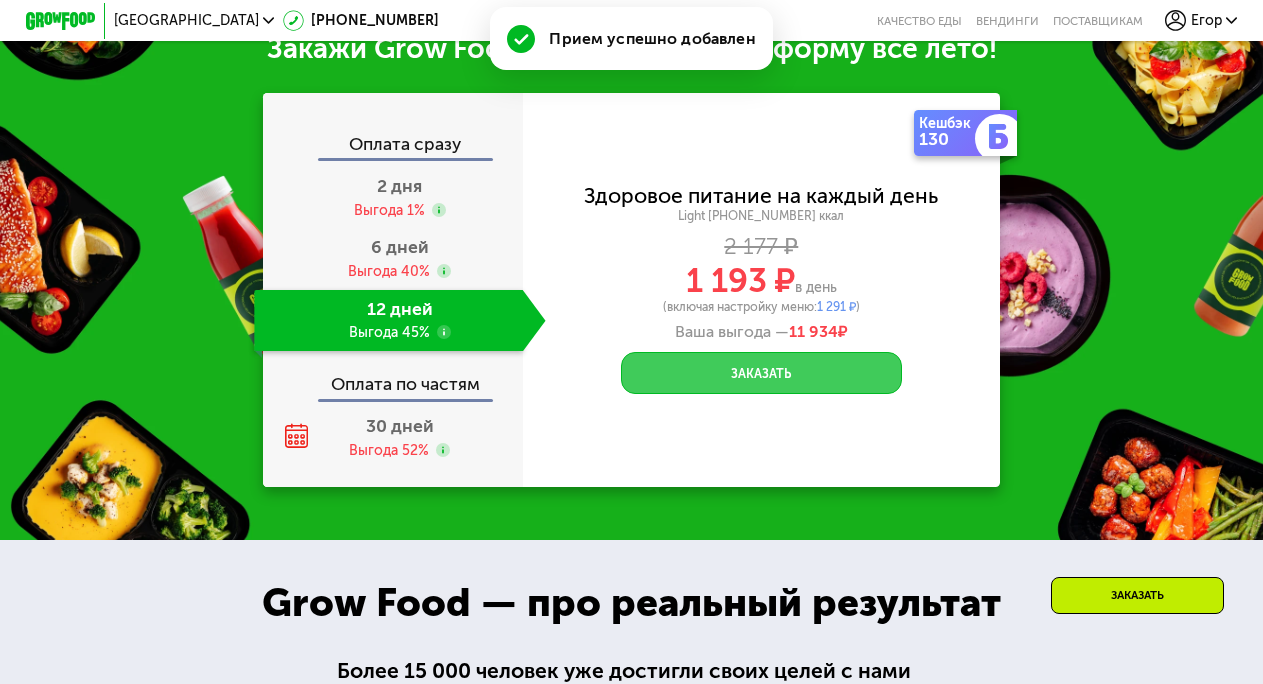 click on "Заказать" at bounding box center (761, 373) 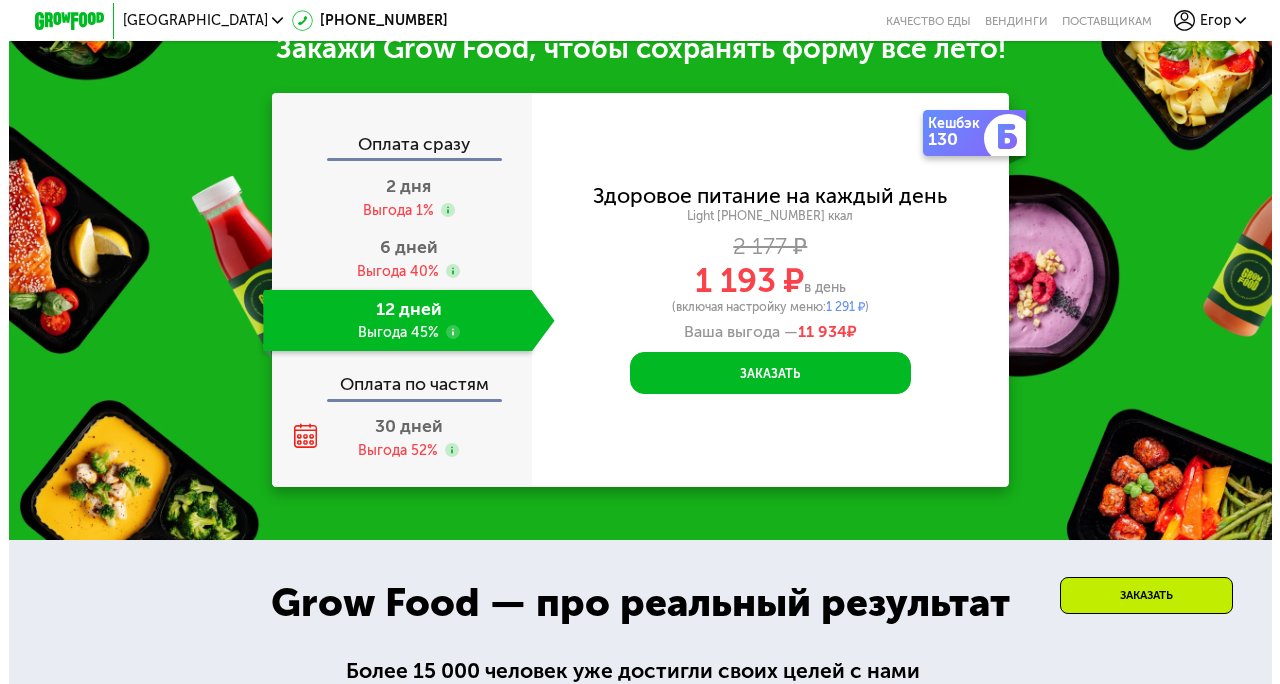 scroll, scrollTop: 0, scrollLeft: 0, axis: both 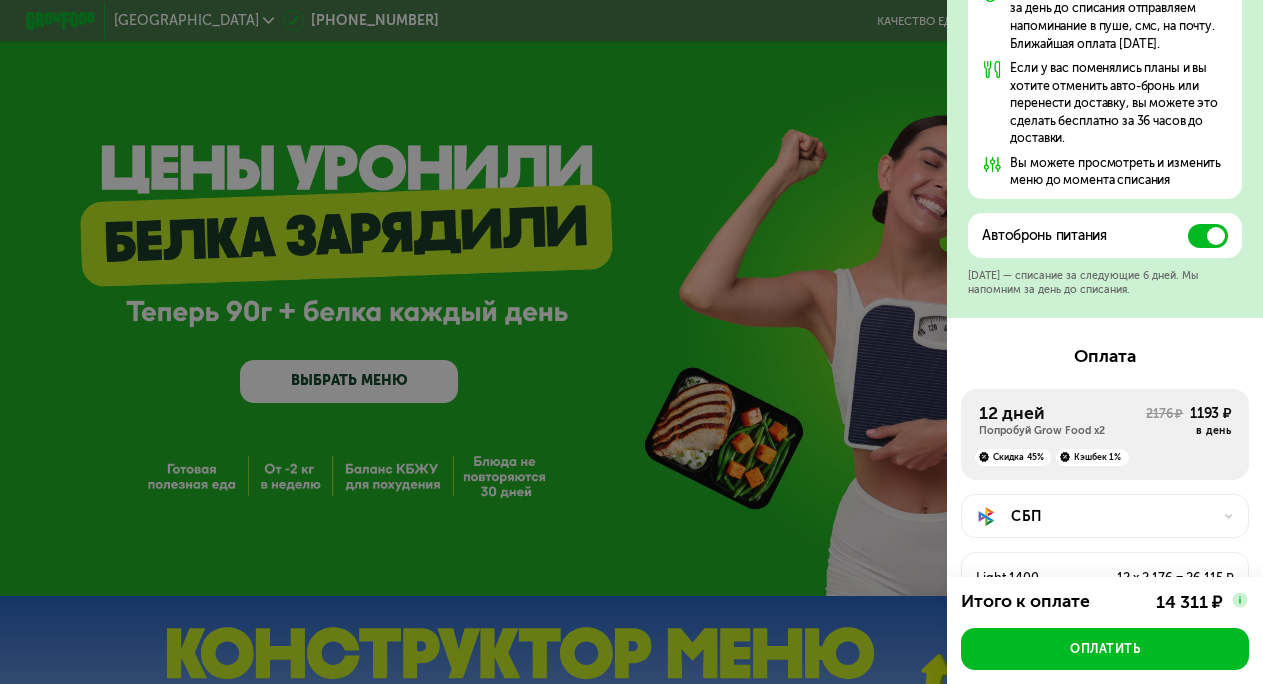 click on "Автобронь питания" at bounding box center (1105, 235) 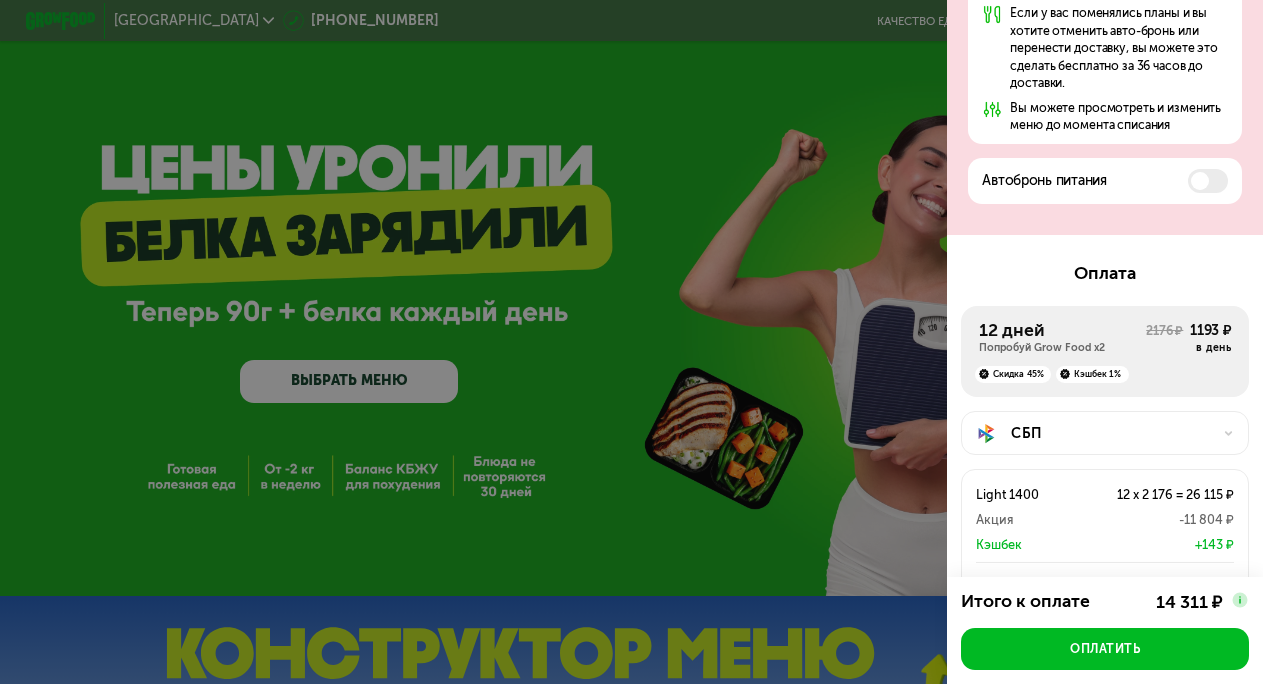 scroll, scrollTop: 881, scrollLeft: 0, axis: vertical 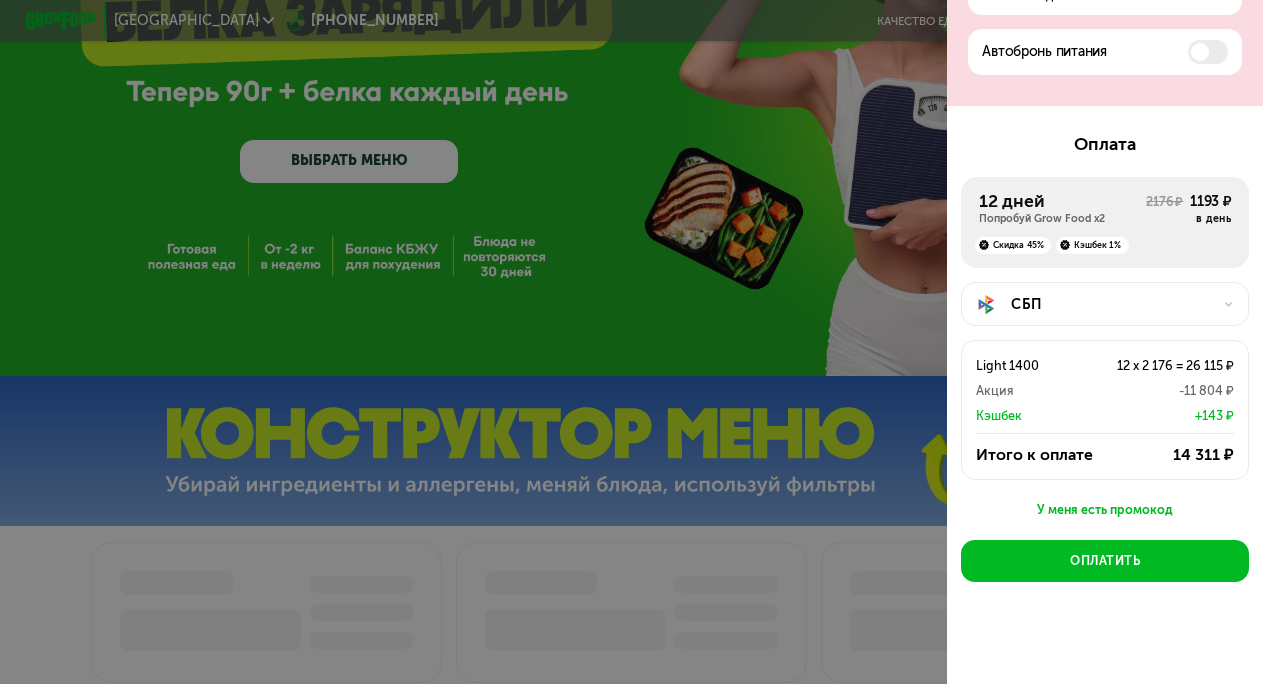 click on "У меня есть промокод" at bounding box center (1105, 510) 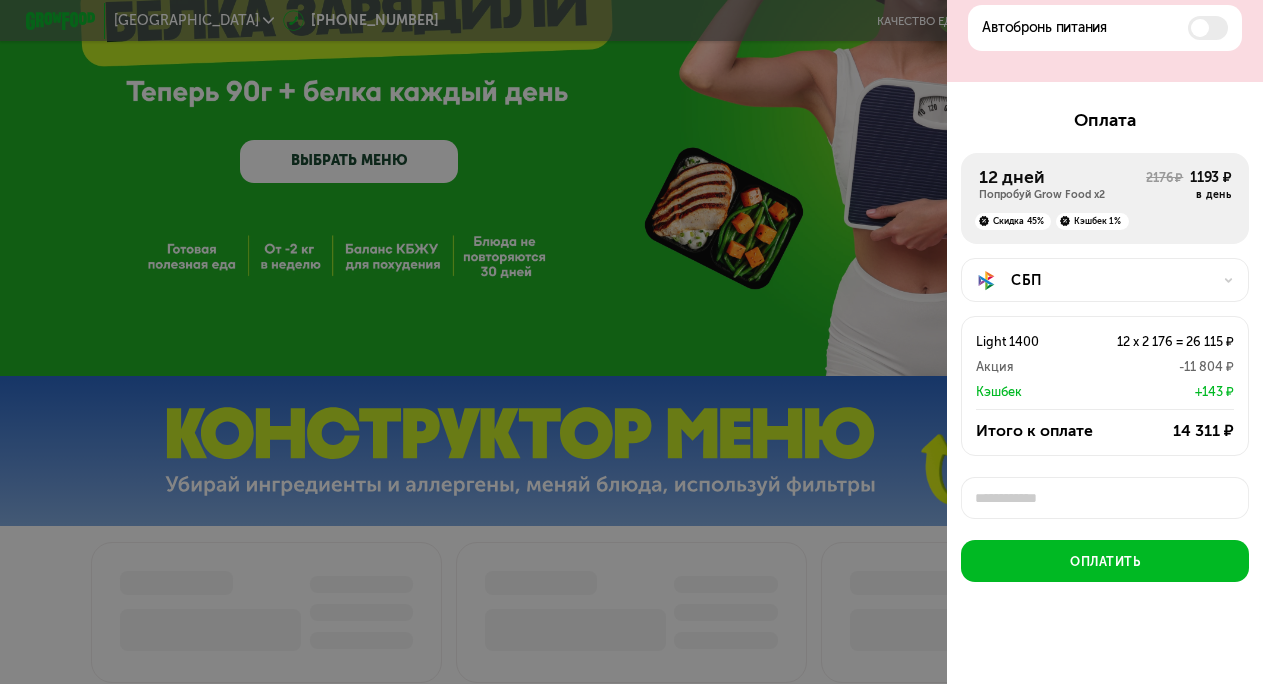 scroll, scrollTop: 906, scrollLeft: 0, axis: vertical 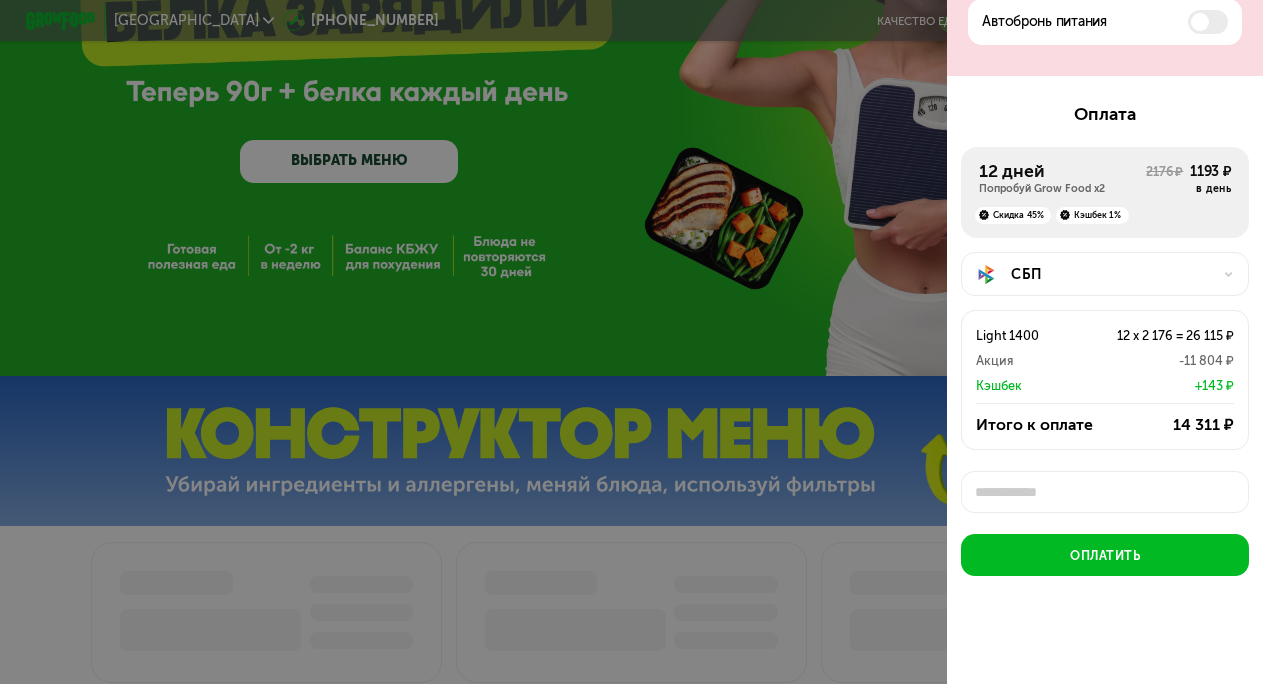 type on "*" 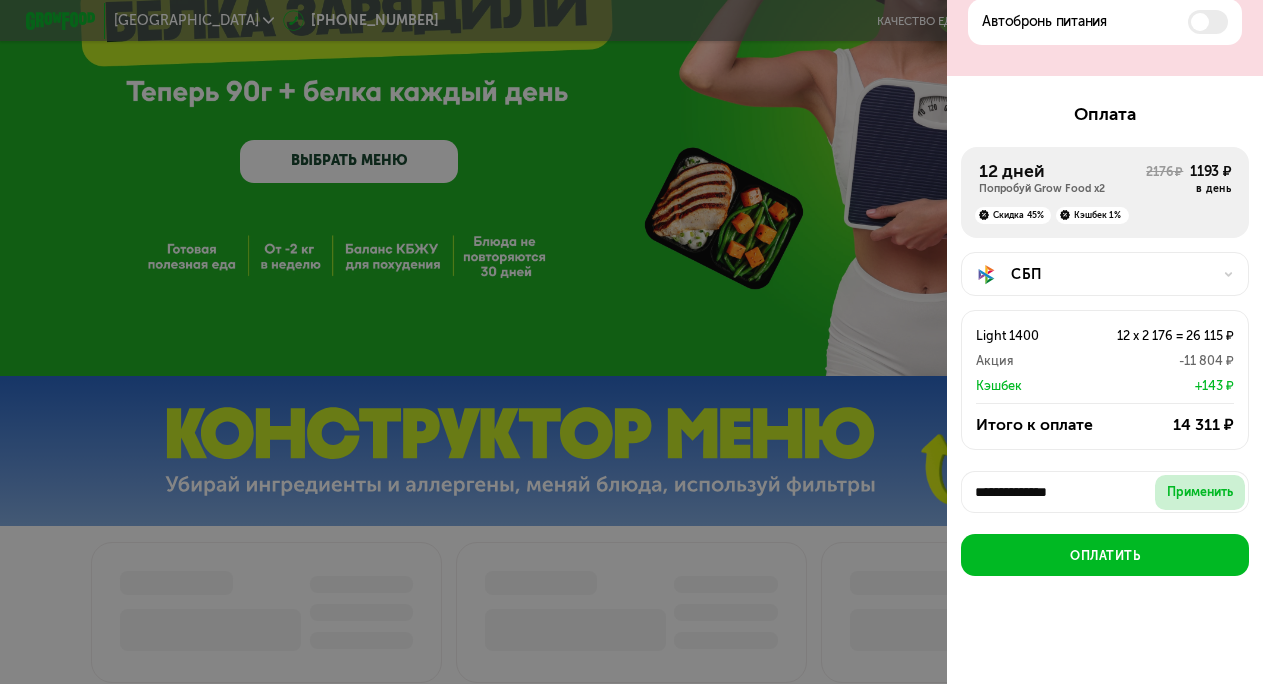 click on "Применить" at bounding box center [1200, 492] 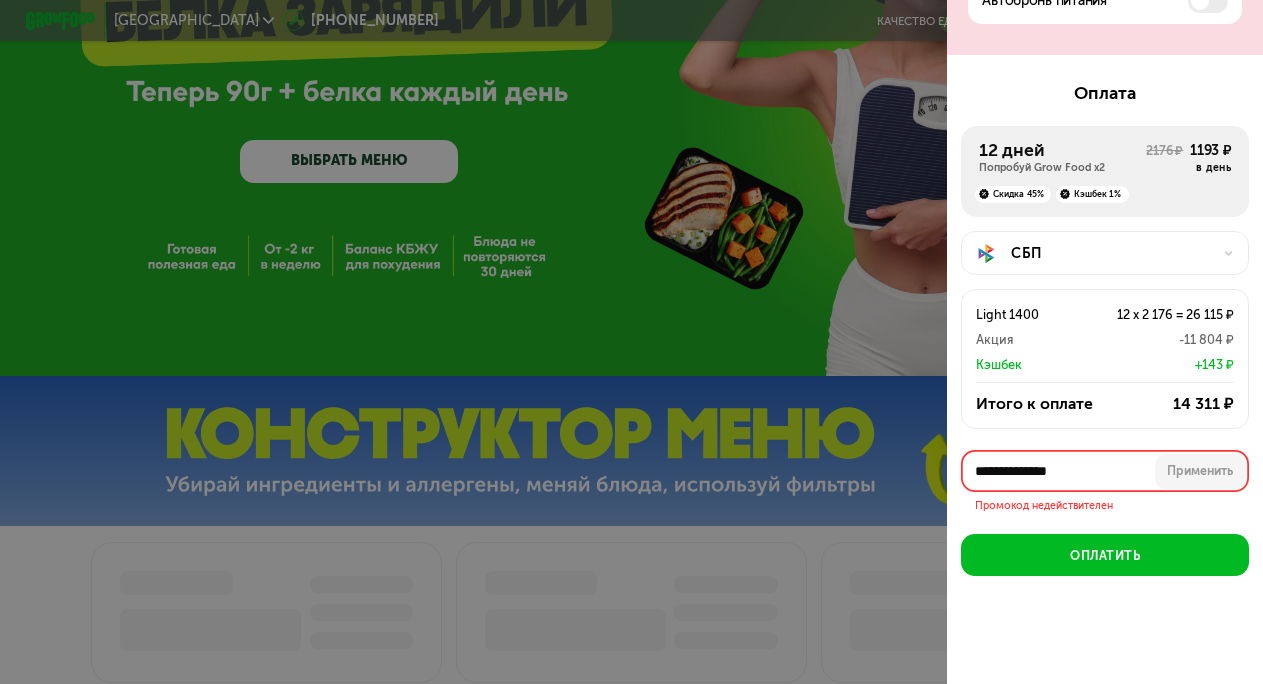 click on "**********" at bounding box center (1105, 471) 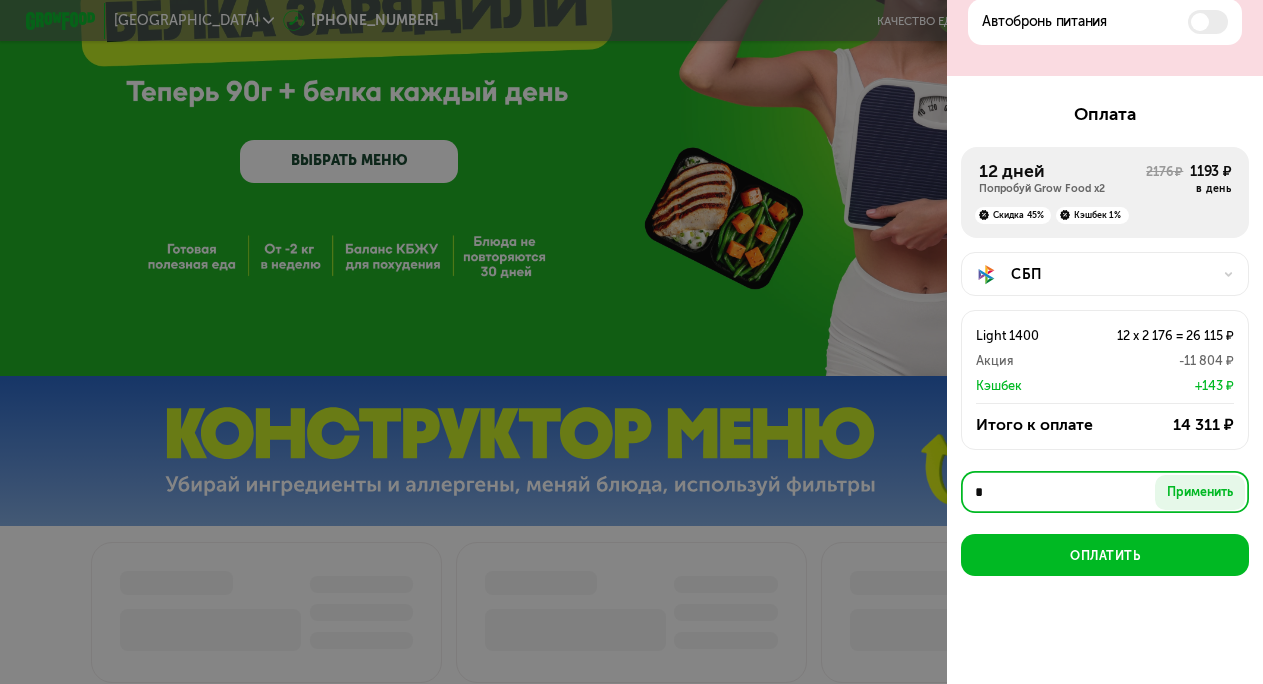 scroll, scrollTop: 906, scrollLeft: 0, axis: vertical 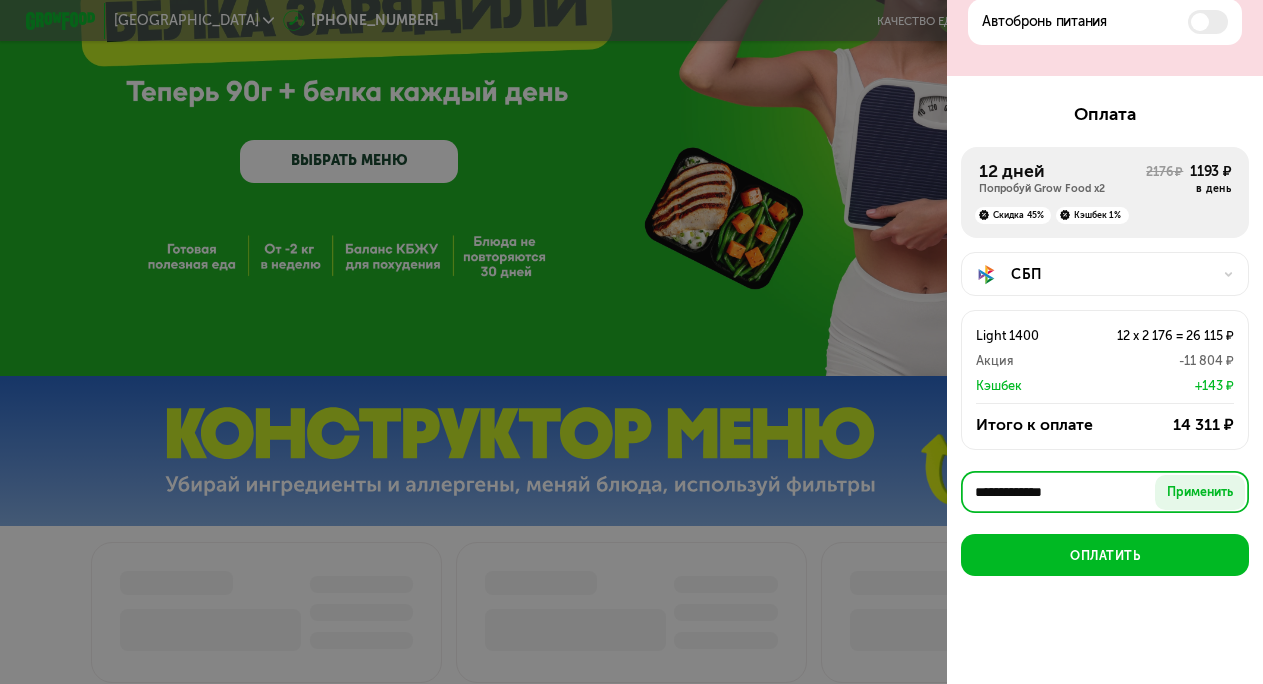 type on "**********" 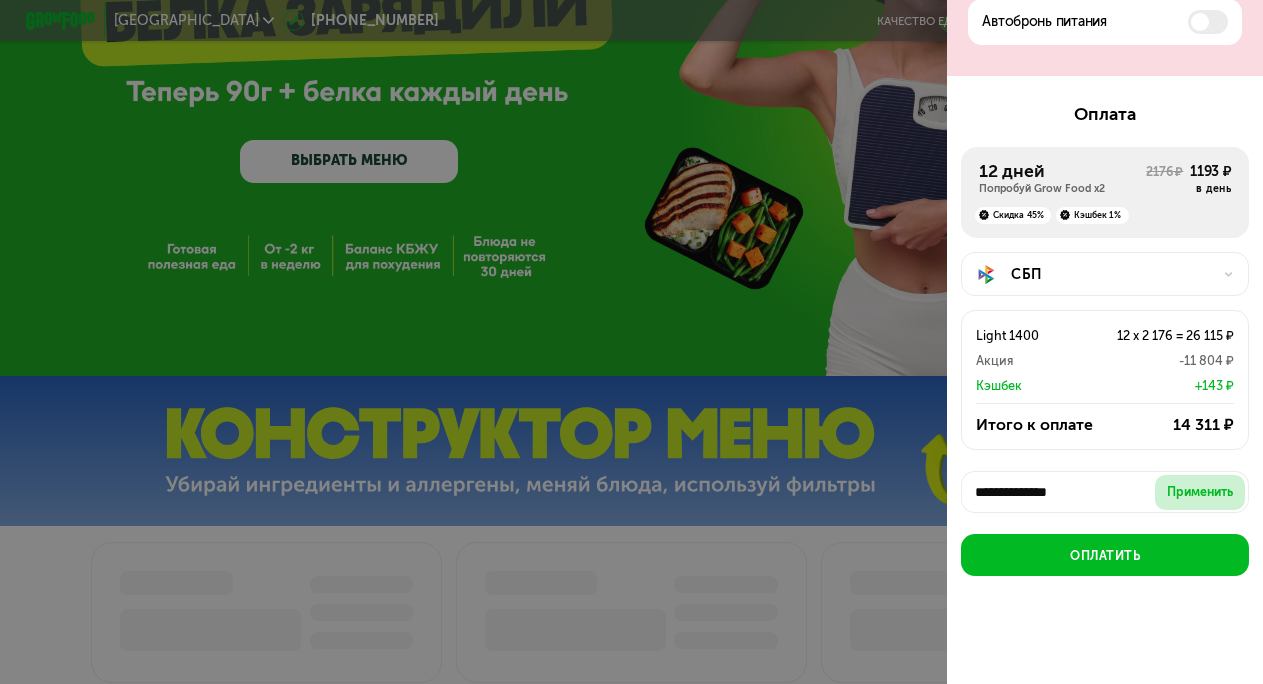click on "Применить" at bounding box center (1200, 492) 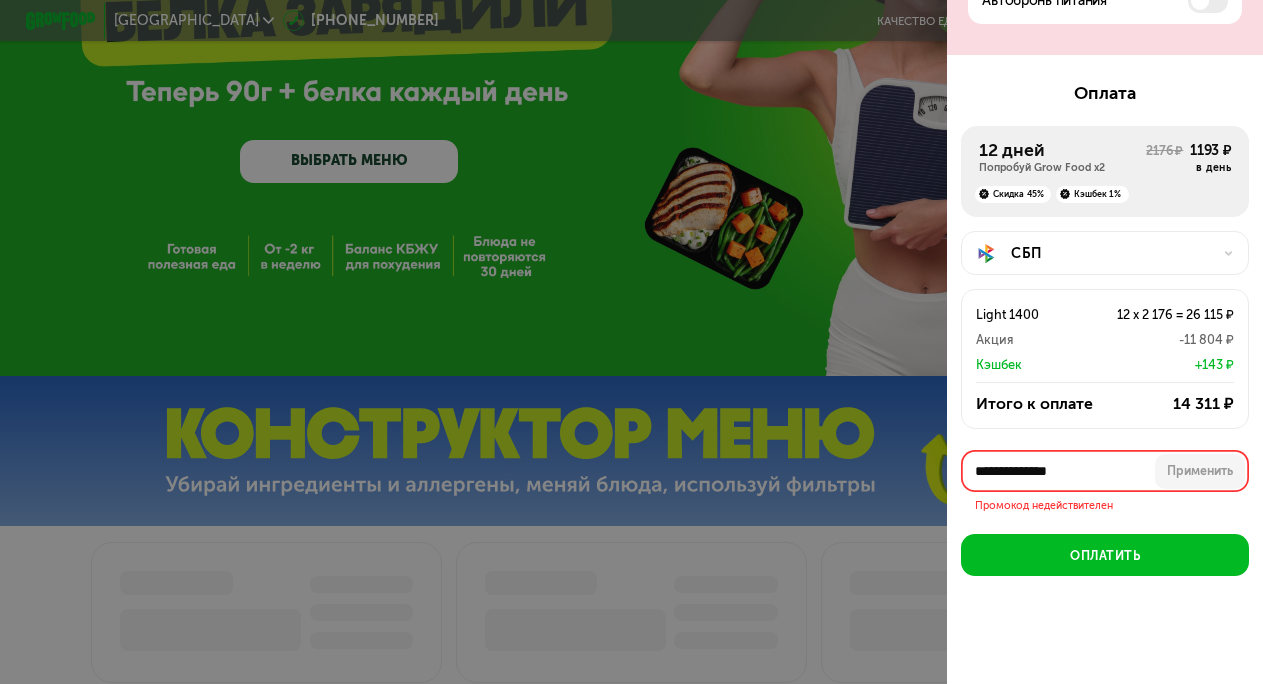 click on "**********" at bounding box center (1105, 471) 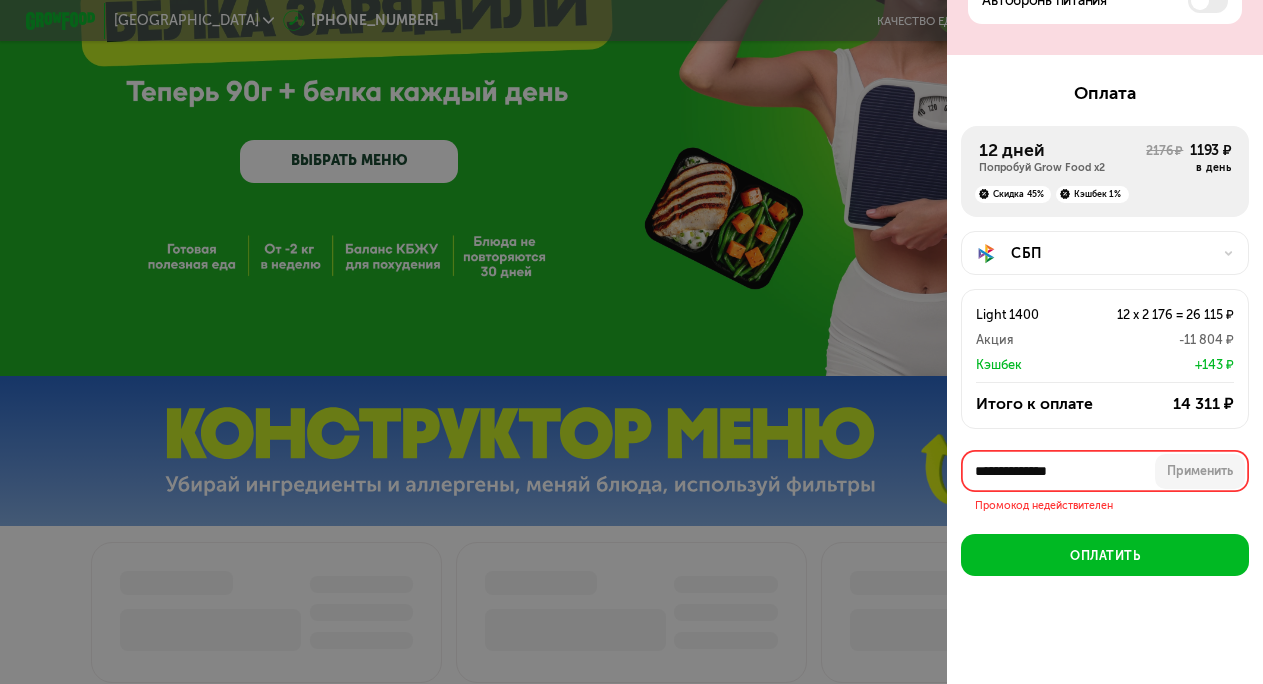 scroll, scrollTop: 906, scrollLeft: 0, axis: vertical 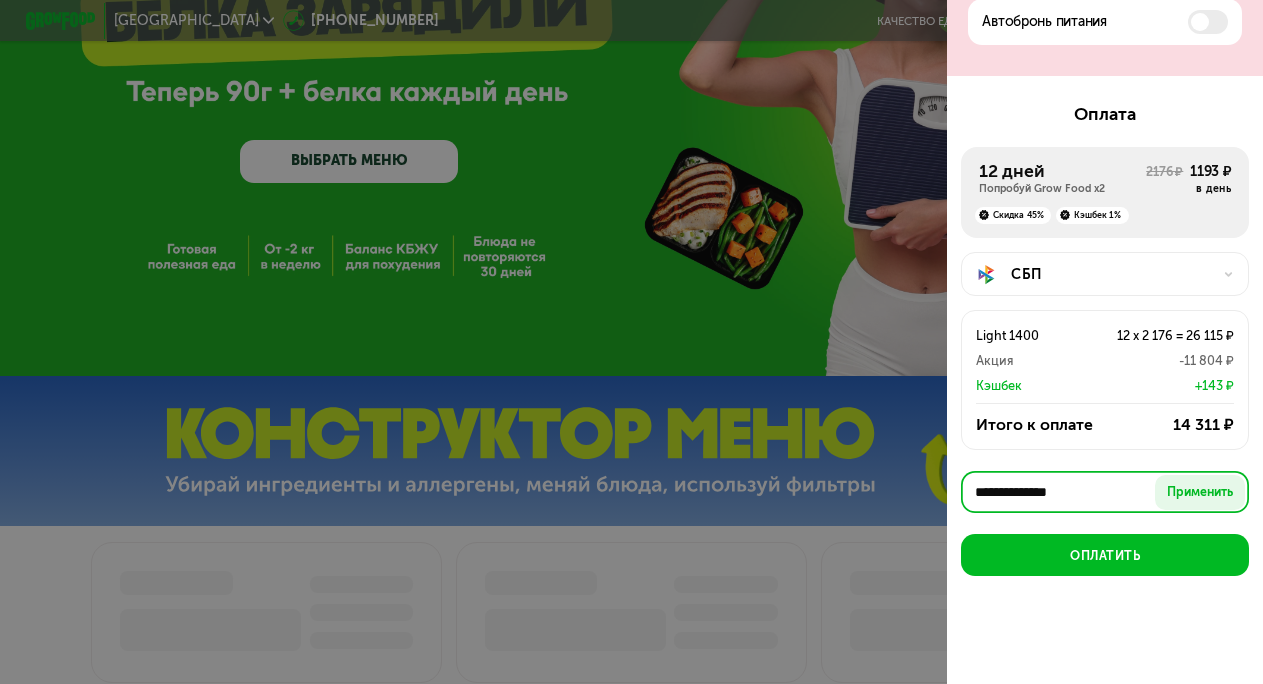 click on "**********" at bounding box center (1105, 492) 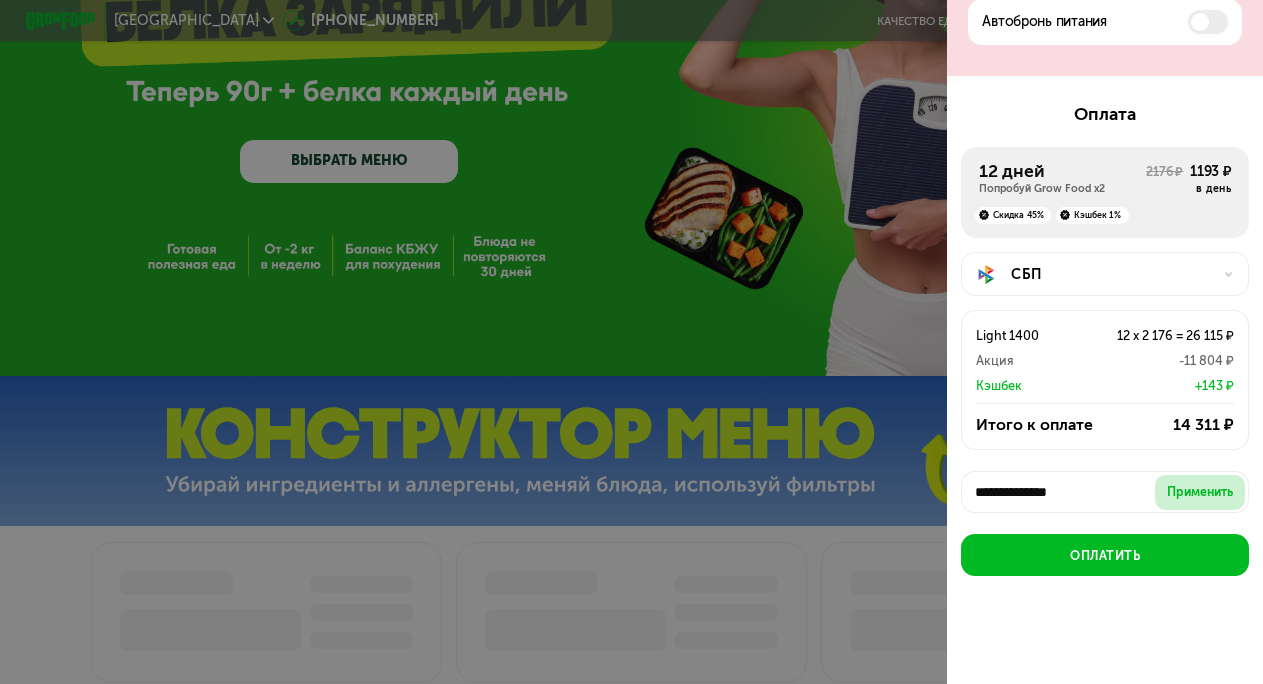click on "Применить" at bounding box center (1200, 492) 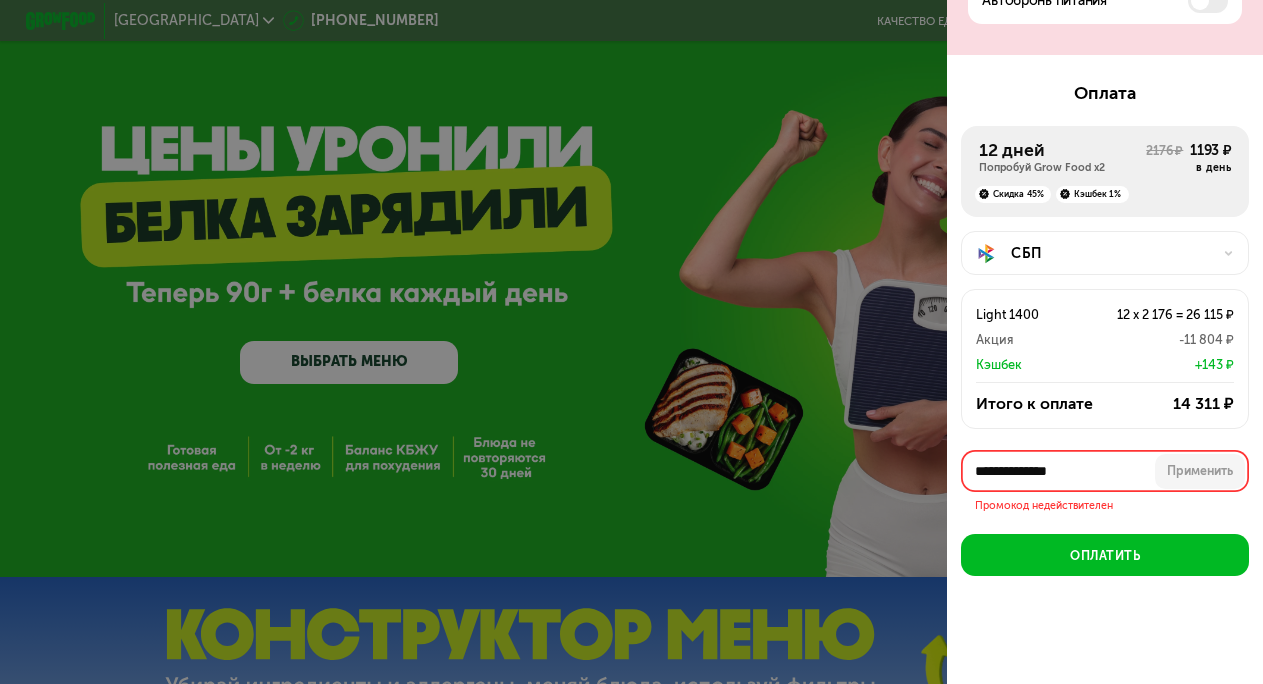 scroll, scrollTop: 0, scrollLeft: 0, axis: both 